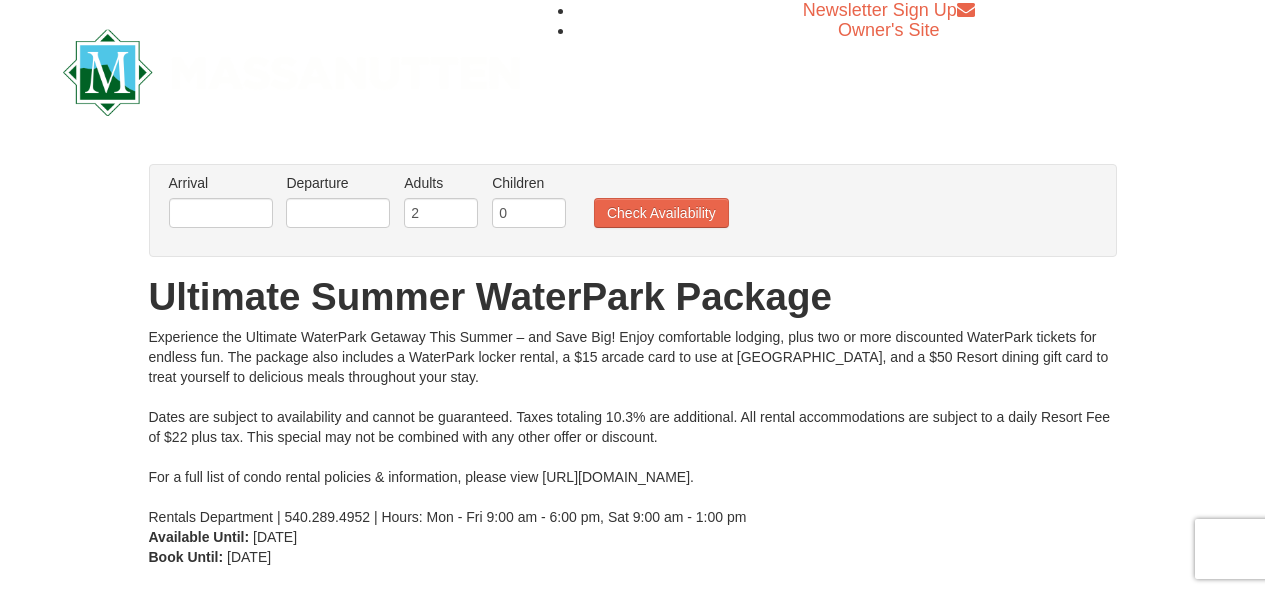 scroll, scrollTop: 256, scrollLeft: 0, axis: vertical 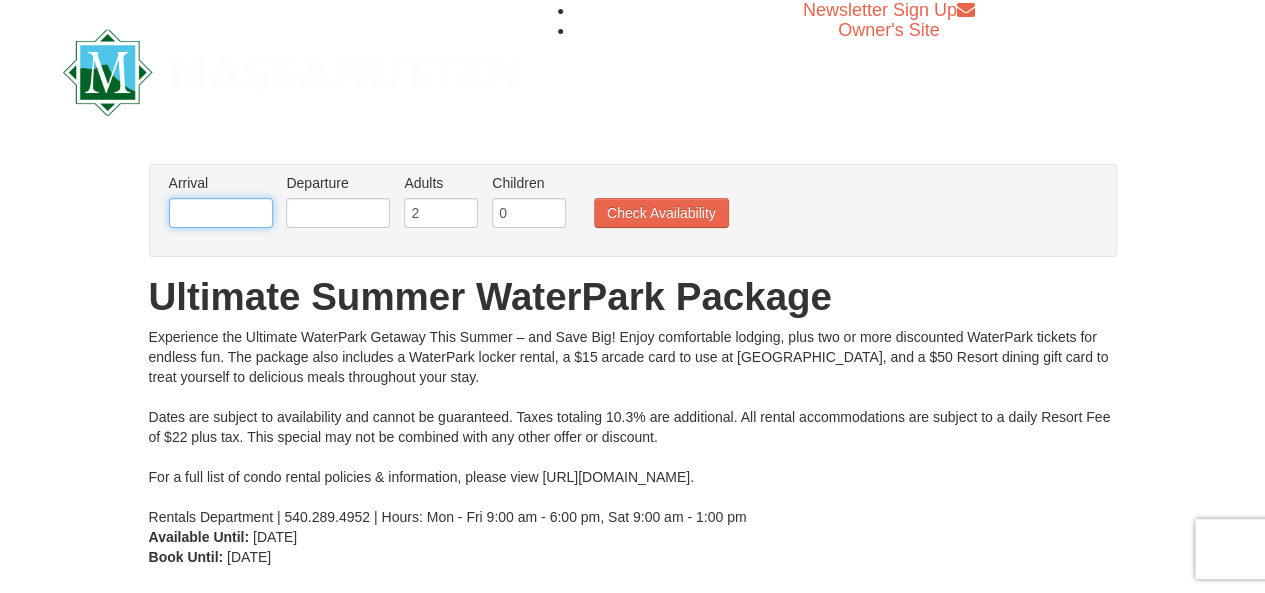 click at bounding box center [221, 213] 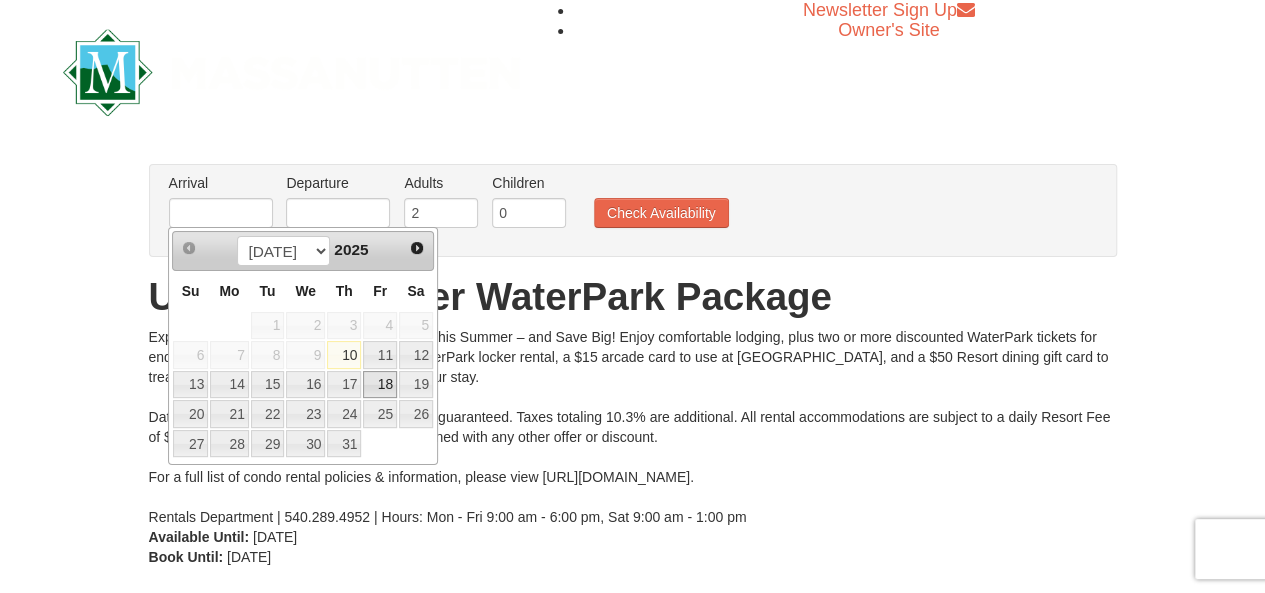 click on "18" at bounding box center (380, 385) 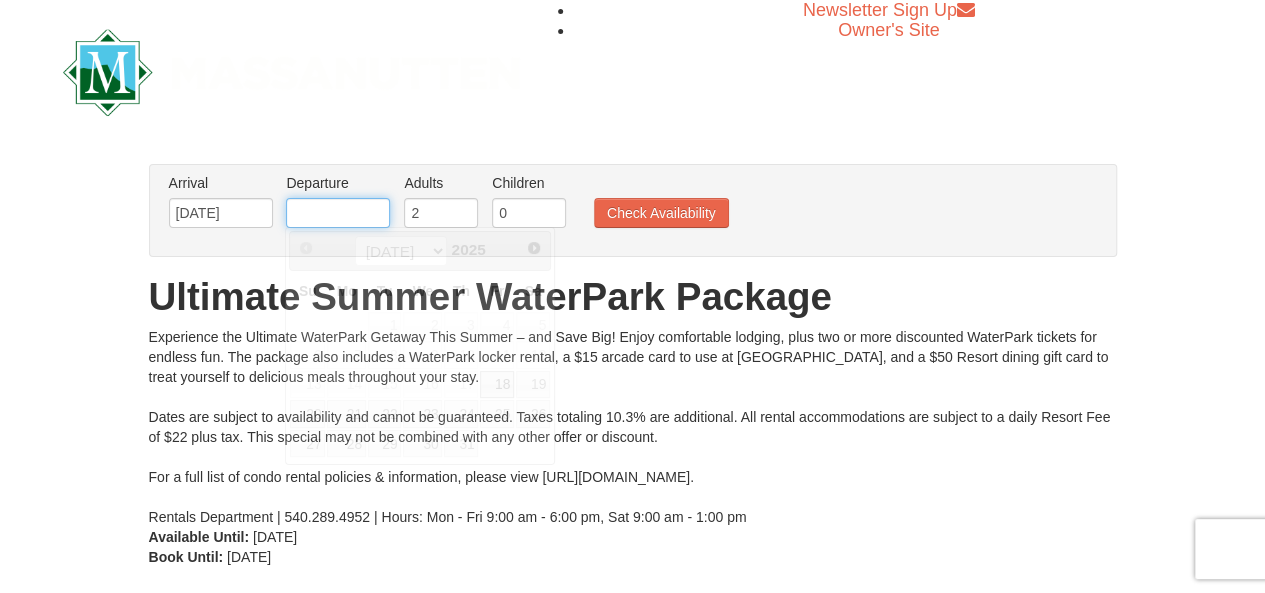 click at bounding box center (338, 213) 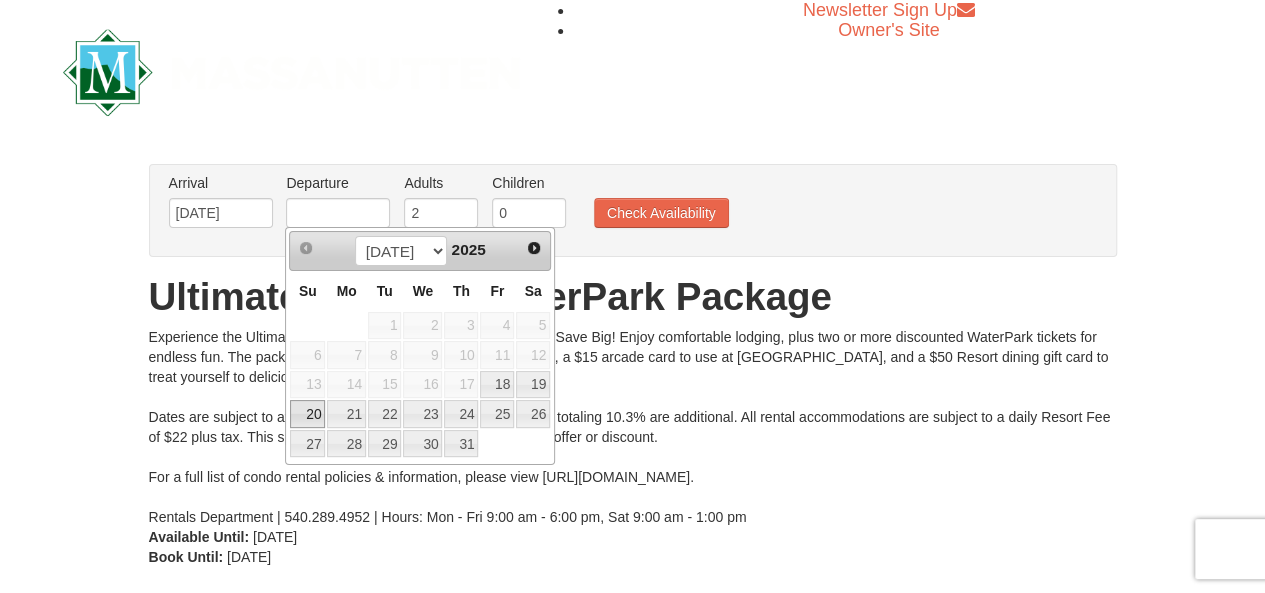 click on "20" at bounding box center (307, 414) 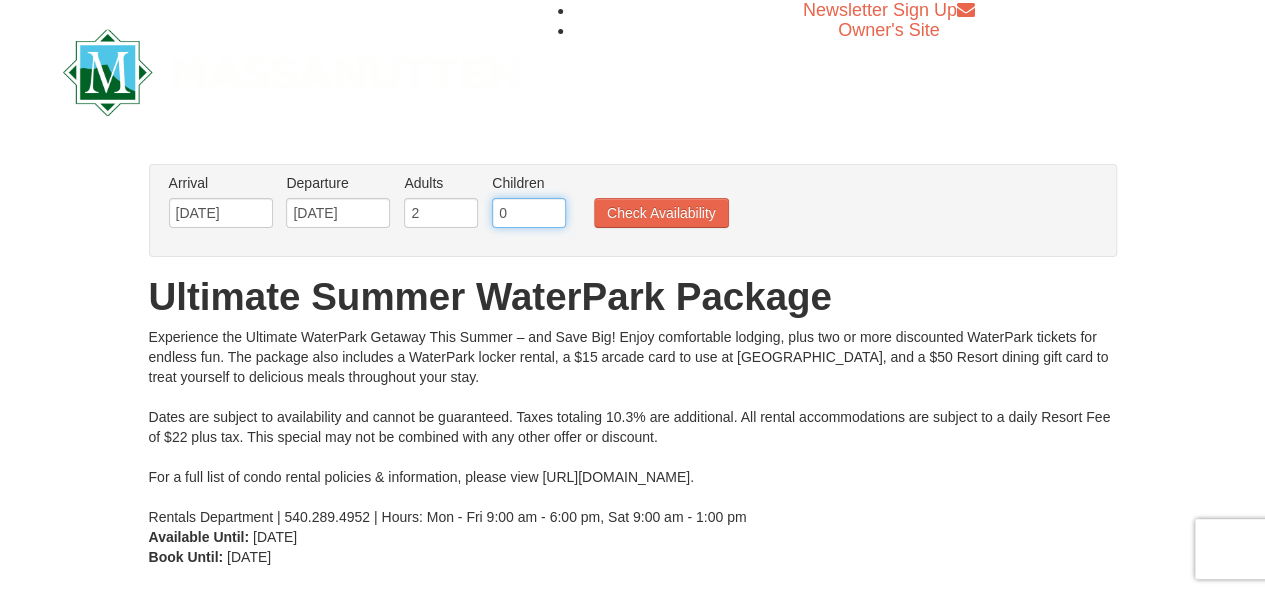 drag, startPoint x: 505, startPoint y: 215, endPoint x: 476, endPoint y: 220, distance: 29.427877 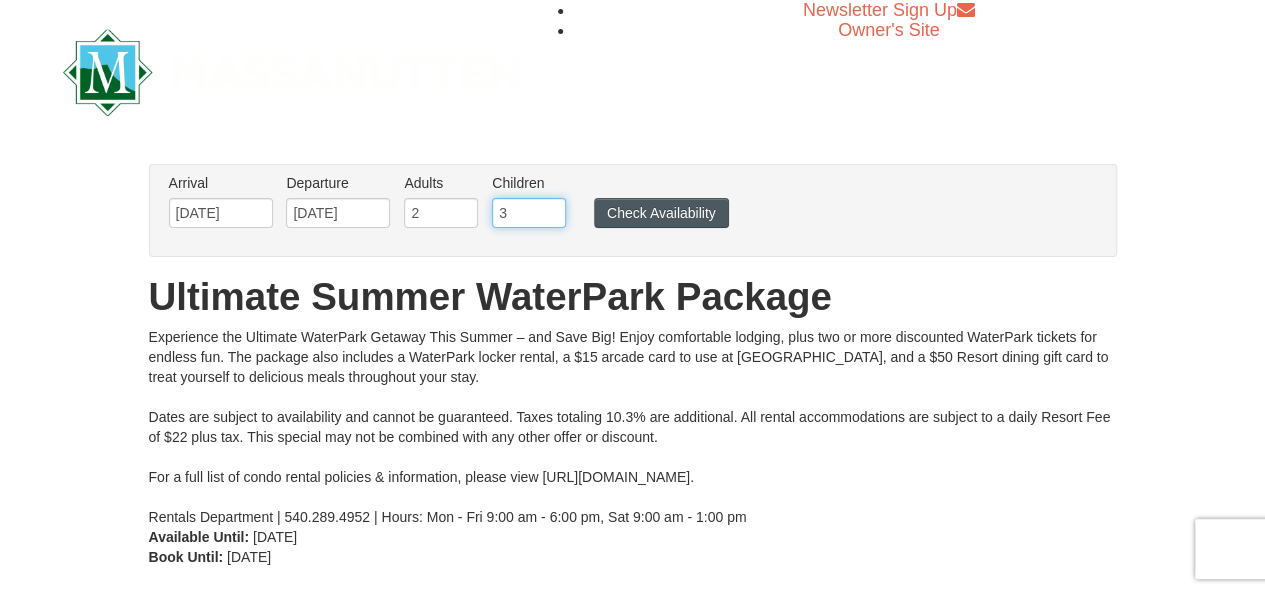 type on "3" 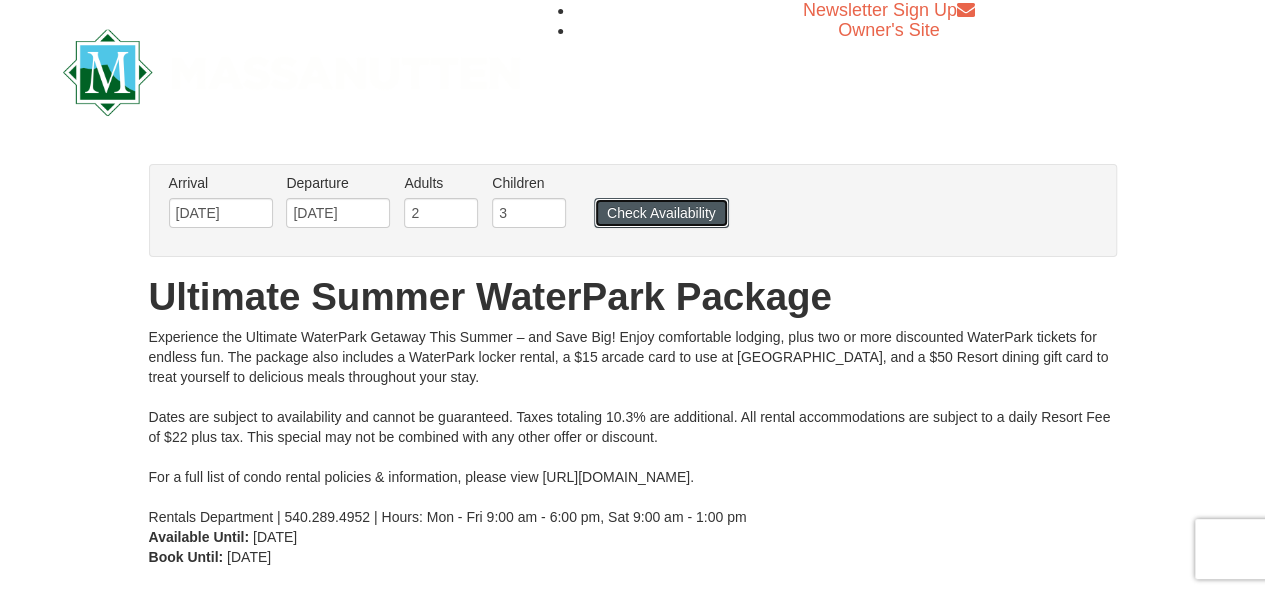 click on "Check Availability" at bounding box center (661, 213) 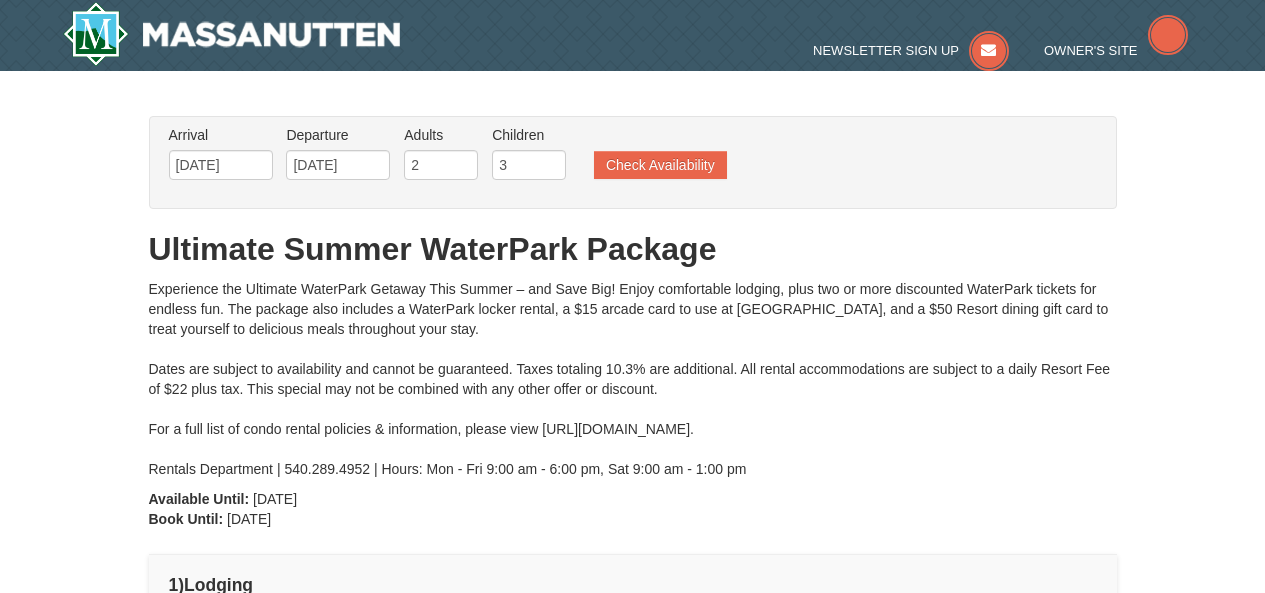 scroll, scrollTop: 0, scrollLeft: 0, axis: both 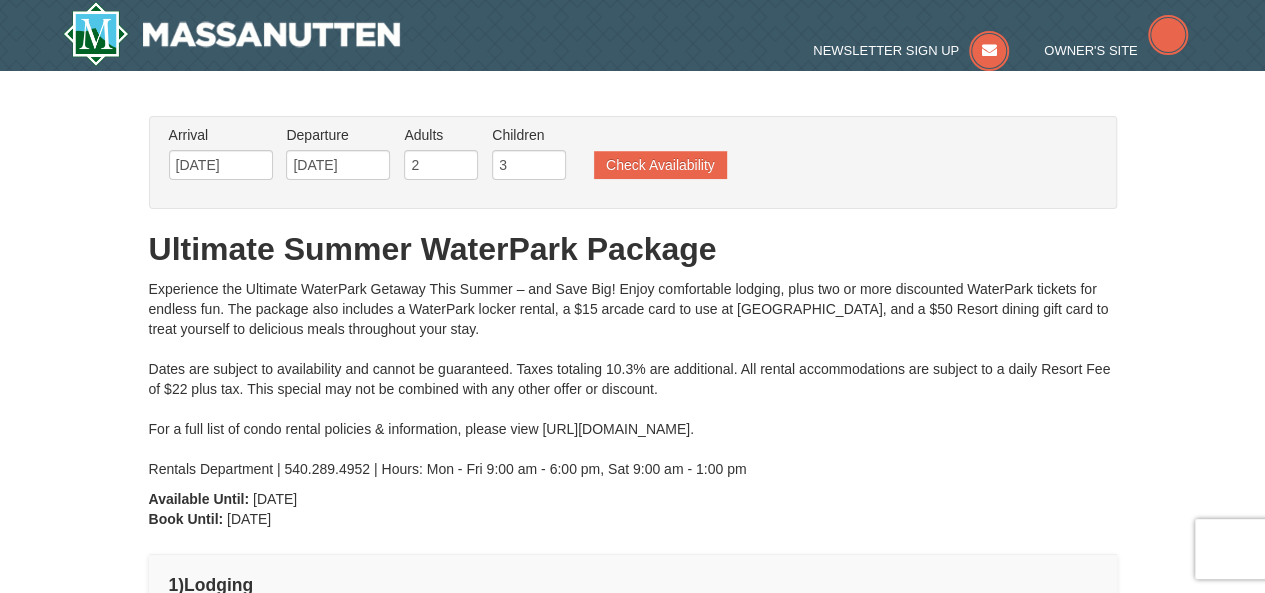 type on "[DATE]" 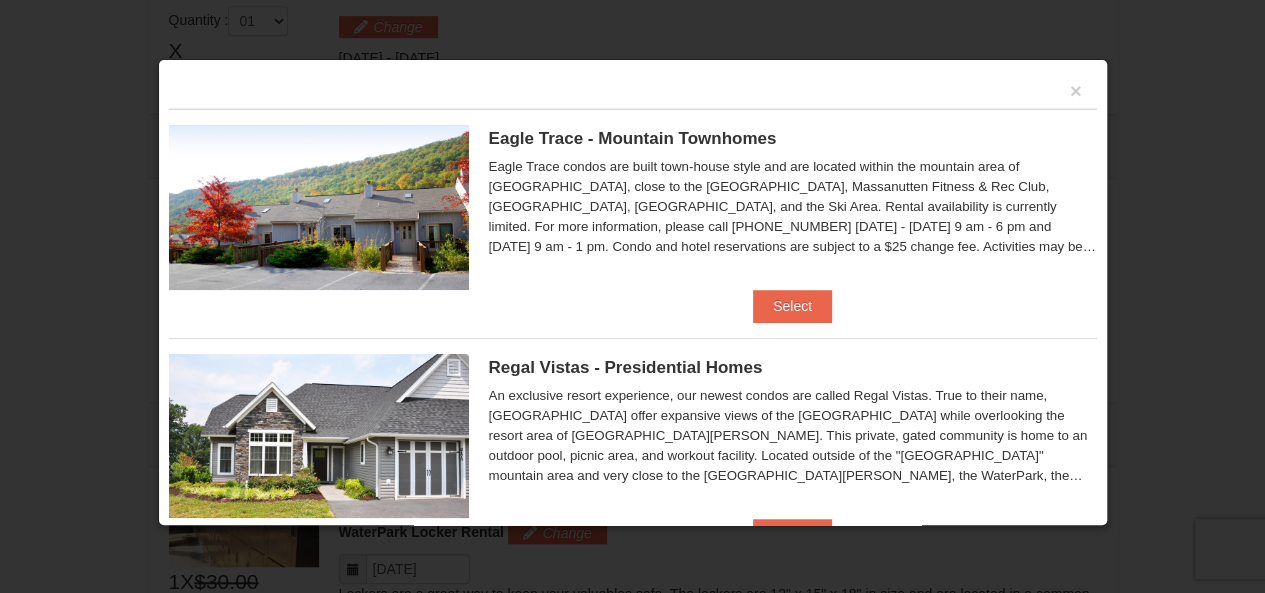 scroll, scrollTop: 629, scrollLeft: 0, axis: vertical 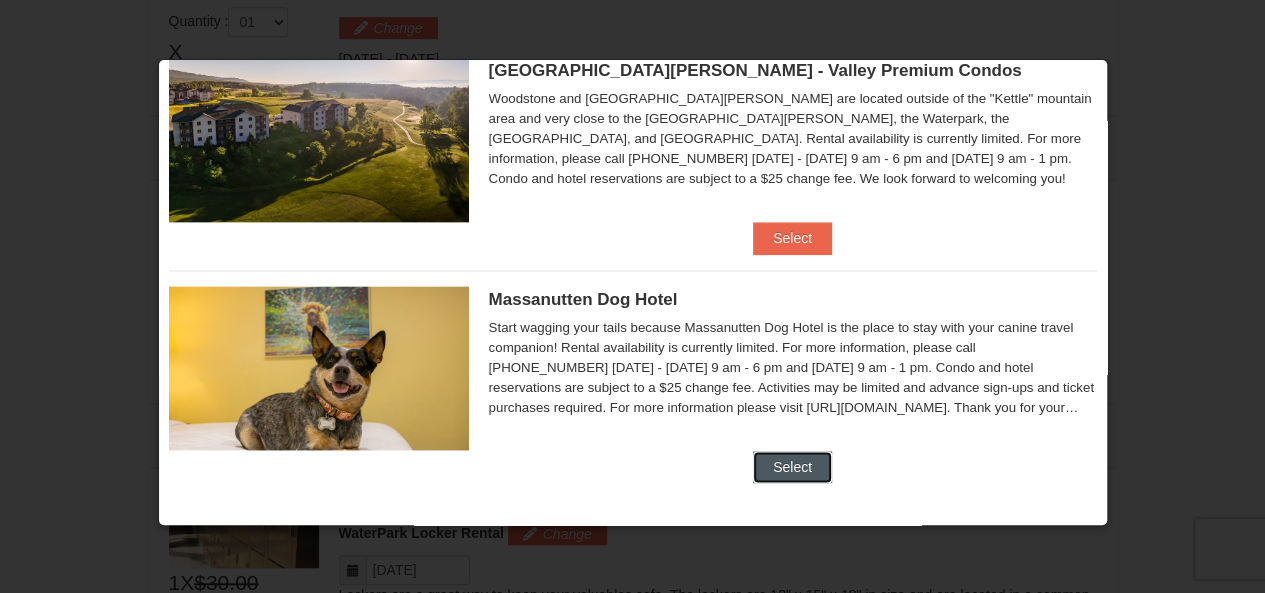 click on "Select" at bounding box center [792, 467] 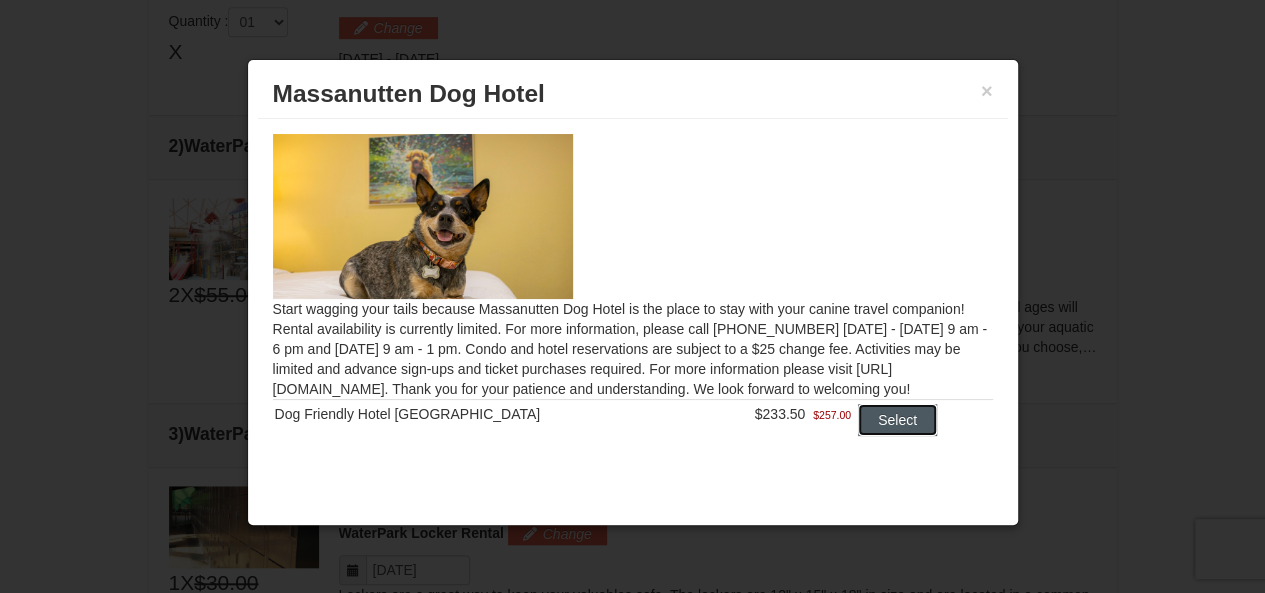 click on "Select" at bounding box center [897, 420] 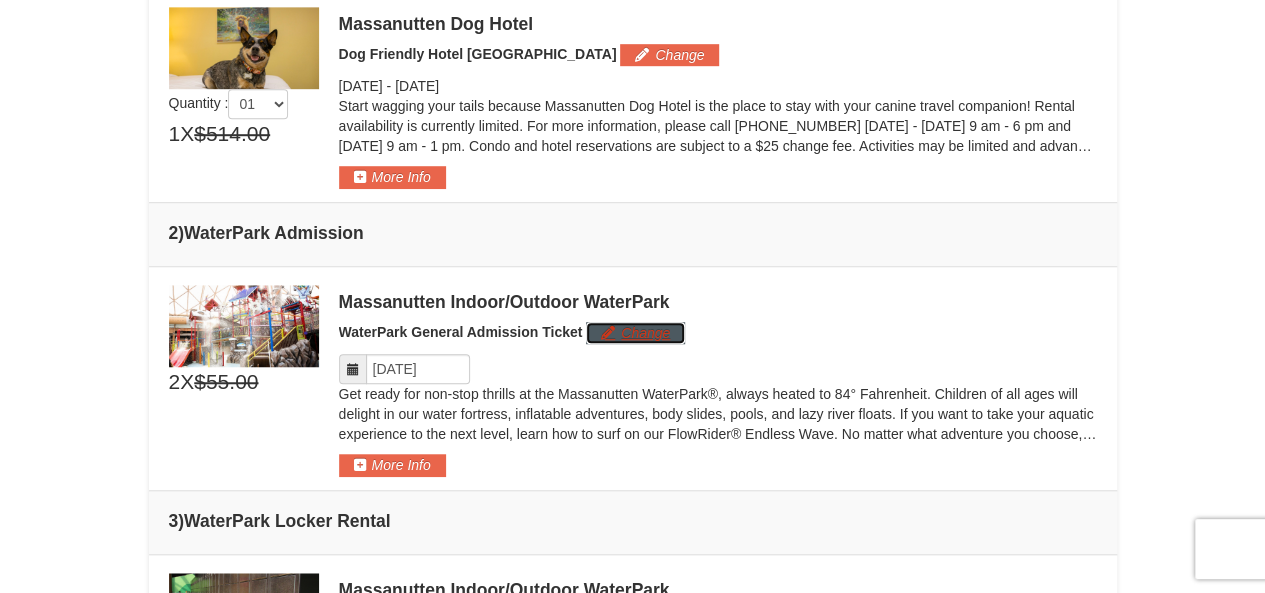 click on "Change" at bounding box center (635, 333) 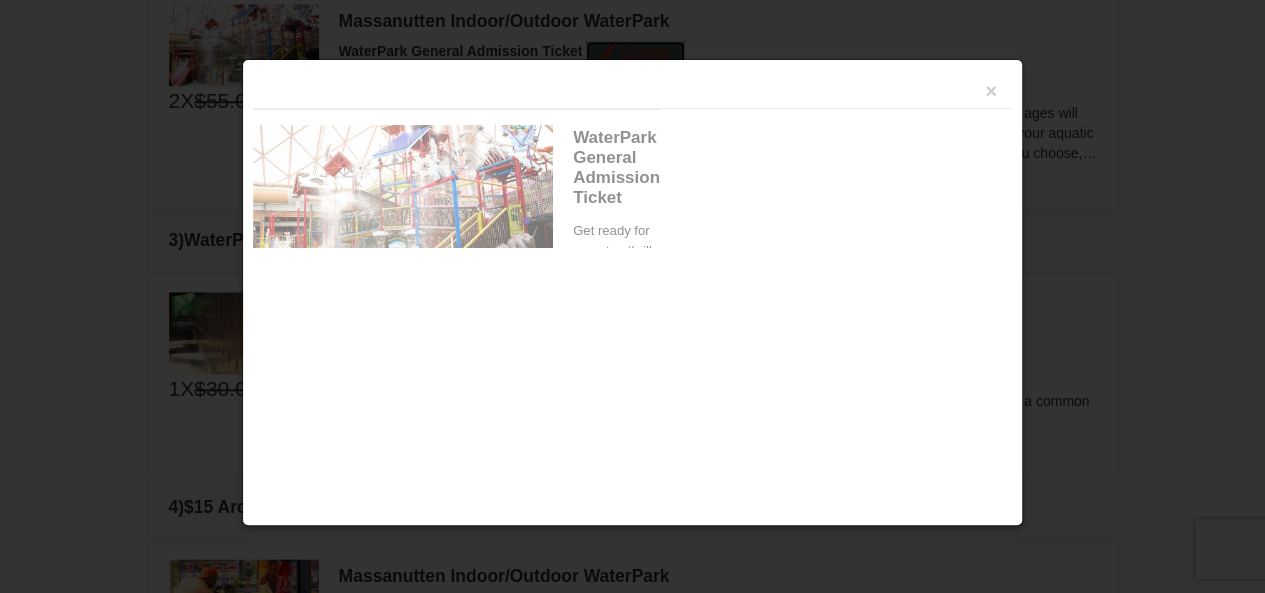 scroll, scrollTop: 911, scrollLeft: 0, axis: vertical 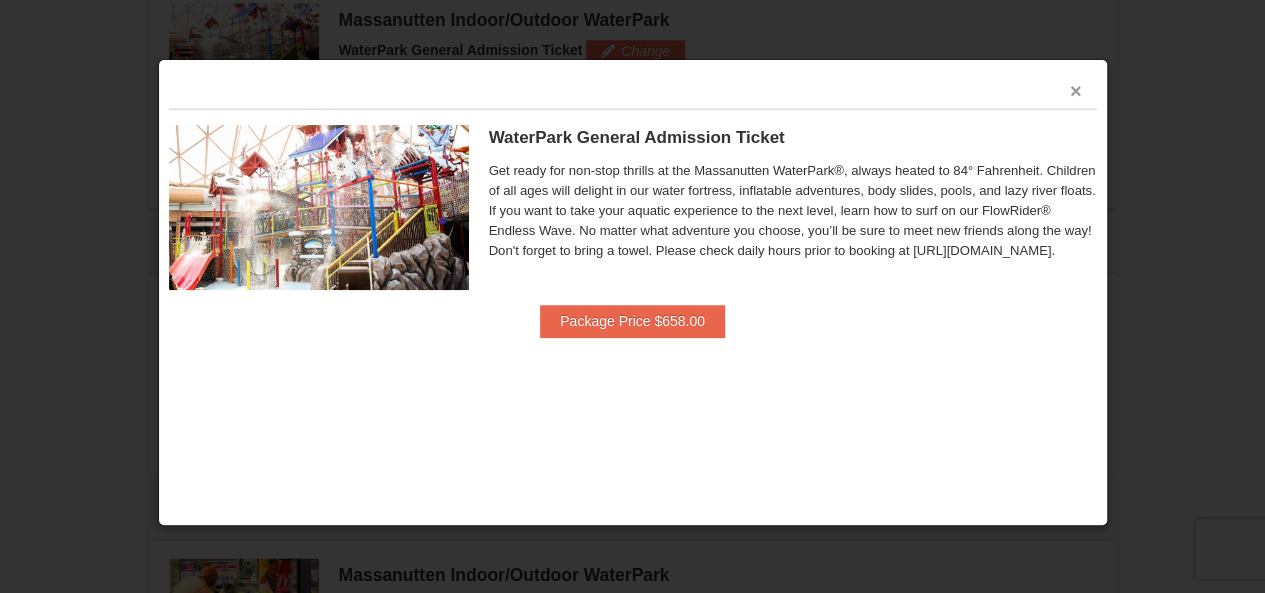 click on "×" at bounding box center [1076, 91] 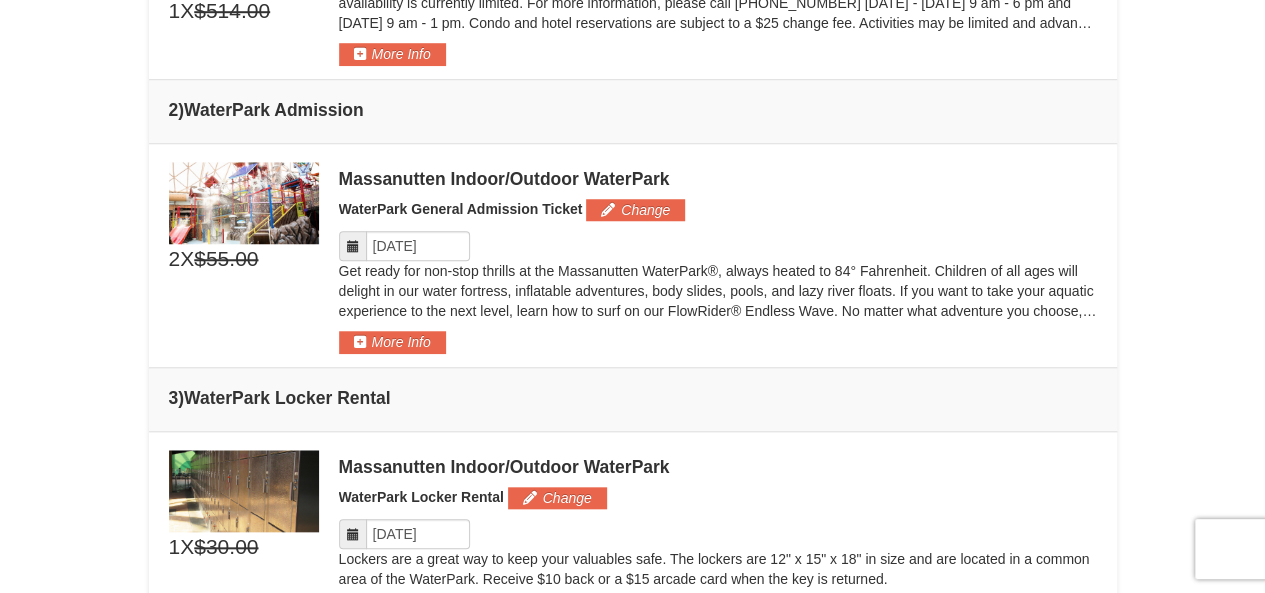 scroll, scrollTop: 743, scrollLeft: 0, axis: vertical 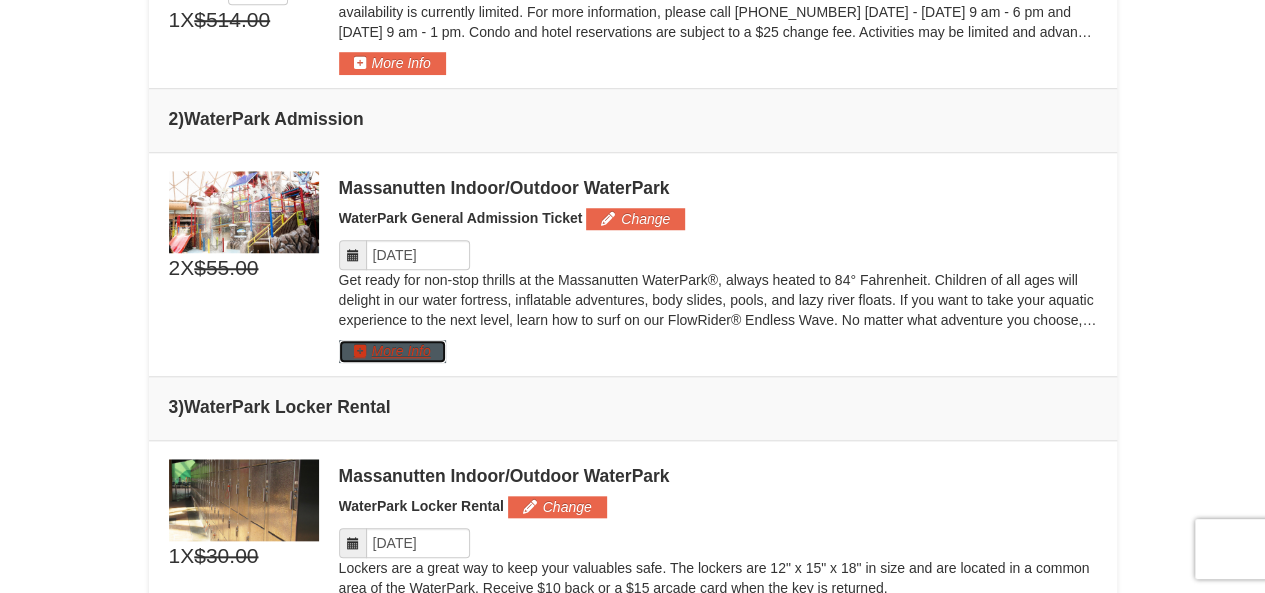 click on "More Info" at bounding box center (392, 351) 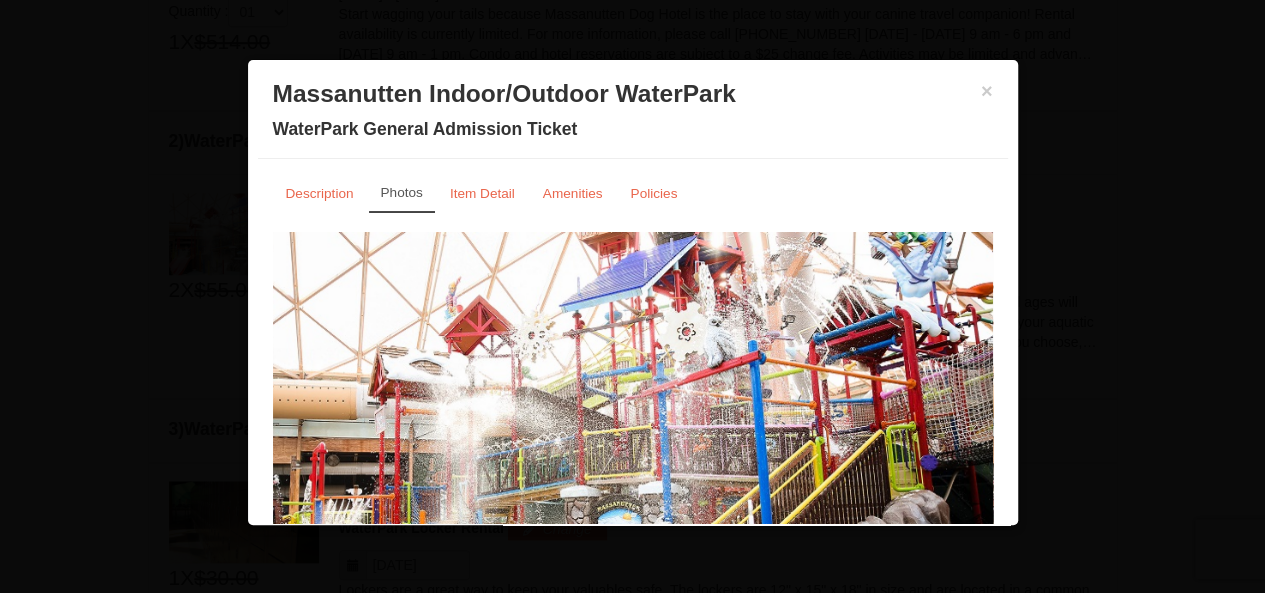 scroll, scrollTop: 701, scrollLeft: 0, axis: vertical 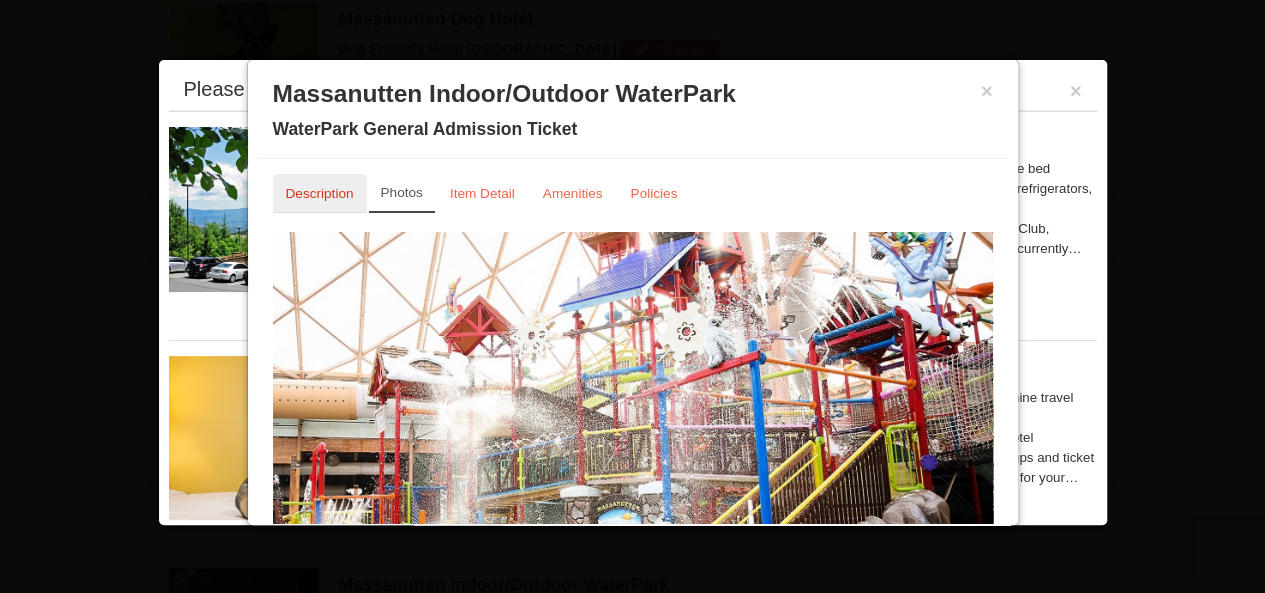 click on "Description" at bounding box center (320, 193) 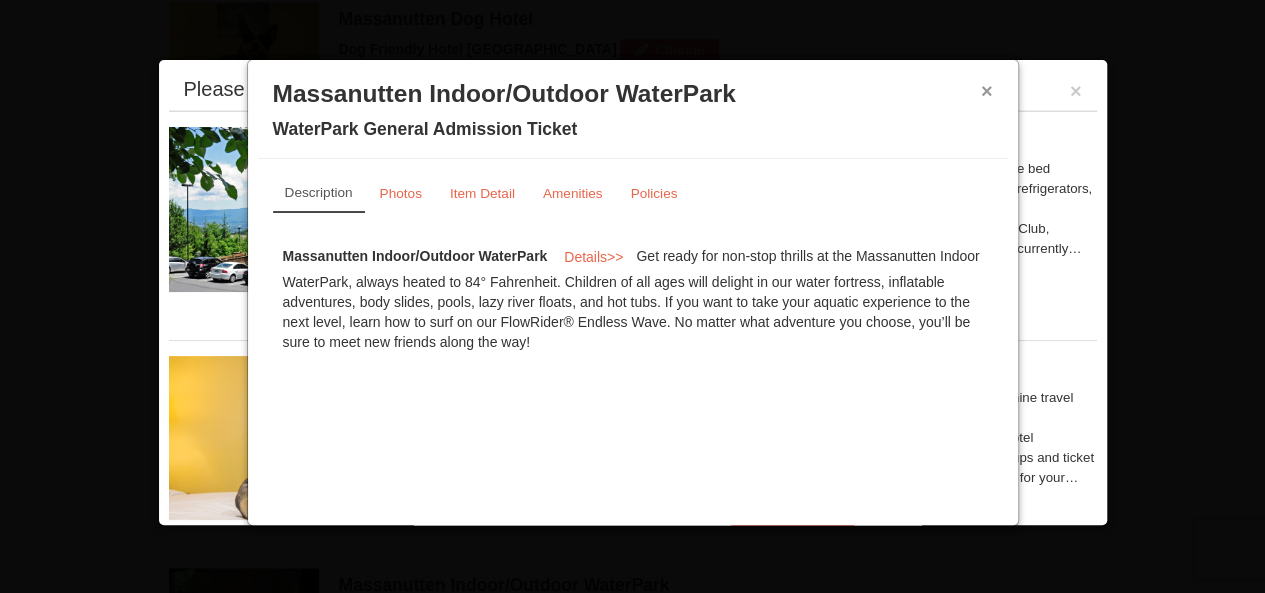 click on "×" at bounding box center [987, 91] 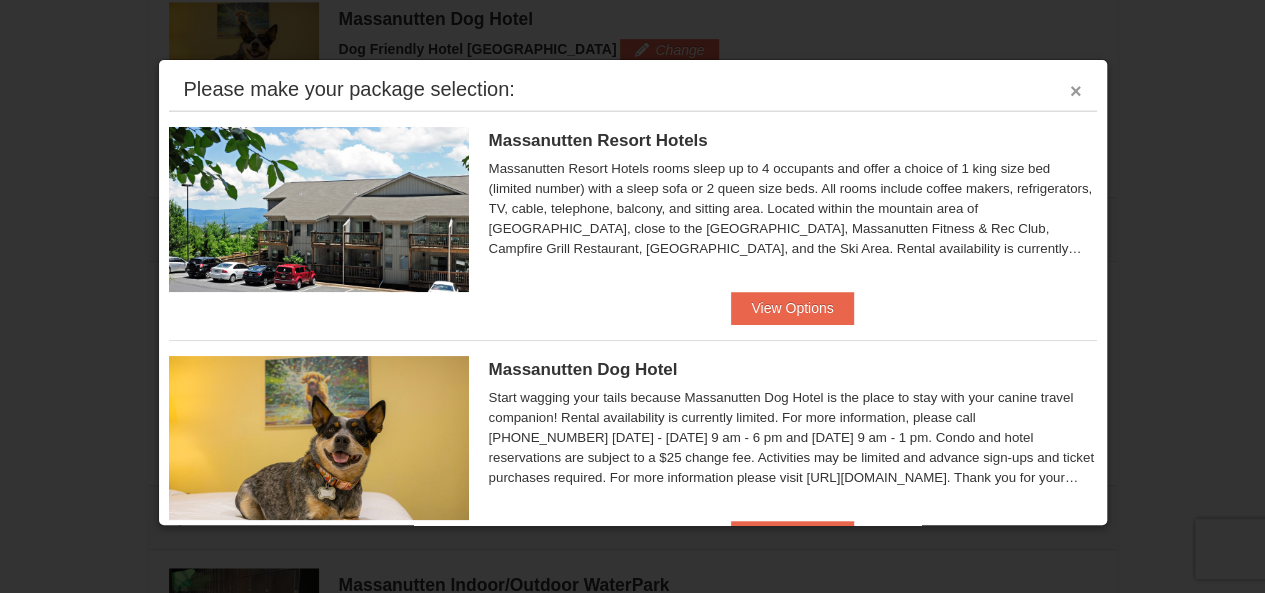 click on "×" at bounding box center (1076, 91) 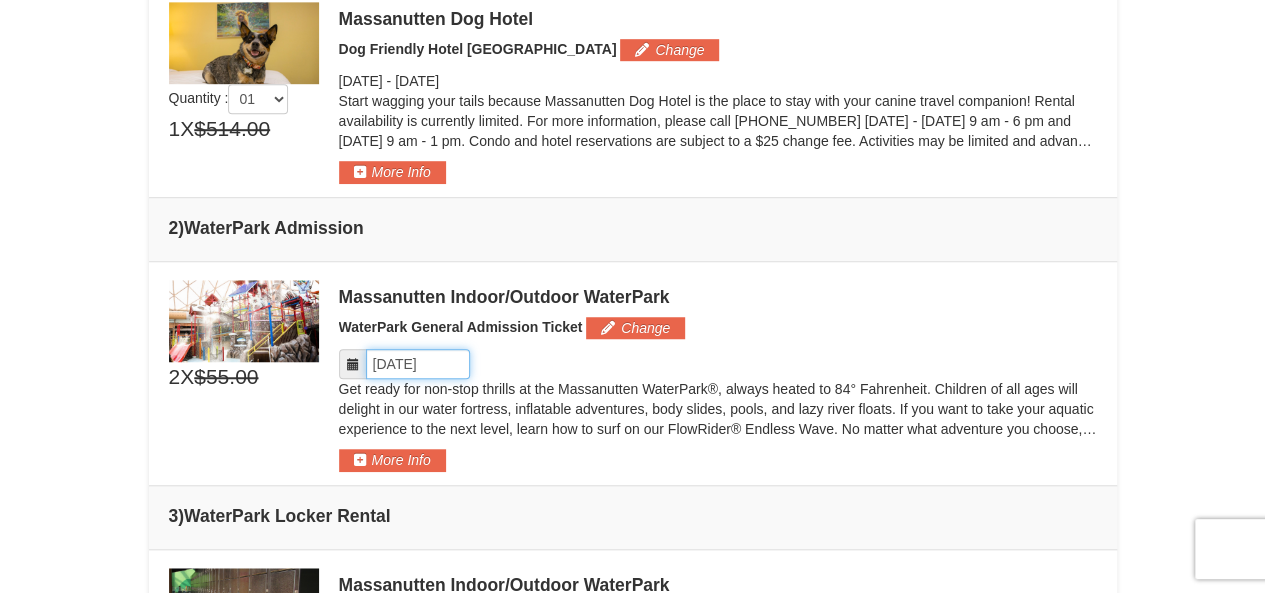 click on "Please format dates MM/DD/YYYY" at bounding box center [418, 364] 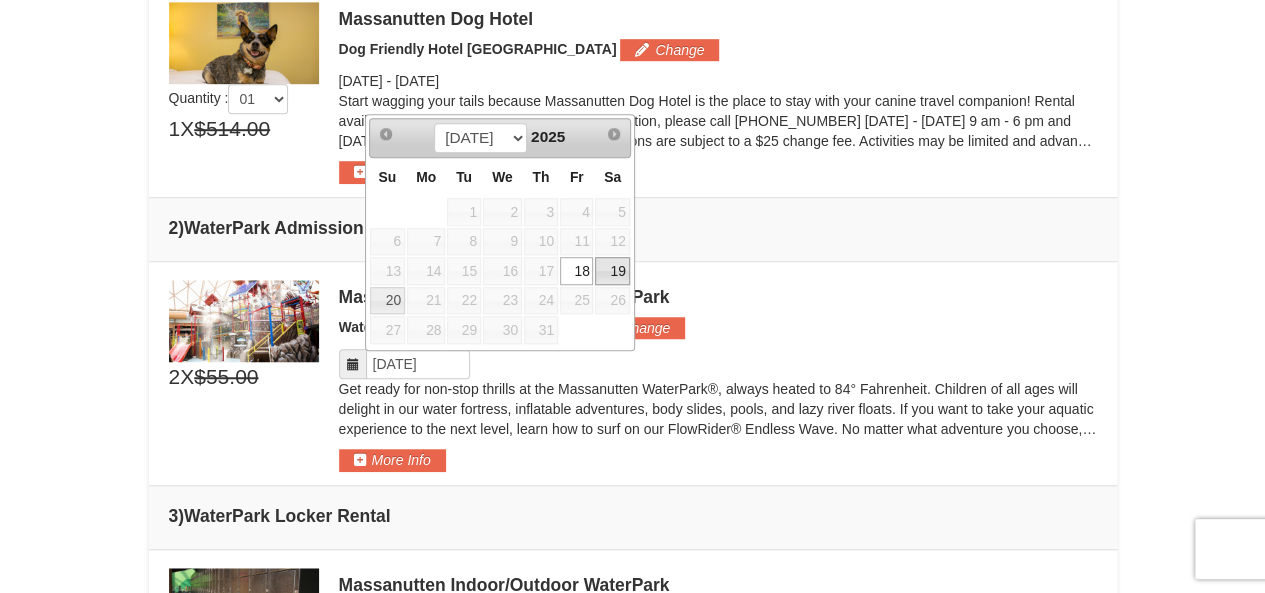 click on "19" at bounding box center (612, 271) 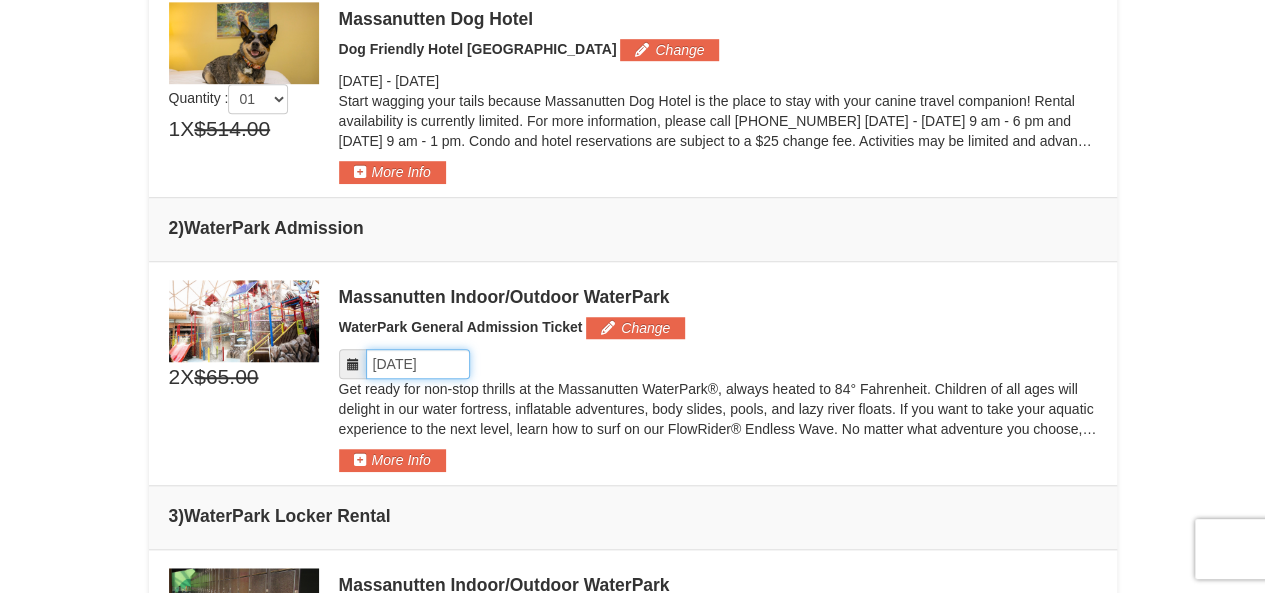 click on "Please format dates MM/DD/YYYY" at bounding box center [418, 364] 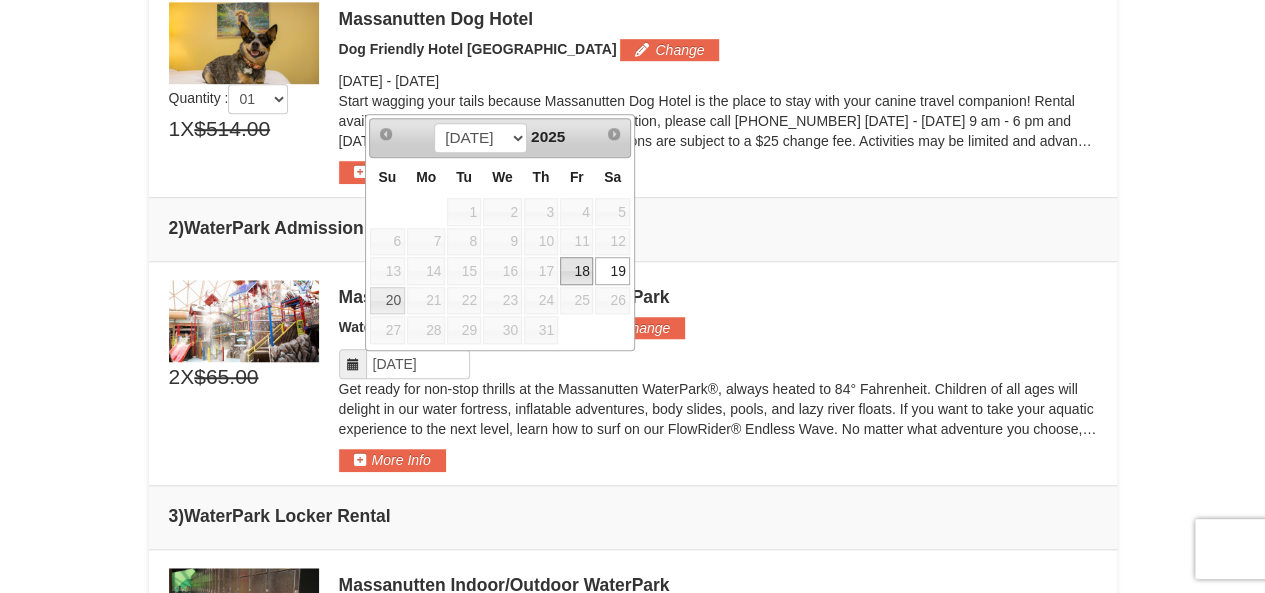 click on "18" at bounding box center (577, 271) 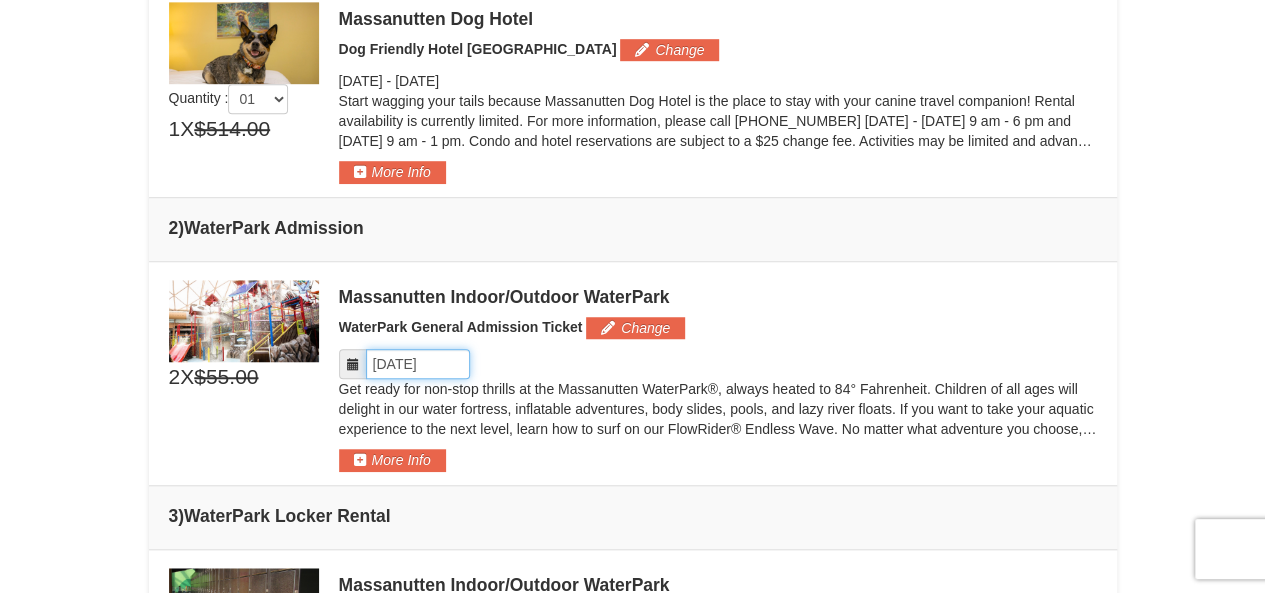 click on "Please format dates MM/DD/YYYY" at bounding box center (418, 364) 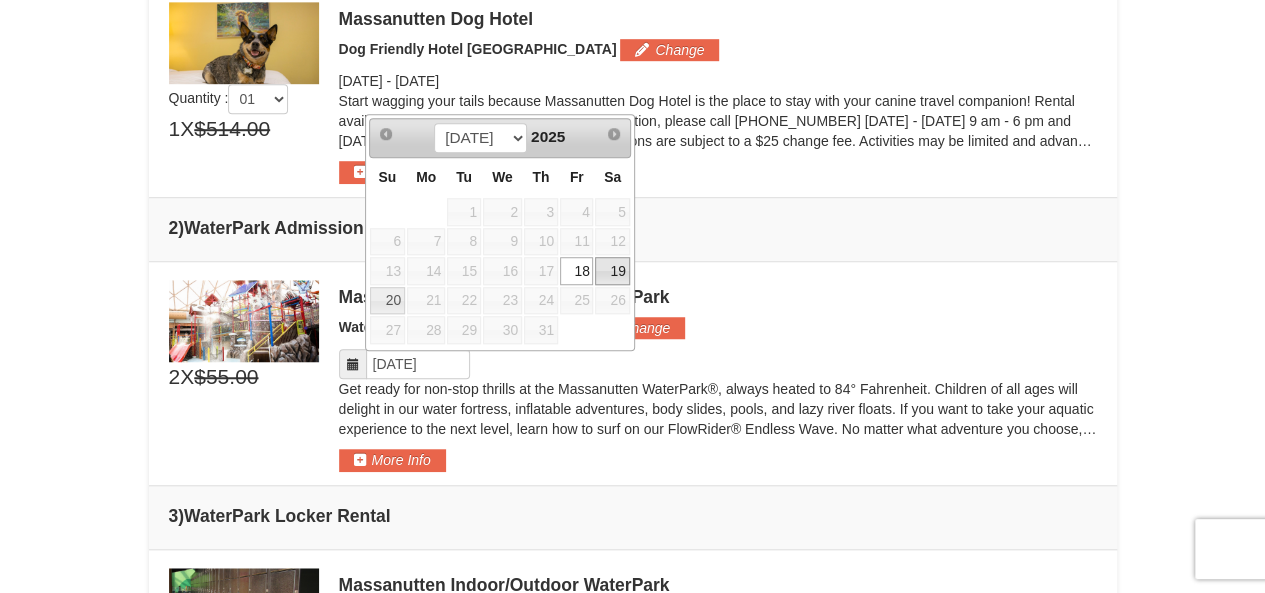 click on "19" at bounding box center [612, 271] 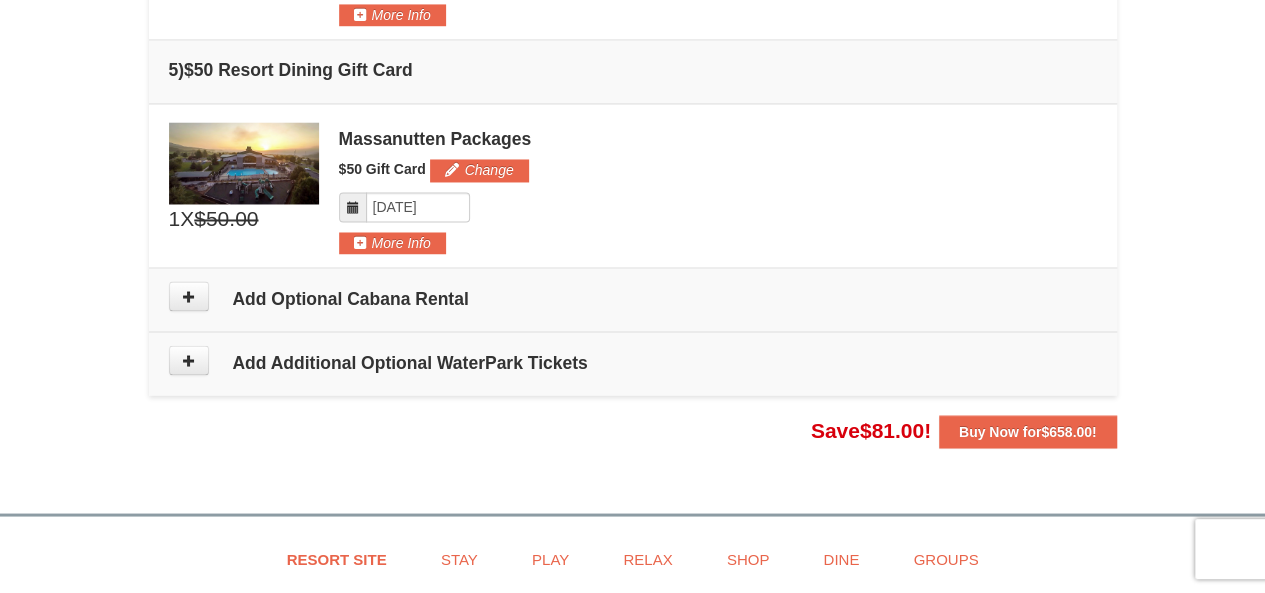 scroll, scrollTop: 1616, scrollLeft: 0, axis: vertical 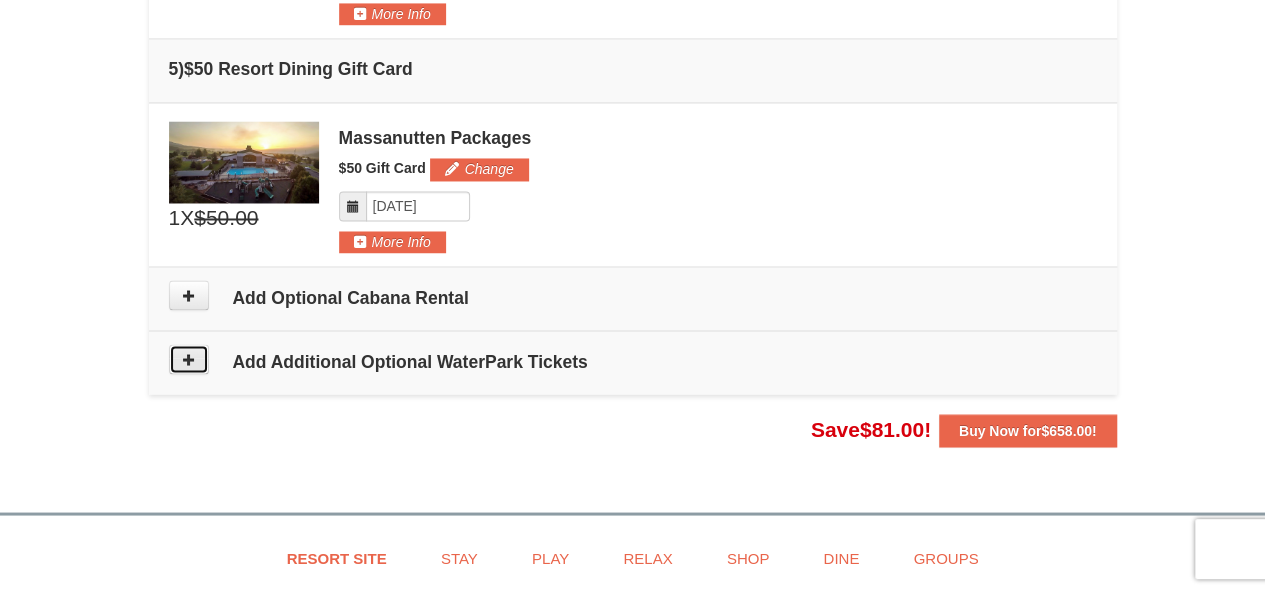 click at bounding box center (189, 359) 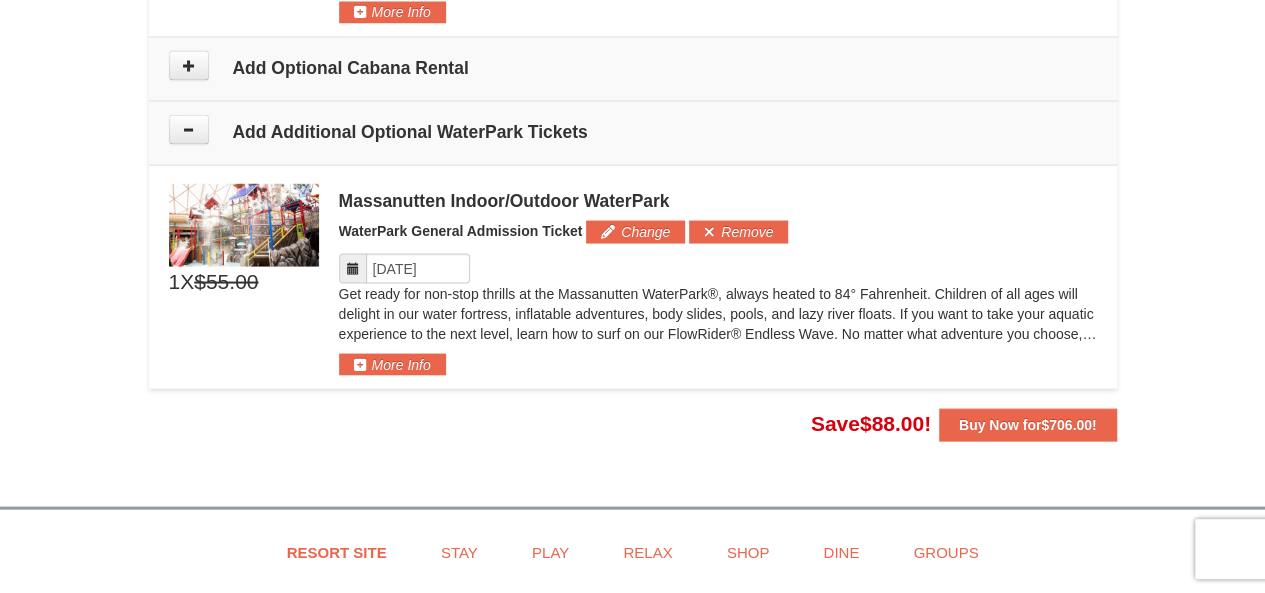 scroll, scrollTop: 1826, scrollLeft: 0, axis: vertical 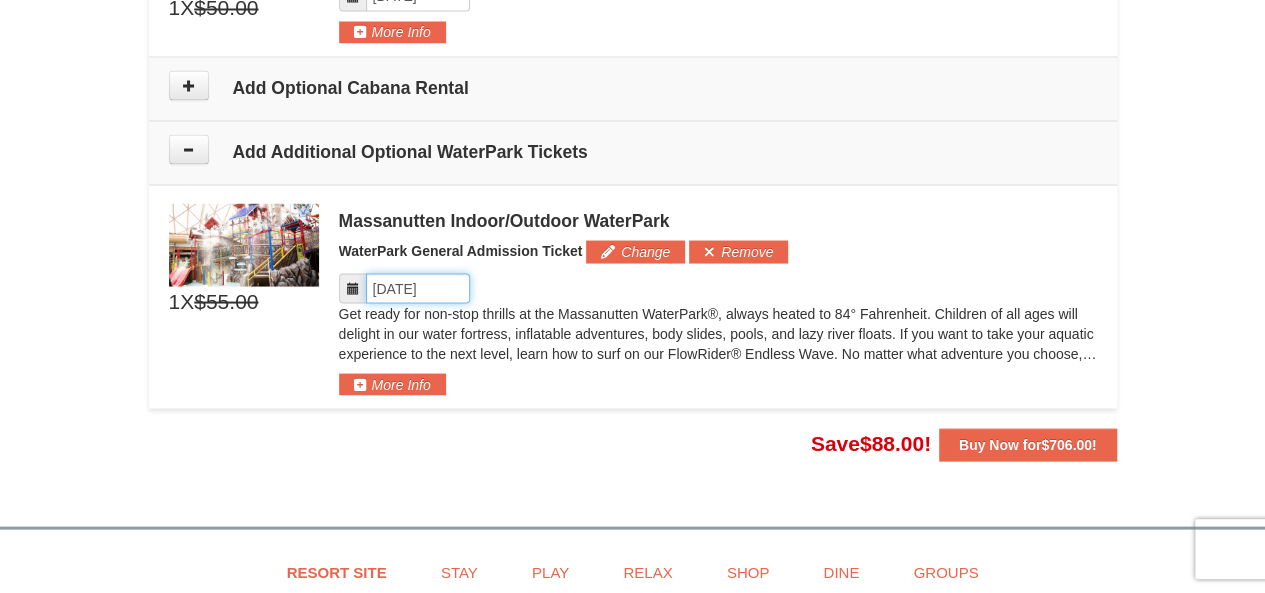 click on "Please format dates MM/DD/YYYY" at bounding box center [418, 288] 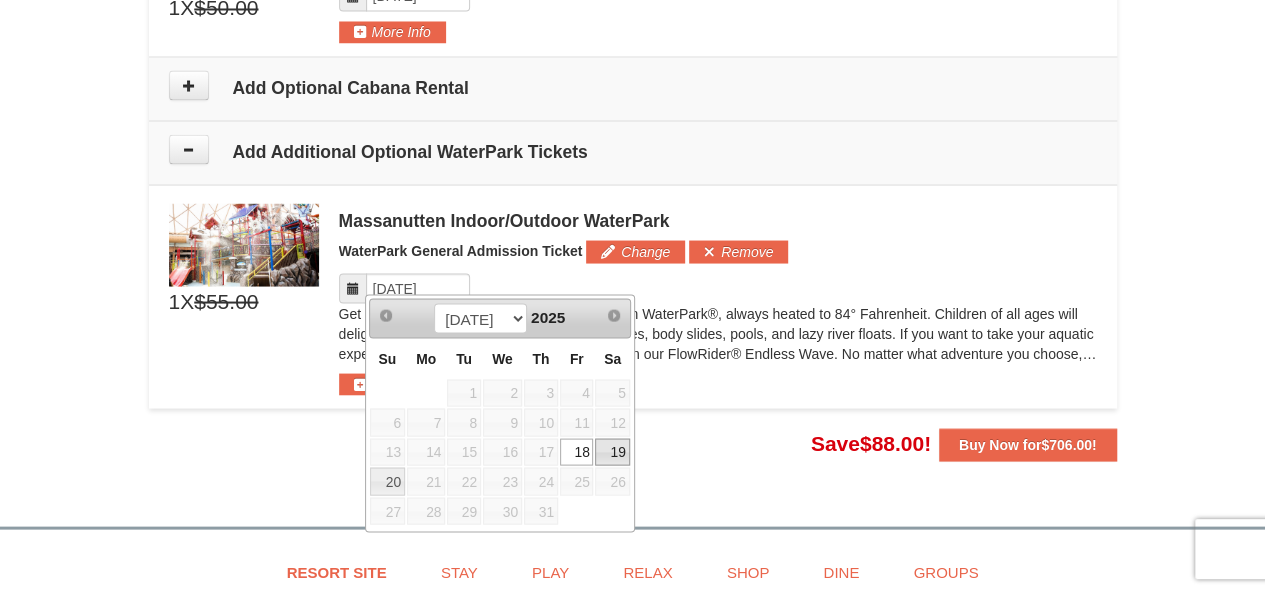 click on "19" at bounding box center (612, 452) 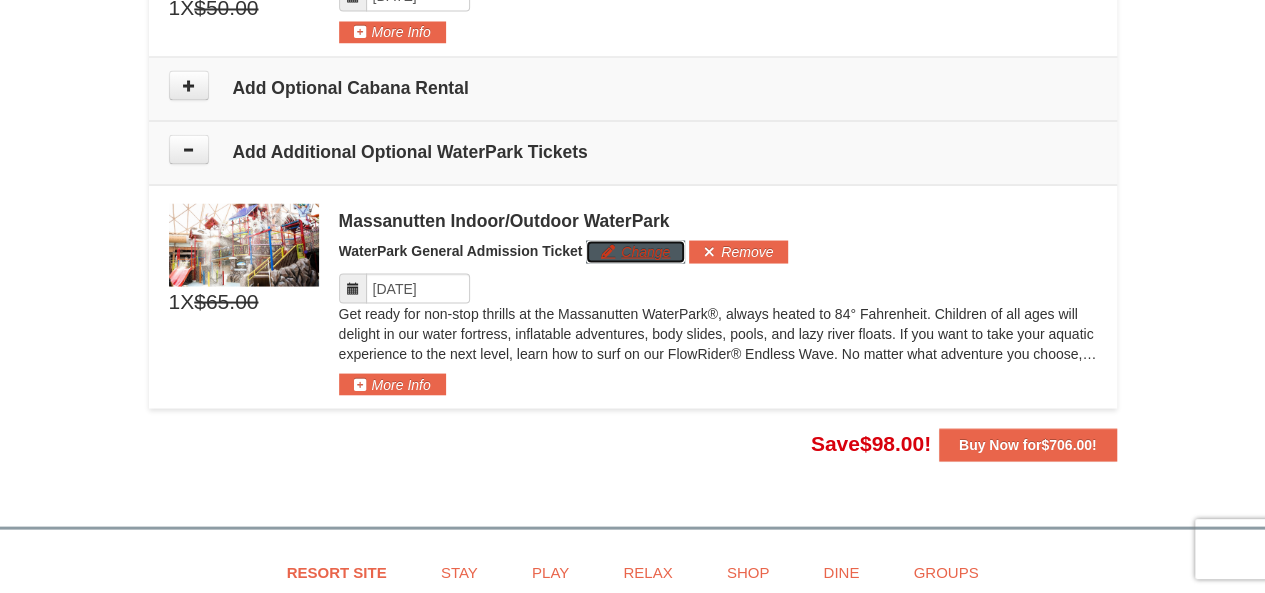click on "Change" at bounding box center [635, 251] 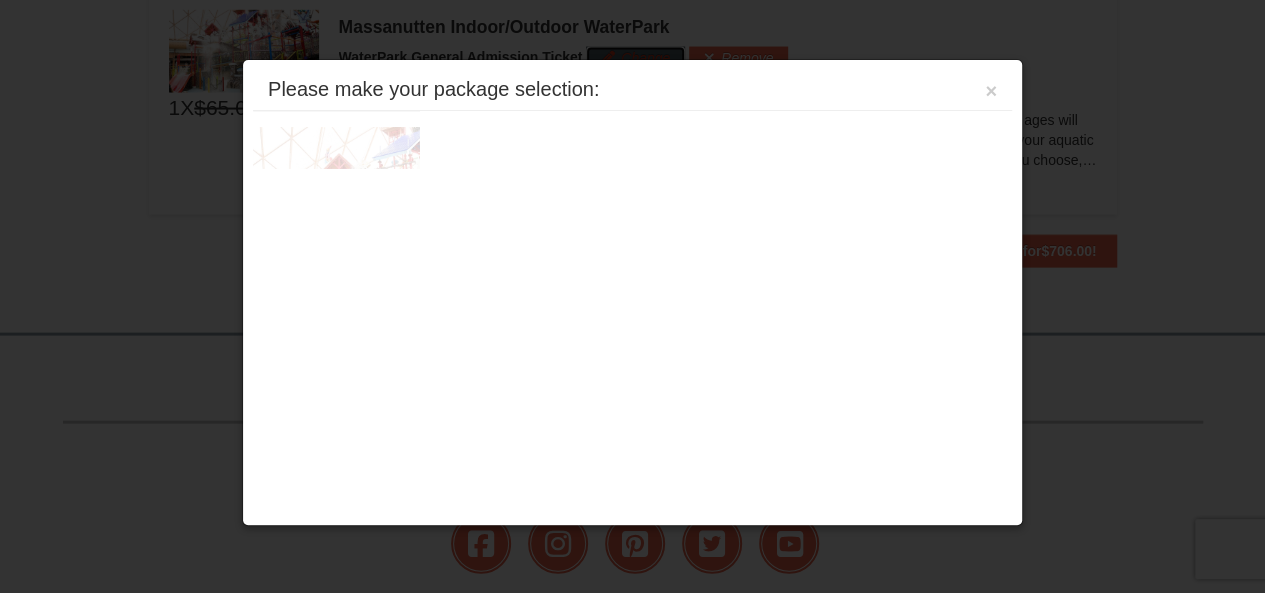 scroll, scrollTop: 2021, scrollLeft: 0, axis: vertical 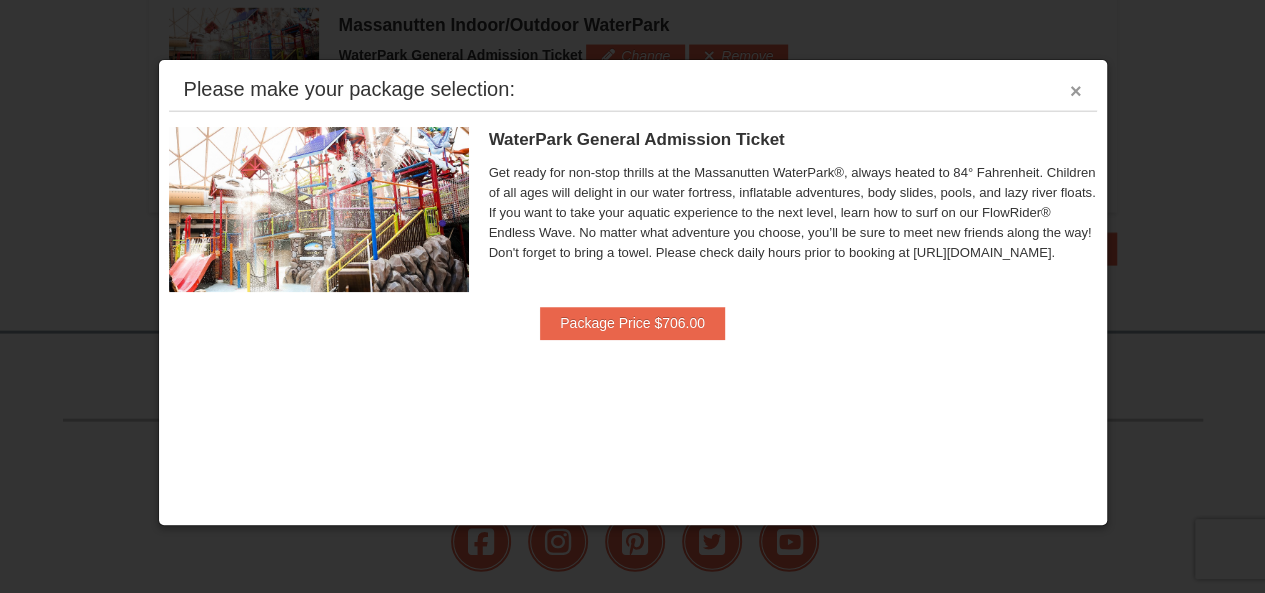 click on "×" at bounding box center [1076, 91] 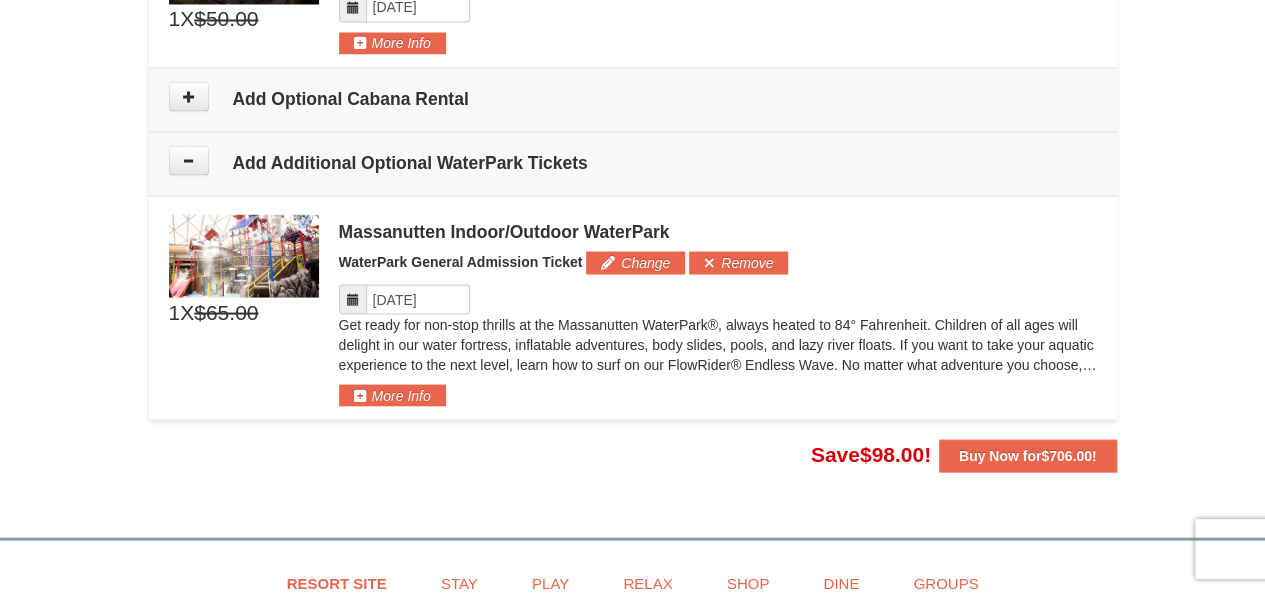 scroll, scrollTop: 1812, scrollLeft: 0, axis: vertical 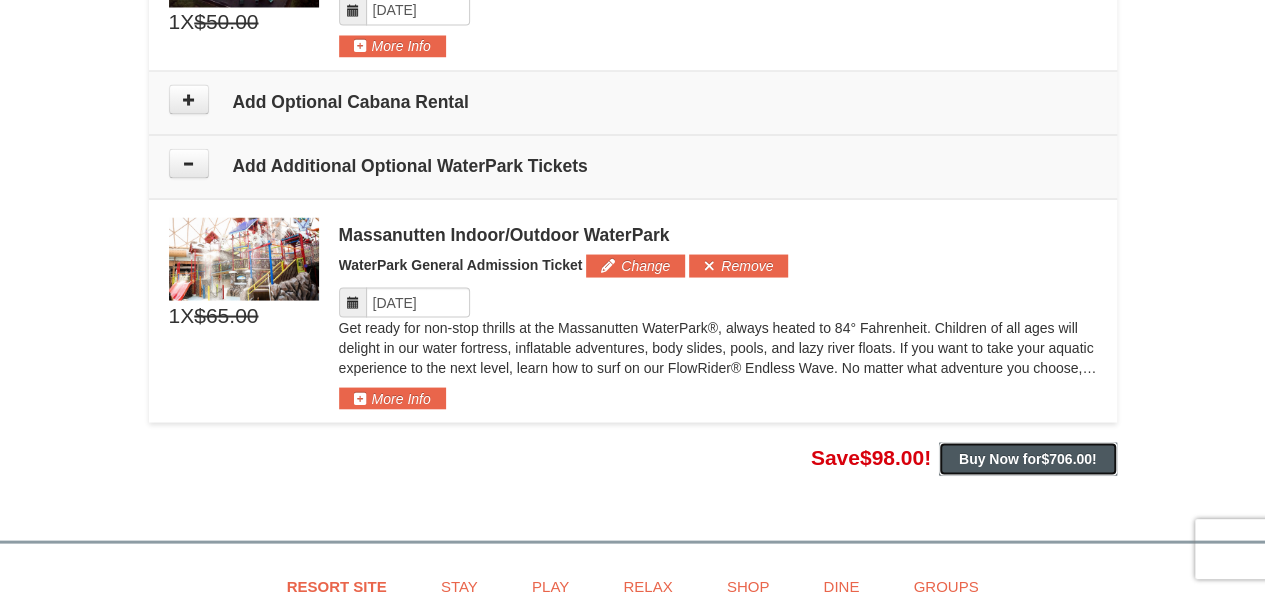 click on "Buy Now for
$706.00 !" at bounding box center [1028, 458] 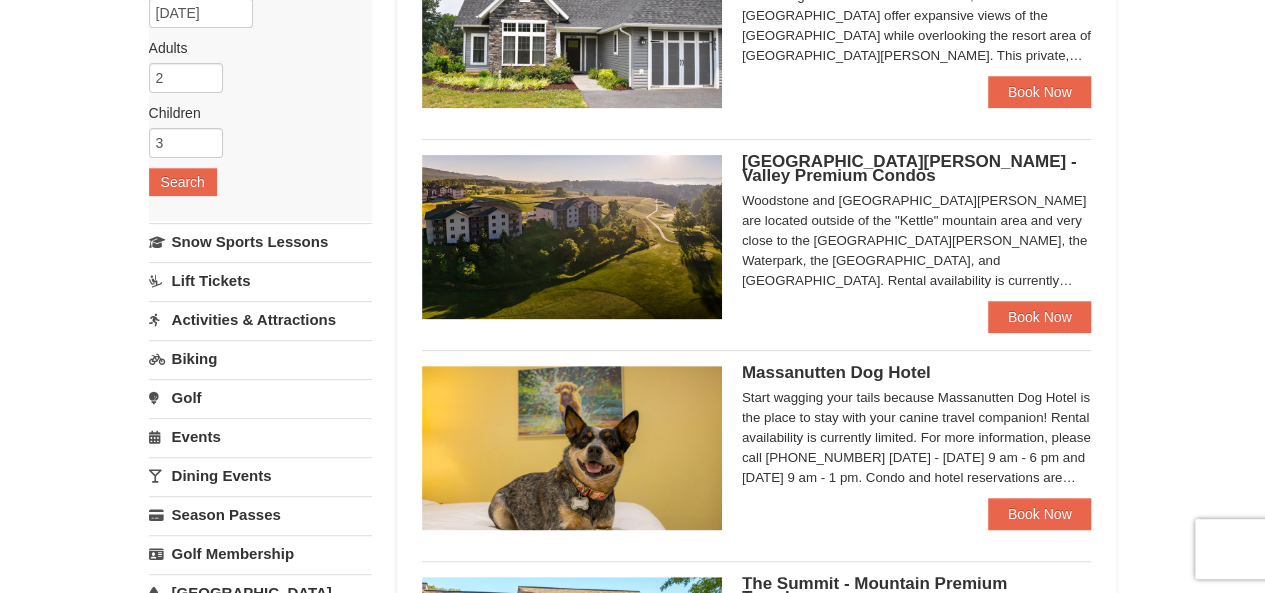 scroll, scrollTop: 280, scrollLeft: 0, axis: vertical 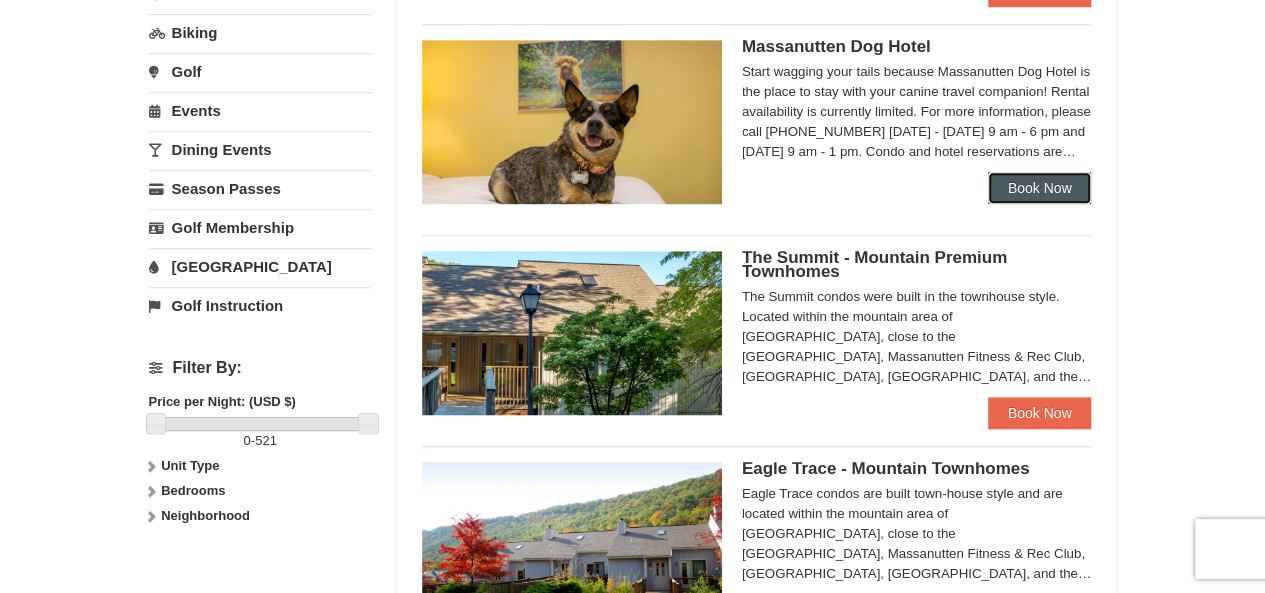 click on "Book Now" at bounding box center [1040, 188] 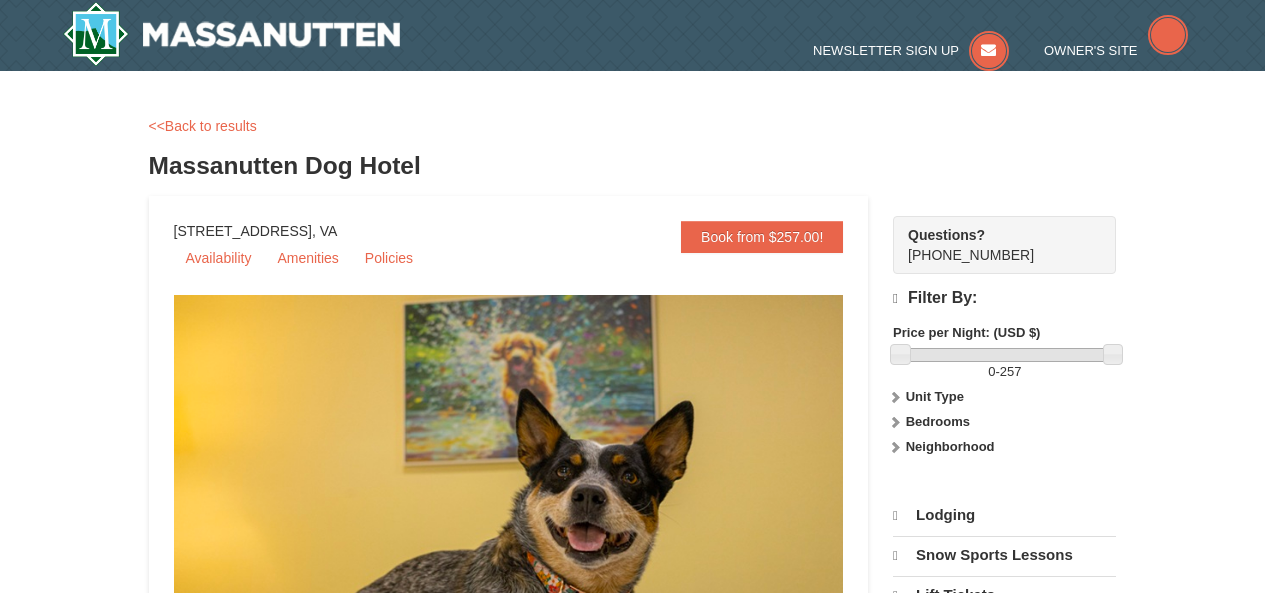 scroll, scrollTop: 0, scrollLeft: 0, axis: both 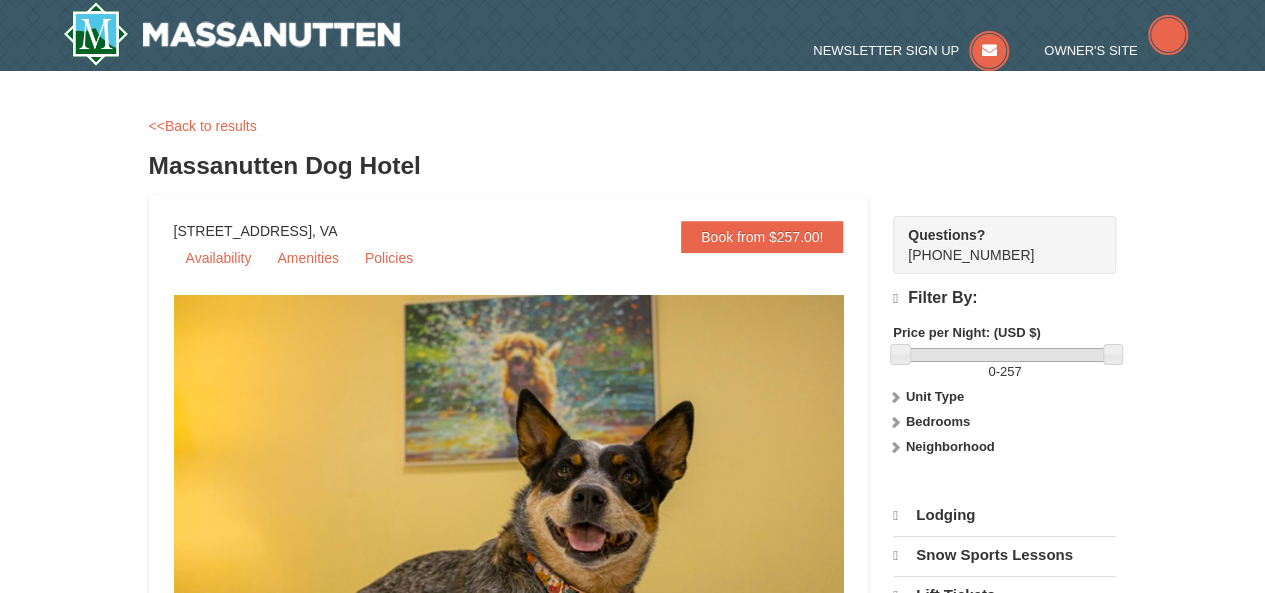 select on "7" 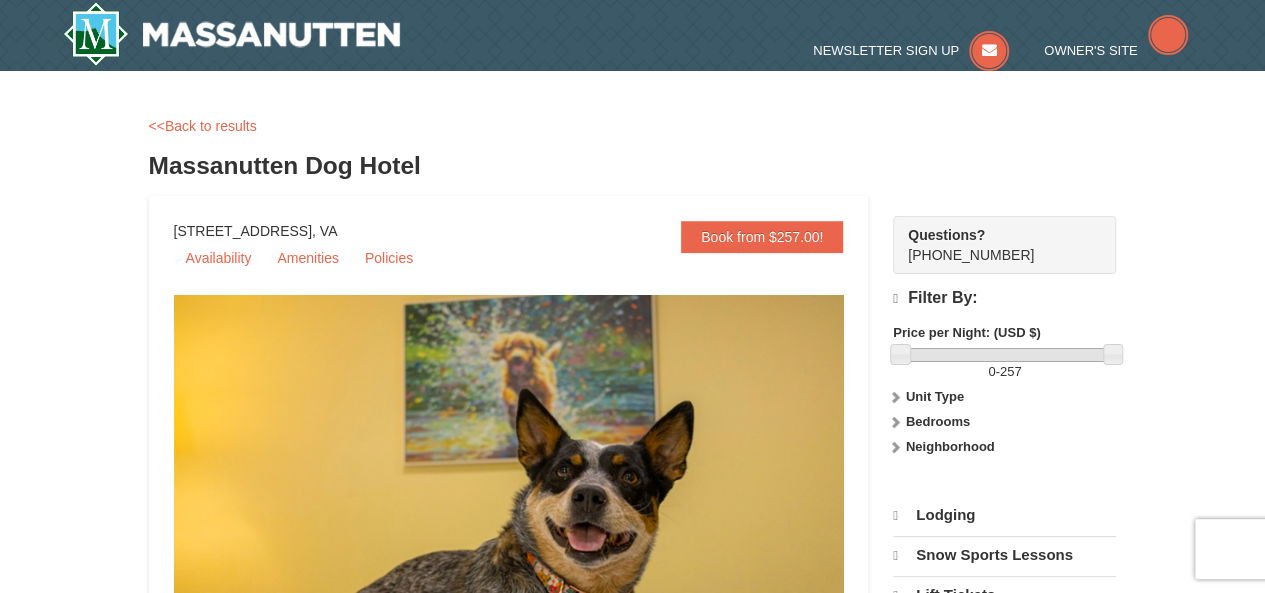 scroll, scrollTop: 0, scrollLeft: 0, axis: both 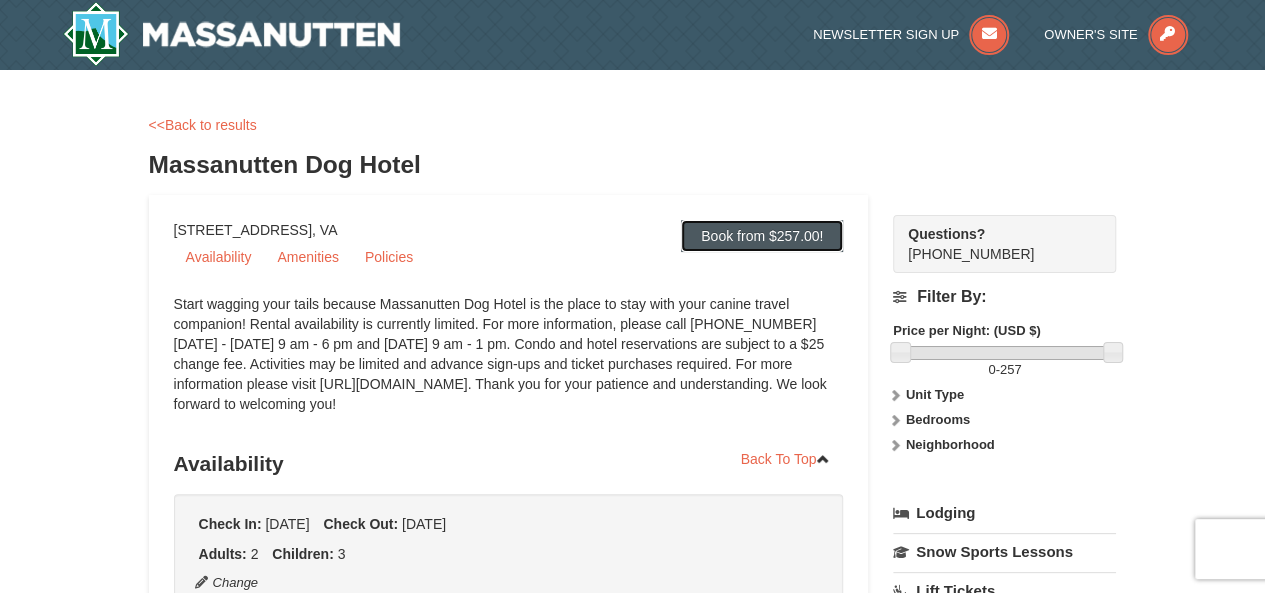 click on "Book from $257.00!" at bounding box center (762, 236) 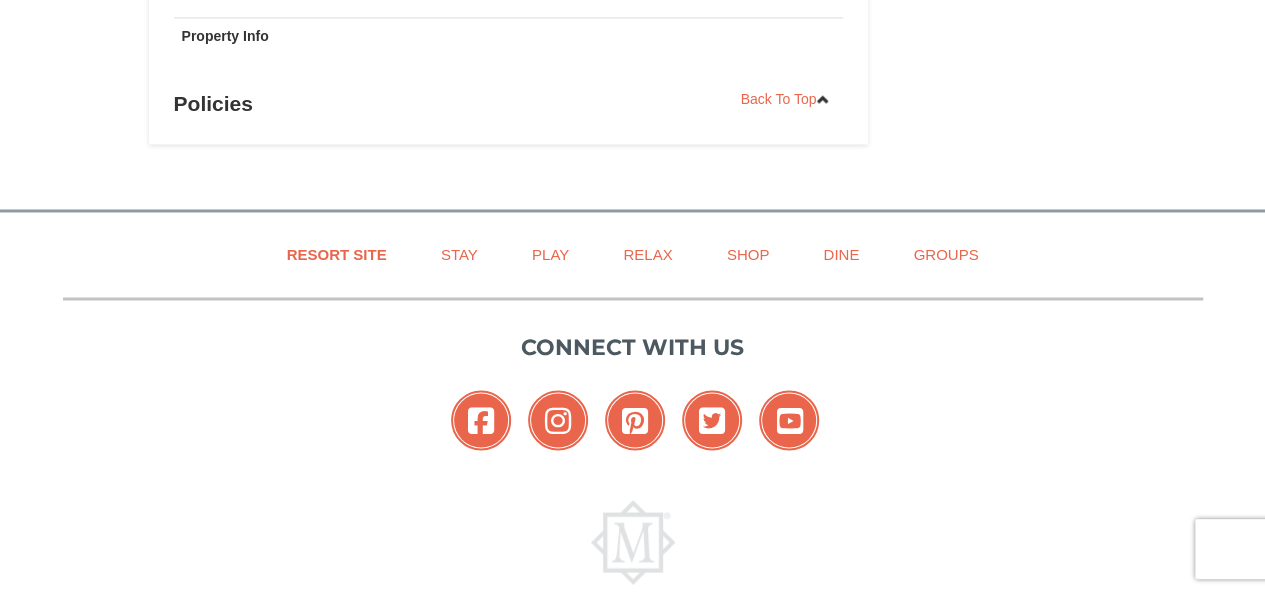 scroll, scrollTop: 1280, scrollLeft: 0, axis: vertical 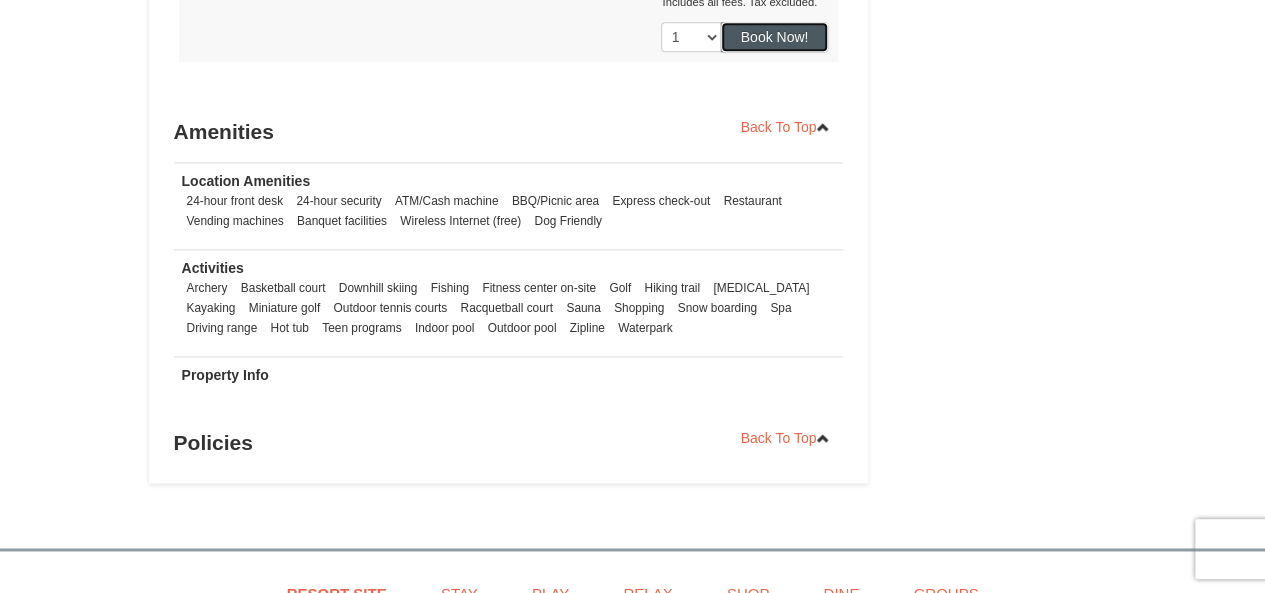 click on "Book Now!" at bounding box center (775, 37) 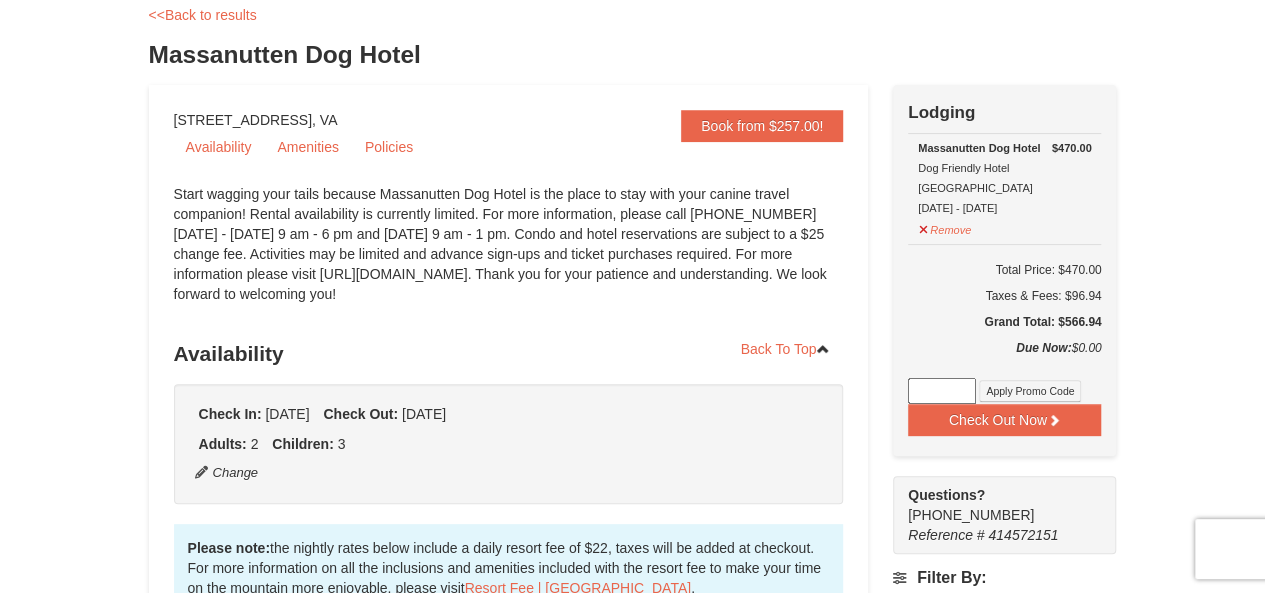 scroll, scrollTop: 100, scrollLeft: 0, axis: vertical 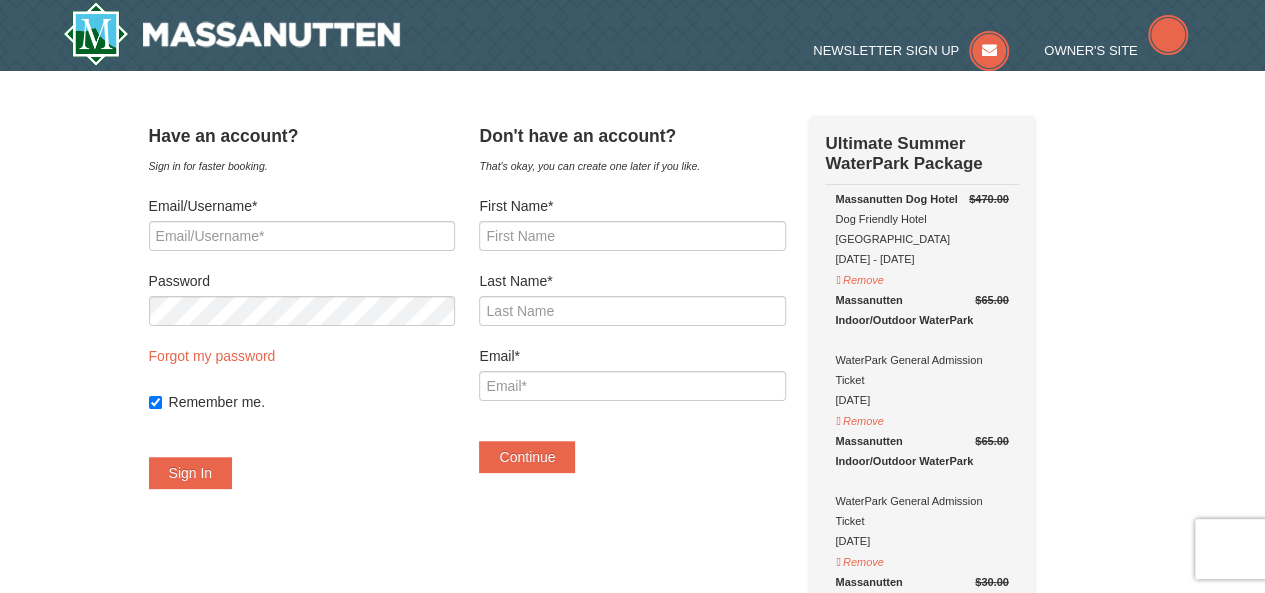select on "7" 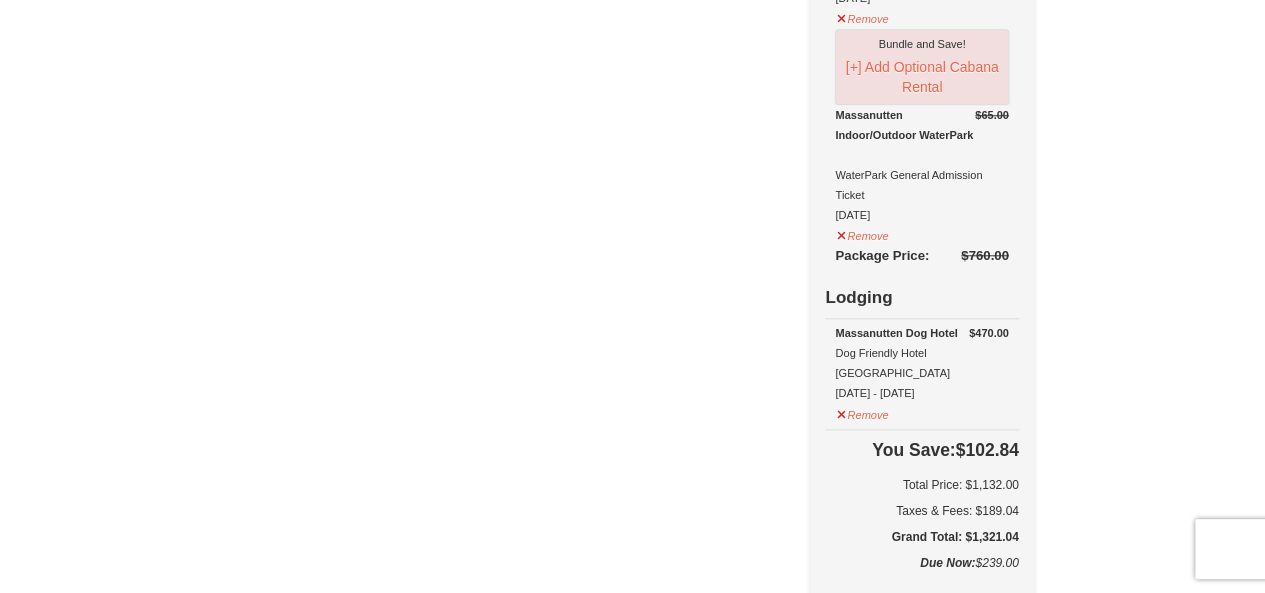 scroll, scrollTop: 887, scrollLeft: 0, axis: vertical 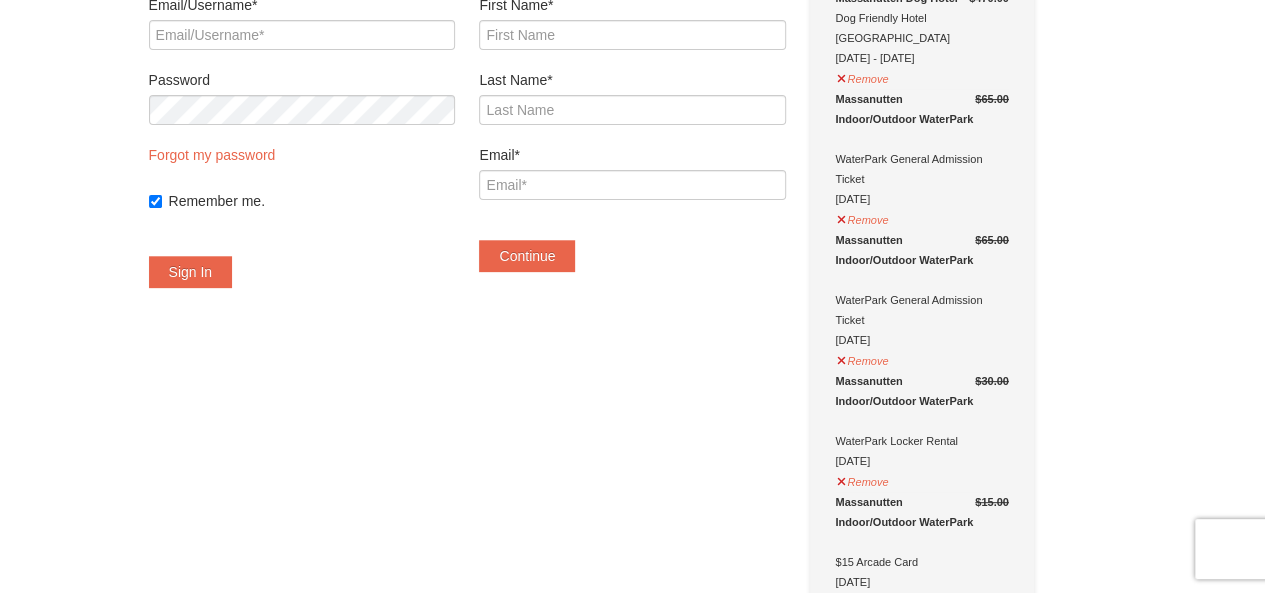 click on "×
Have an account?
Sign in for faster booking.
Email/Username*
Password
Forgot my password
Remember me." at bounding box center (632, 901) 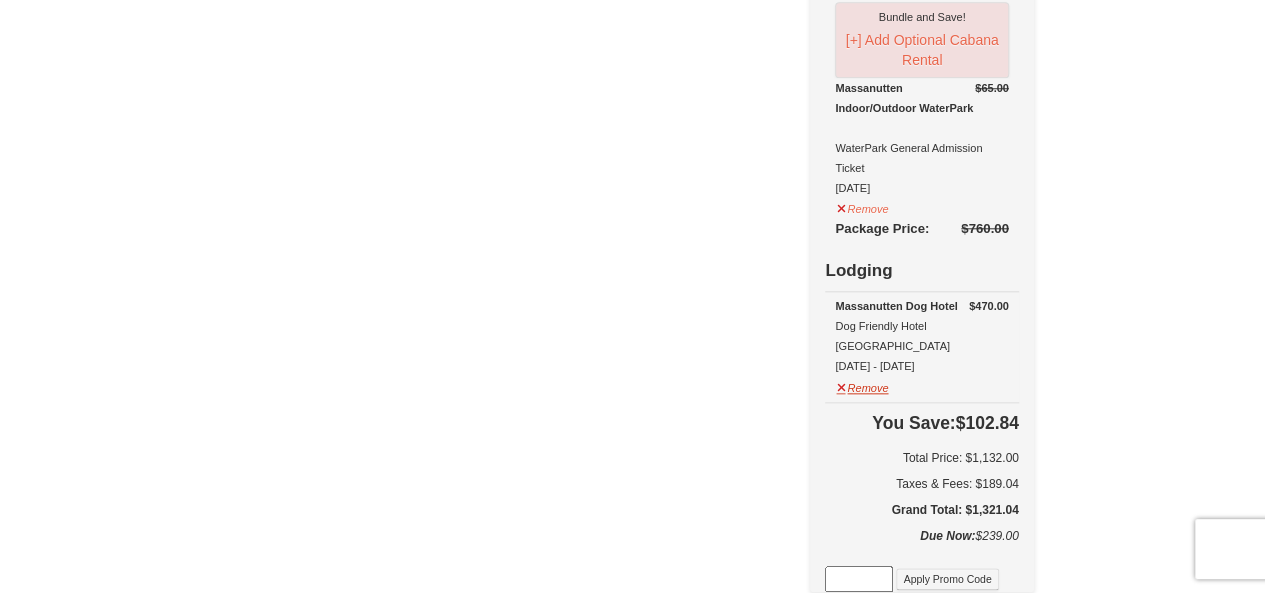 scroll, scrollTop: 912, scrollLeft: 0, axis: vertical 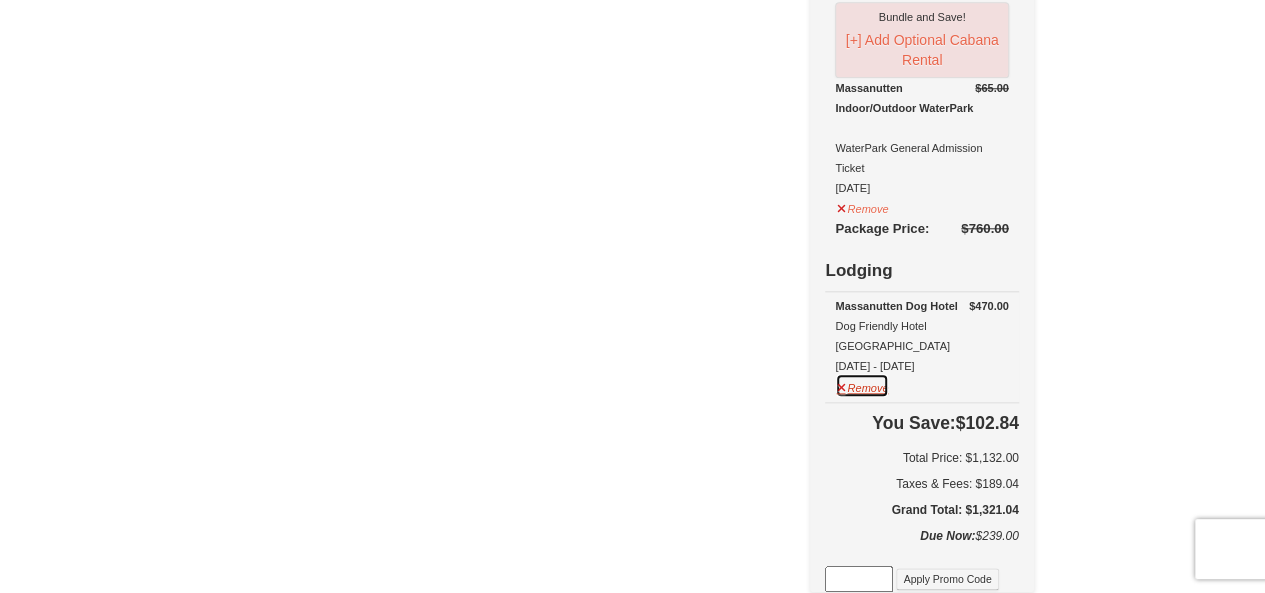 click on "Remove" at bounding box center (862, 385) 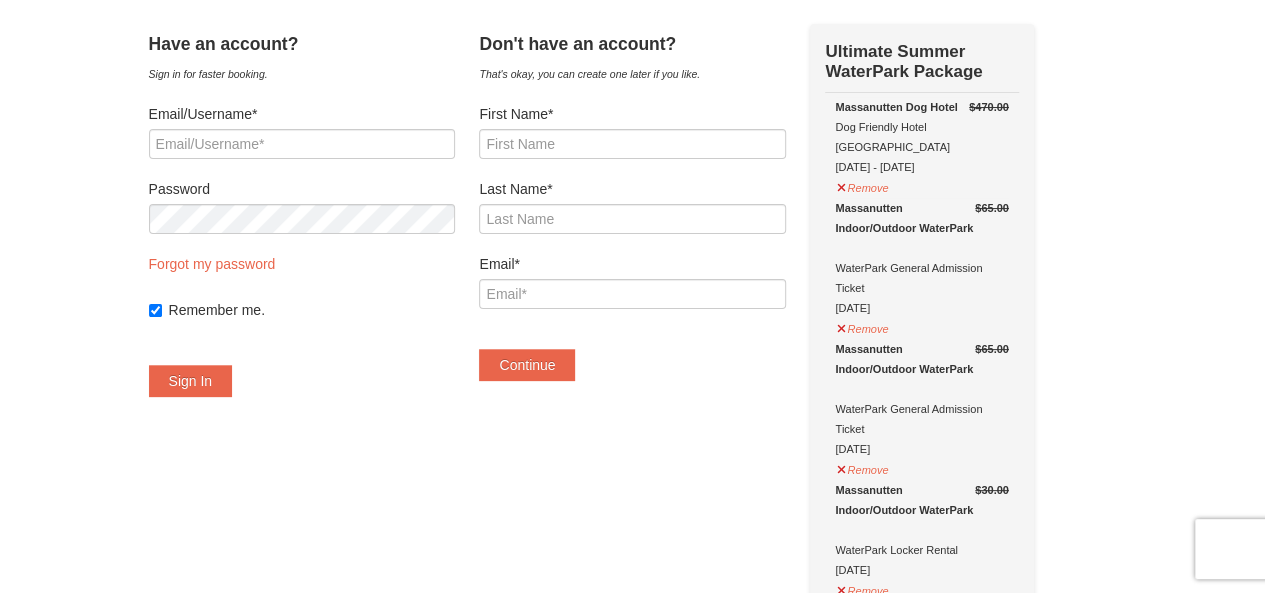 scroll, scrollTop: 0, scrollLeft: 0, axis: both 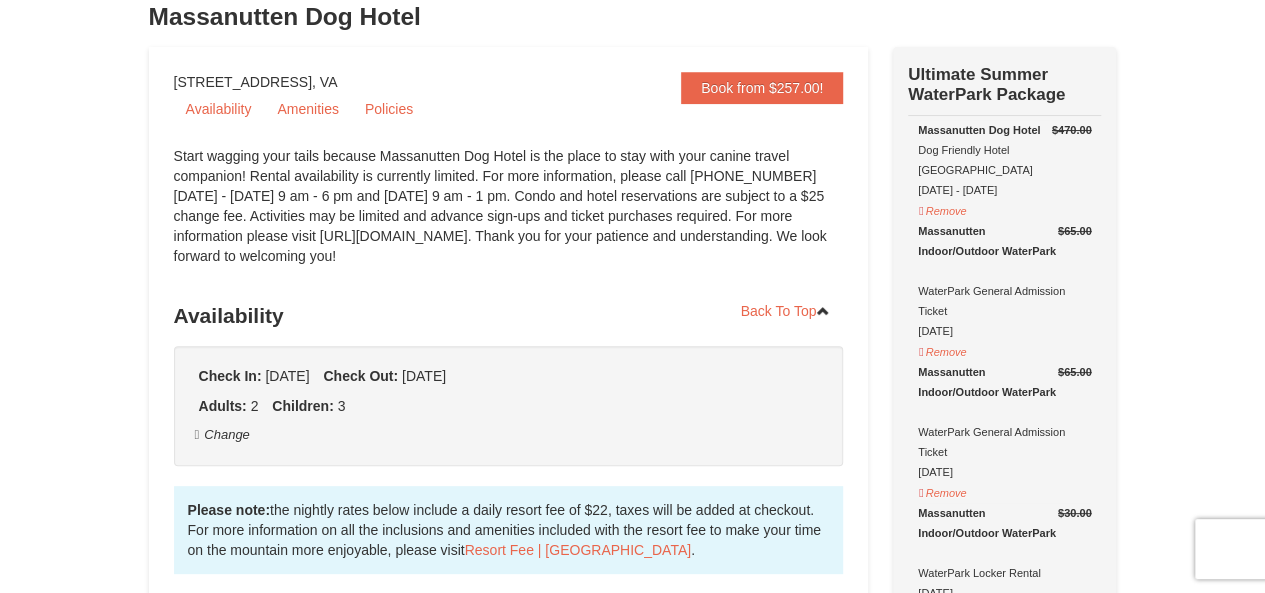 select on "7" 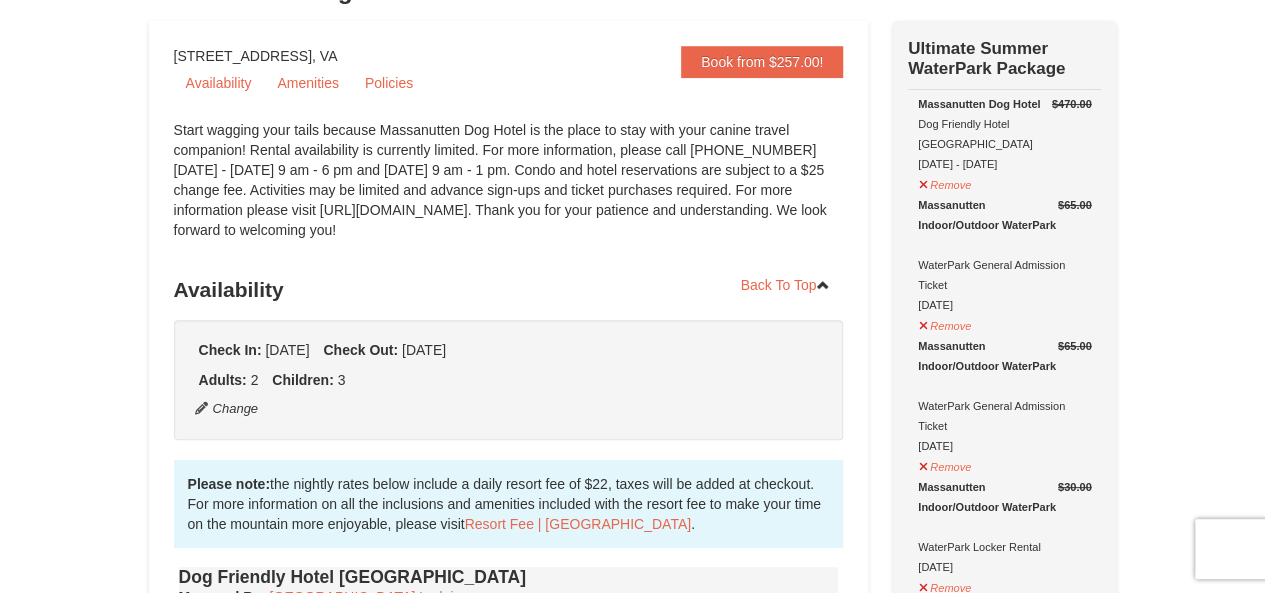 scroll, scrollTop: 396, scrollLeft: 0, axis: vertical 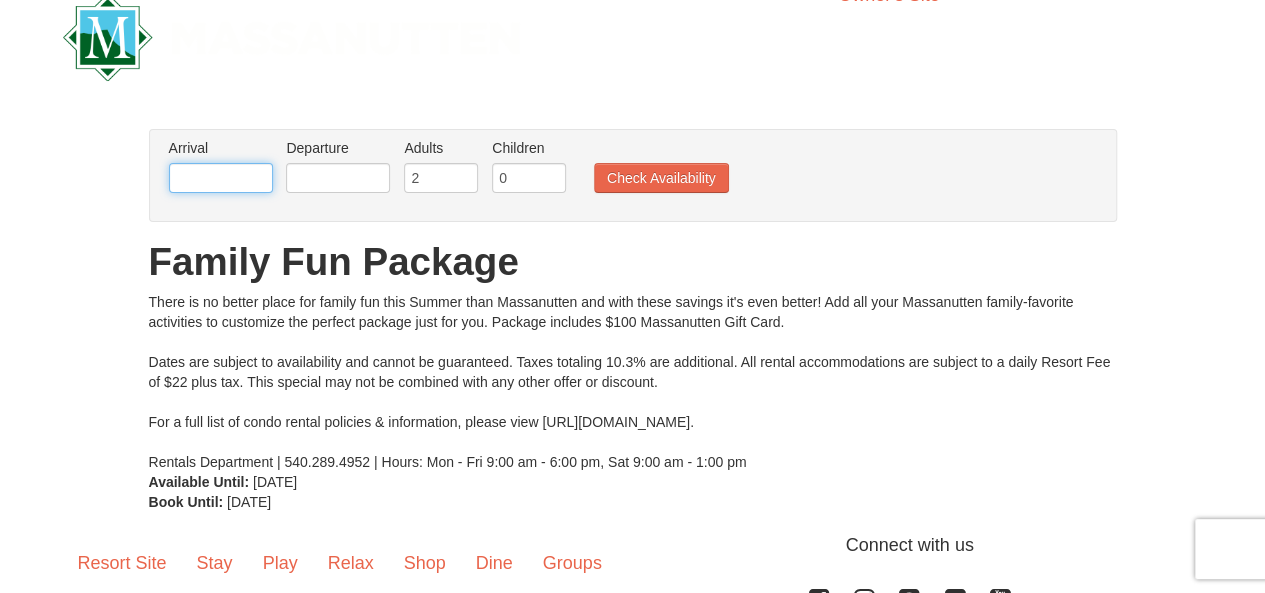 click at bounding box center [221, 178] 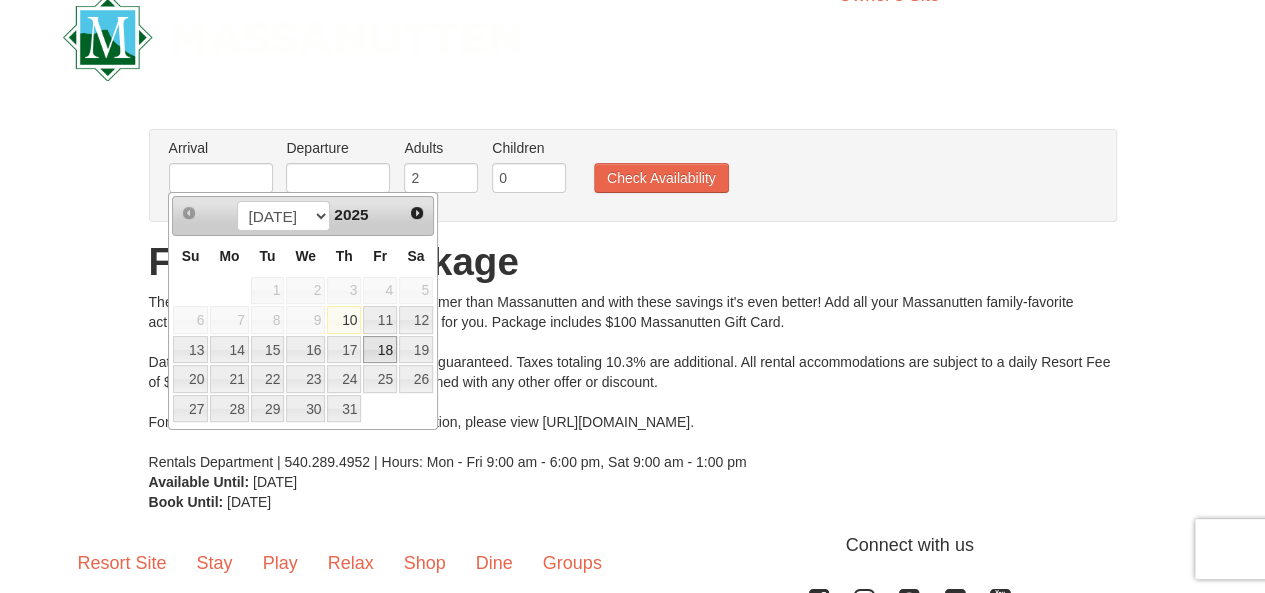 click on "18" at bounding box center (380, 350) 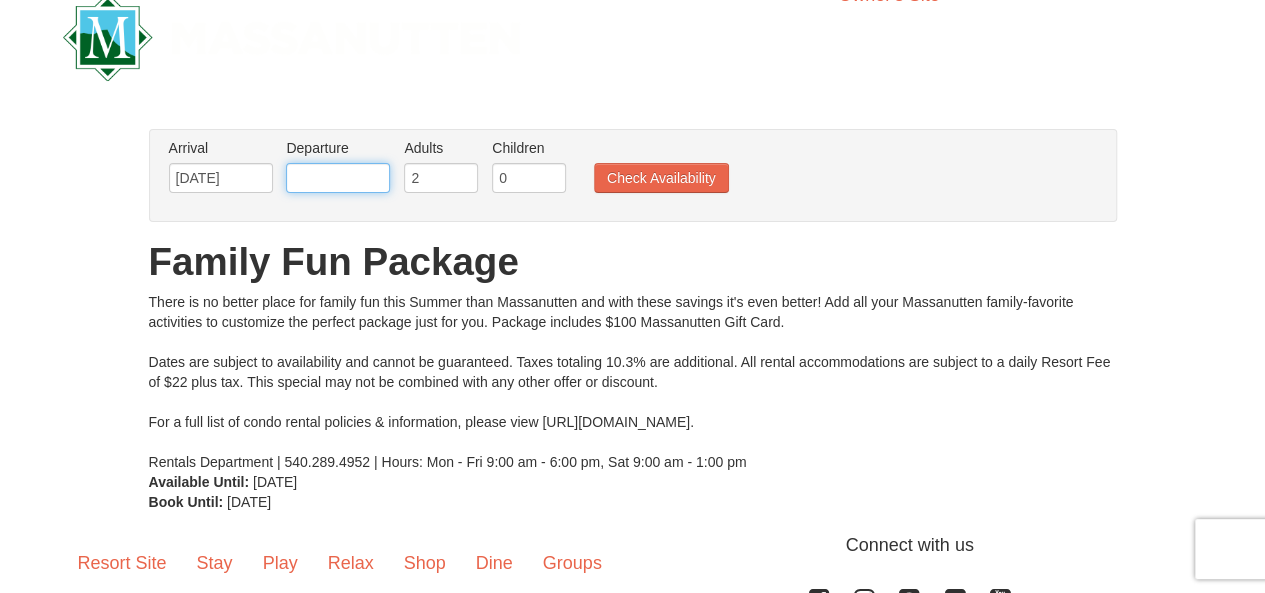 click at bounding box center [338, 178] 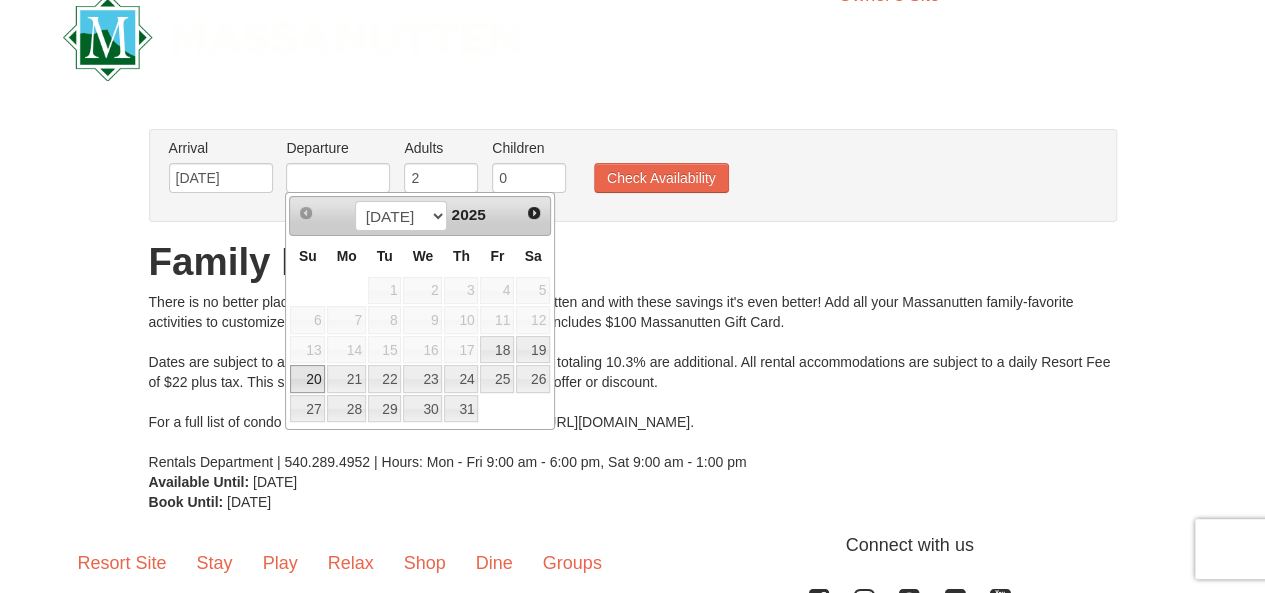 click on "20" at bounding box center (307, 379) 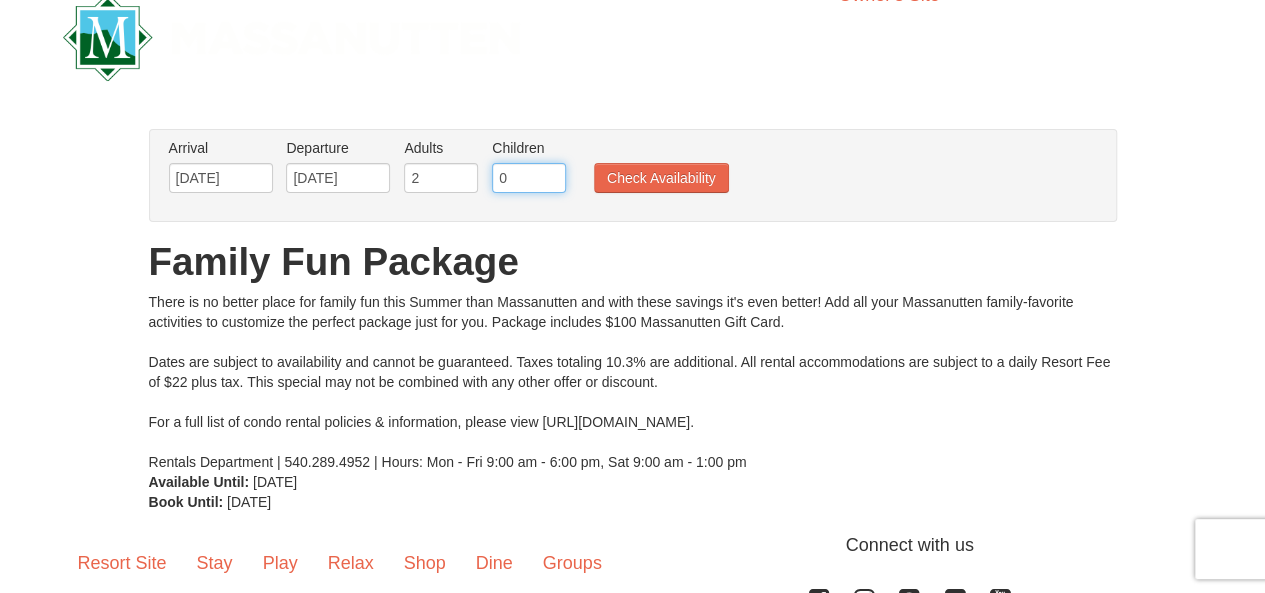 drag, startPoint x: 513, startPoint y: 173, endPoint x: 440, endPoint y: 171, distance: 73.02739 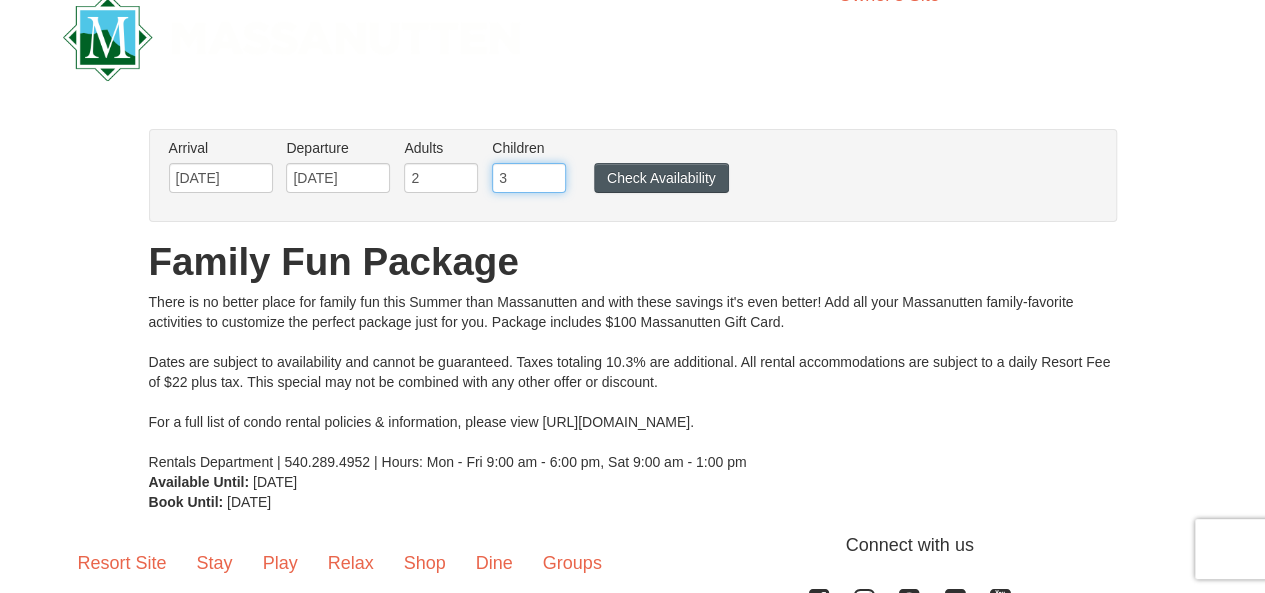 type on "3" 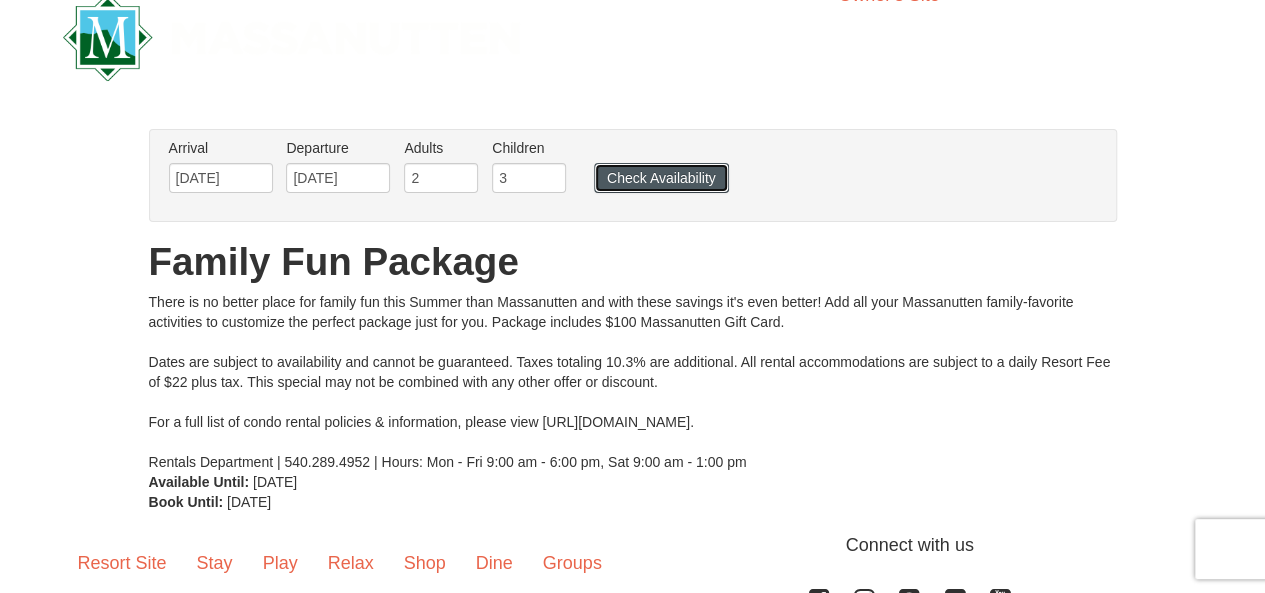 click on "Check Availability" at bounding box center [661, 178] 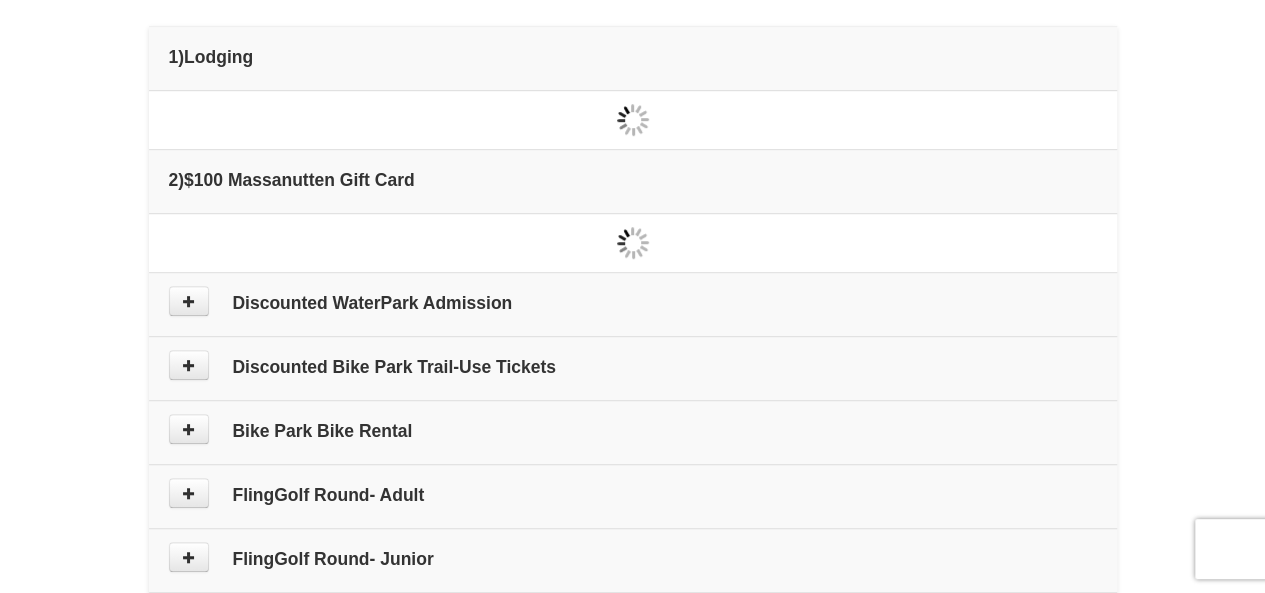 scroll, scrollTop: 690, scrollLeft: 0, axis: vertical 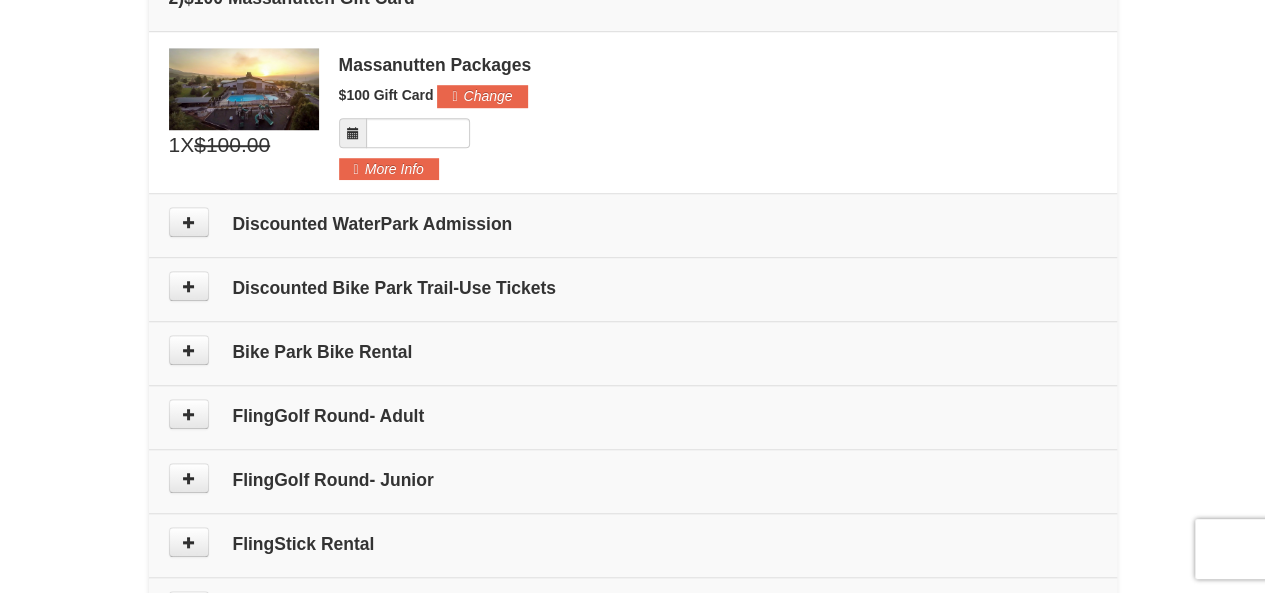 type on "[DATE]" 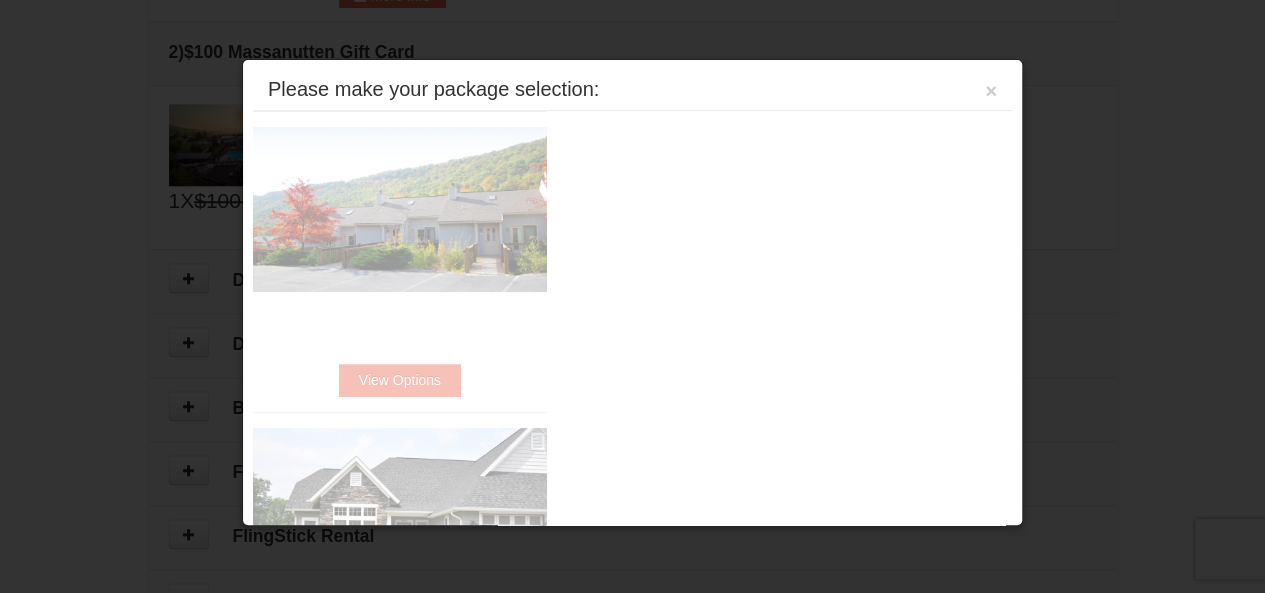 scroll, scrollTop: 609, scrollLeft: 0, axis: vertical 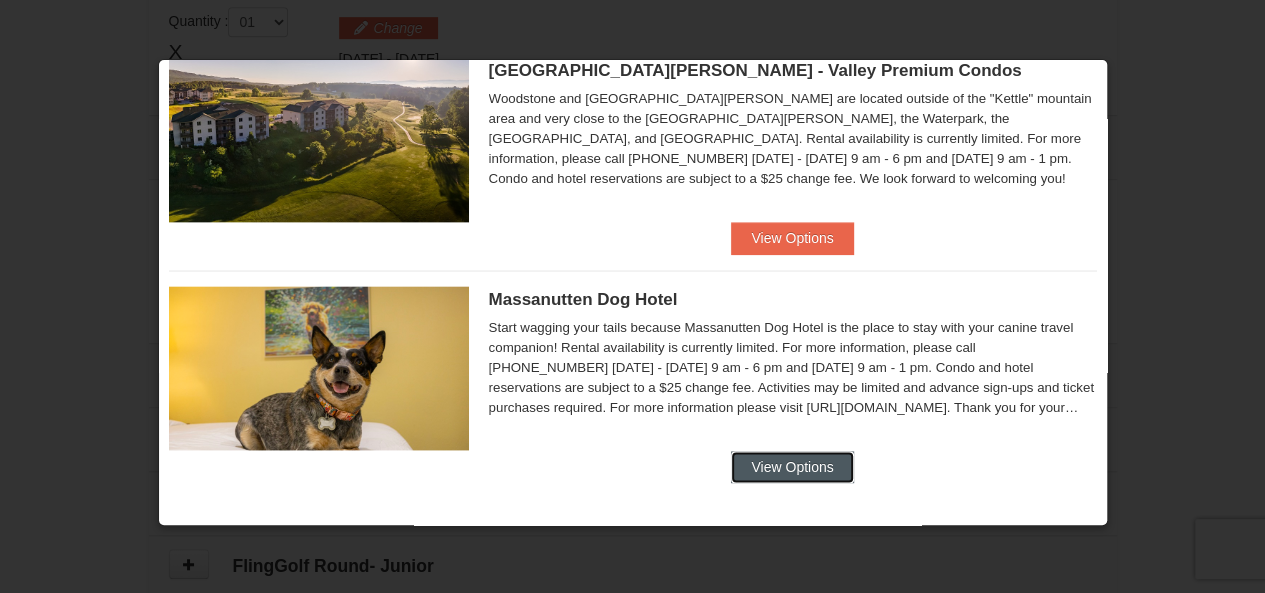 click on "View Options" at bounding box center (792, 467) 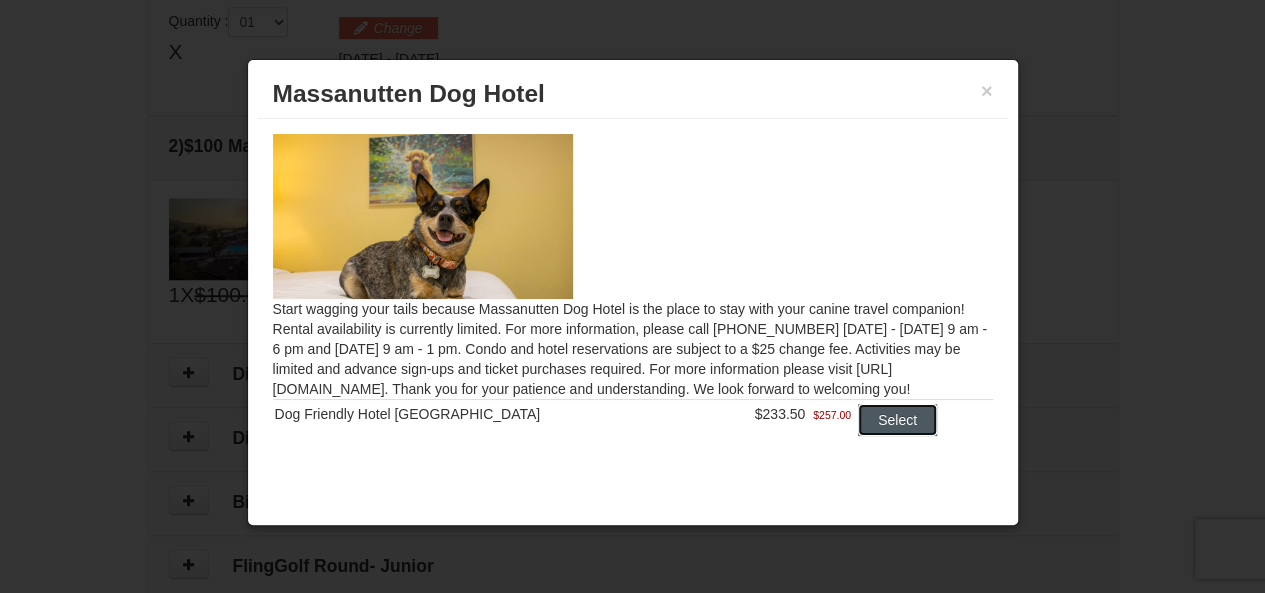 click on "Select" at bounding box center [897, 420] 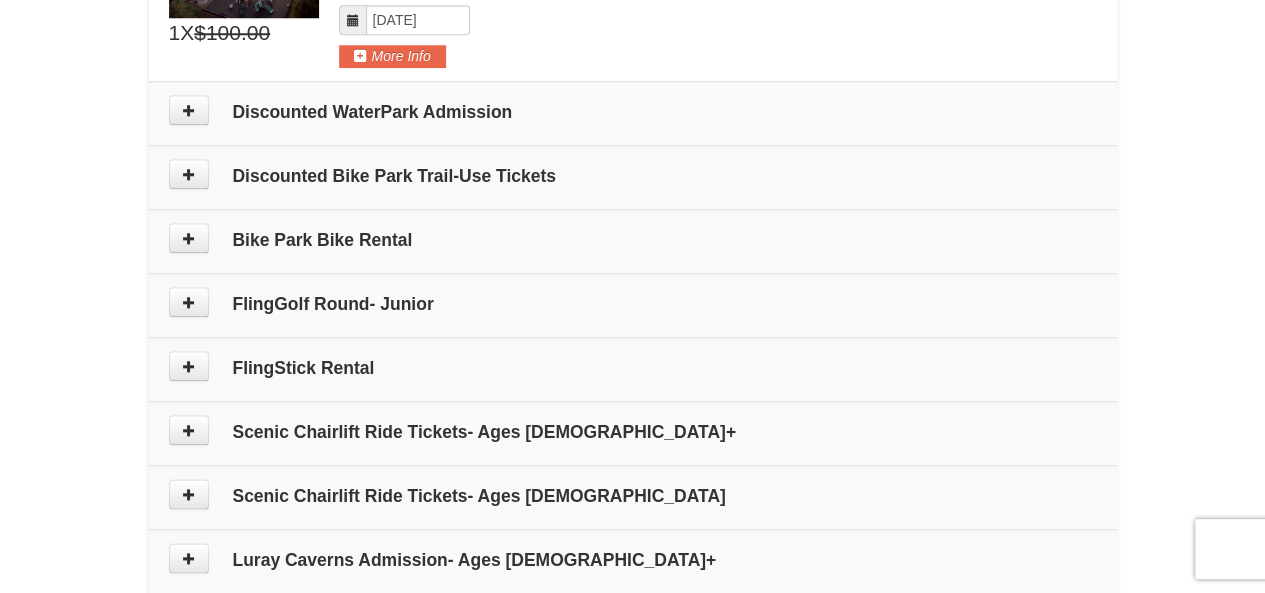 scroll, scrollTop: 958, scrollLeft: 0, axis: vertical 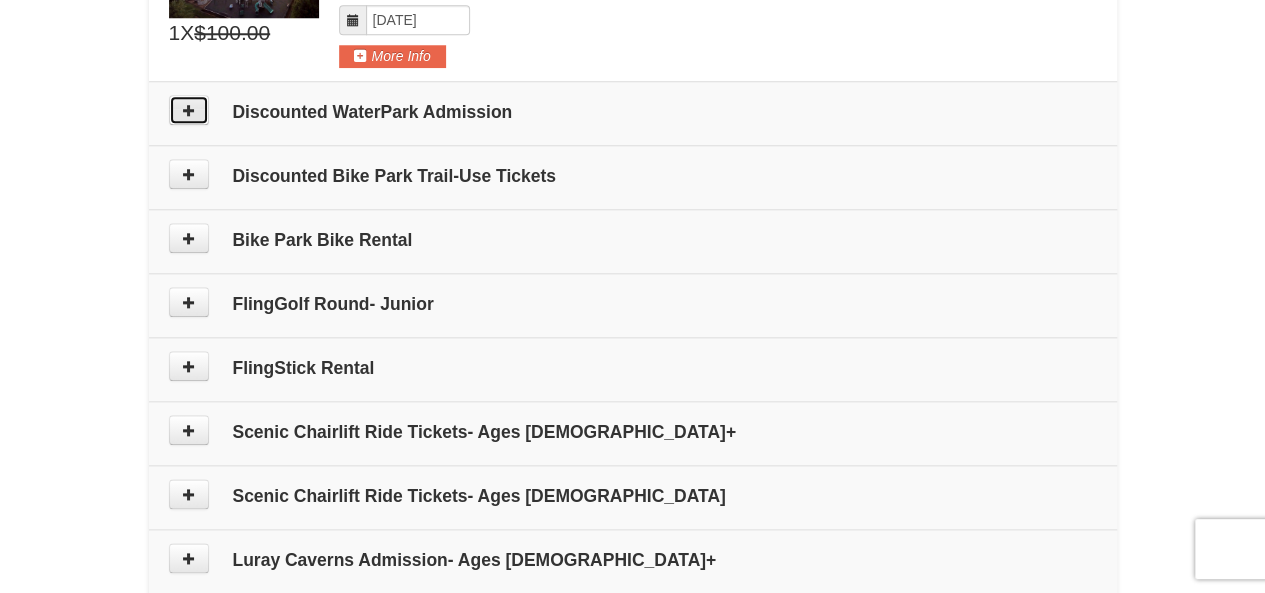 click at bounding box center (189, 110) 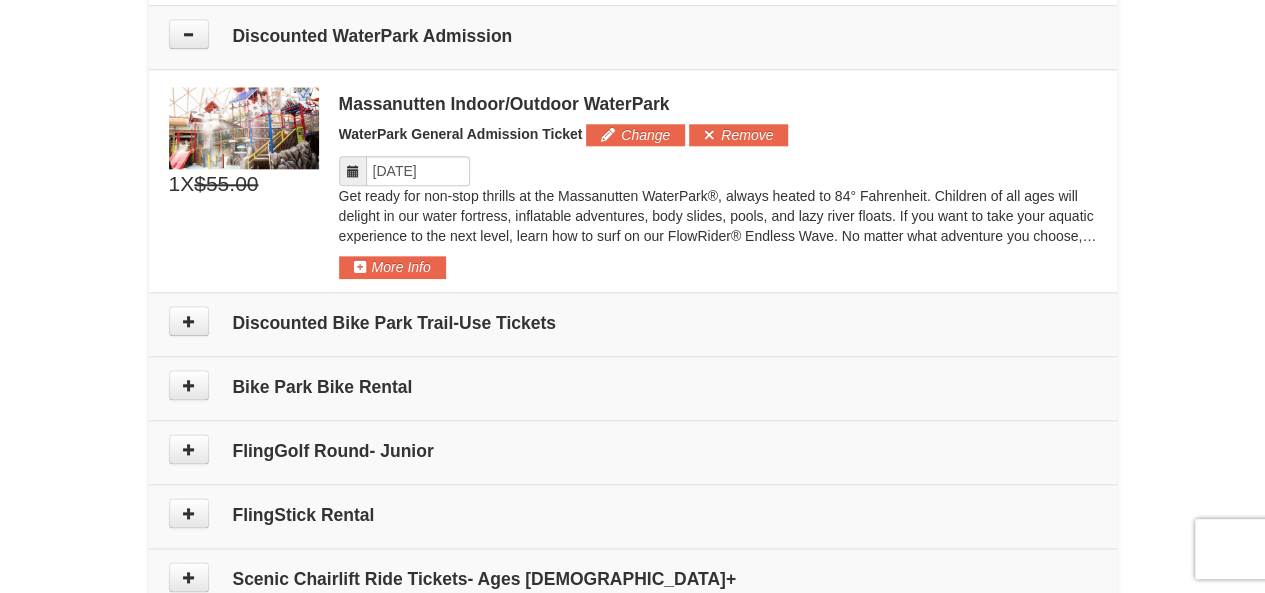 scroll, scrollTop: 1036, scrollLeft: 0, axis: vertical 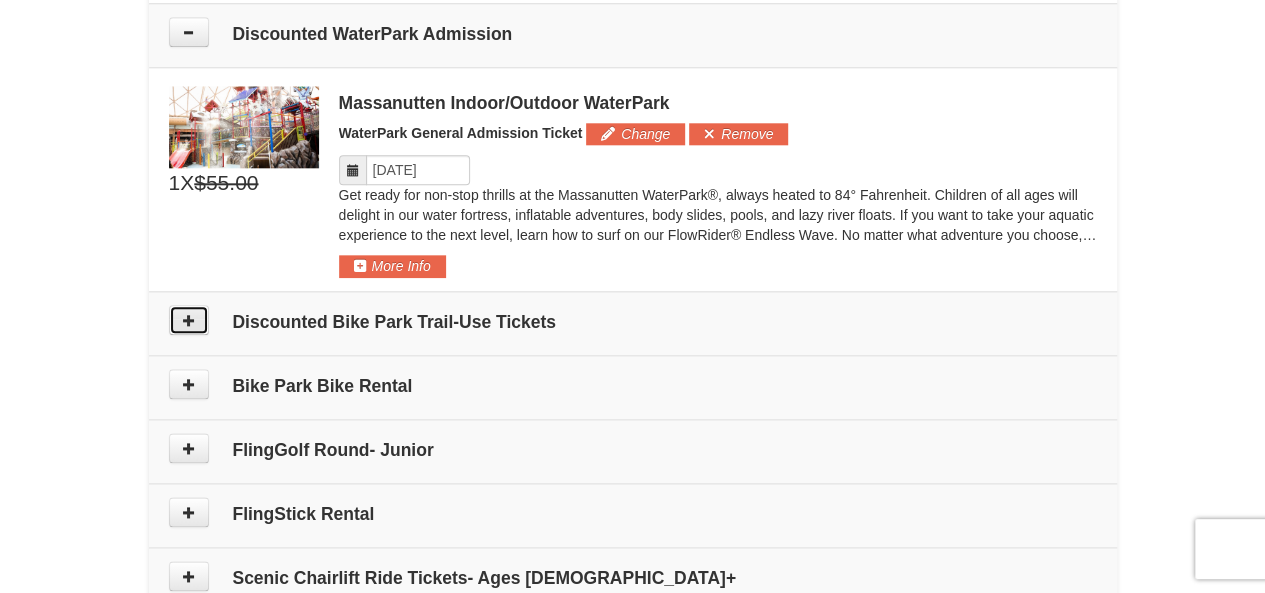 click at bounding box center [189, 320] 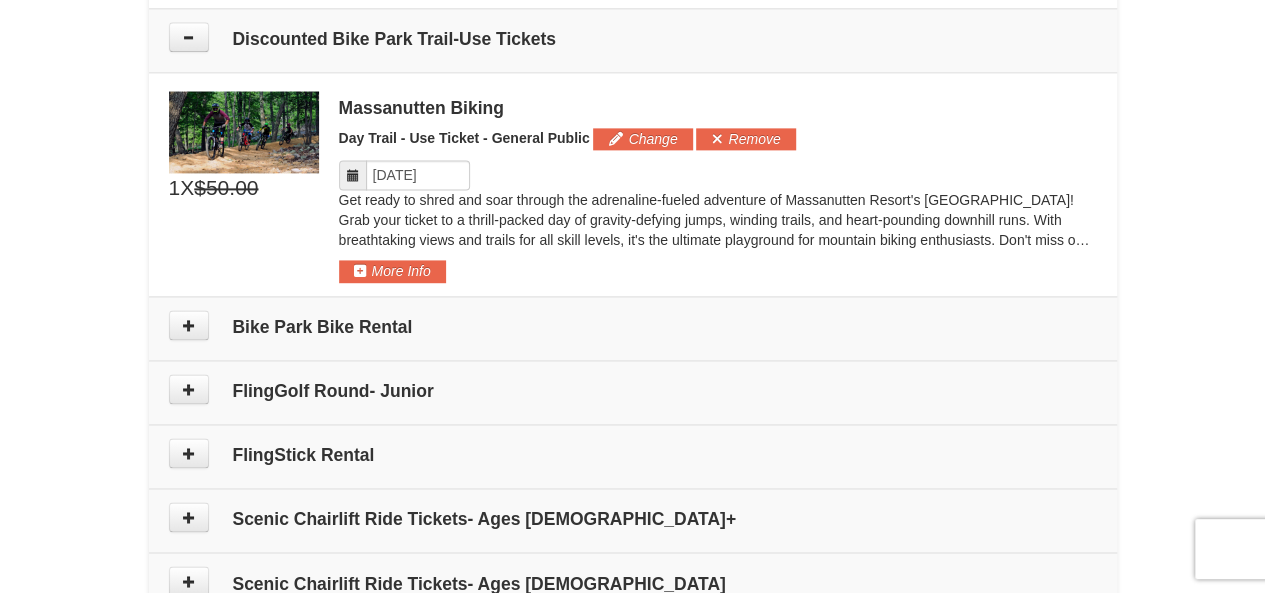 scroll, scrollTop: 1323, scrollLeft: 0, axis: vertical 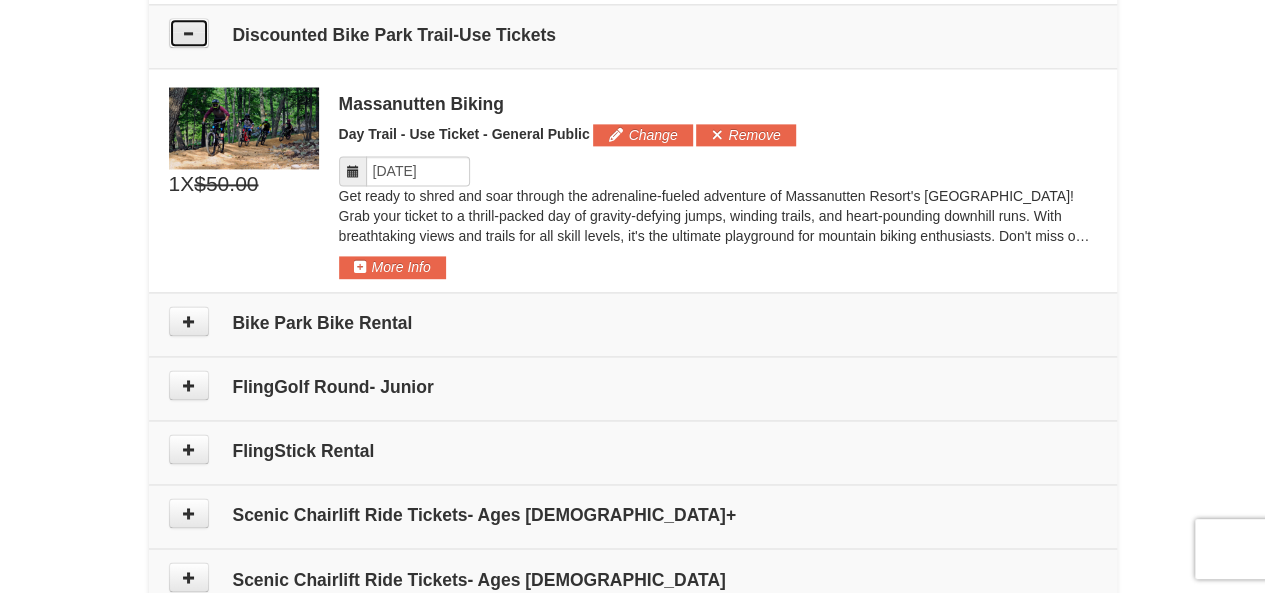 click at bounding box center [189, 33] 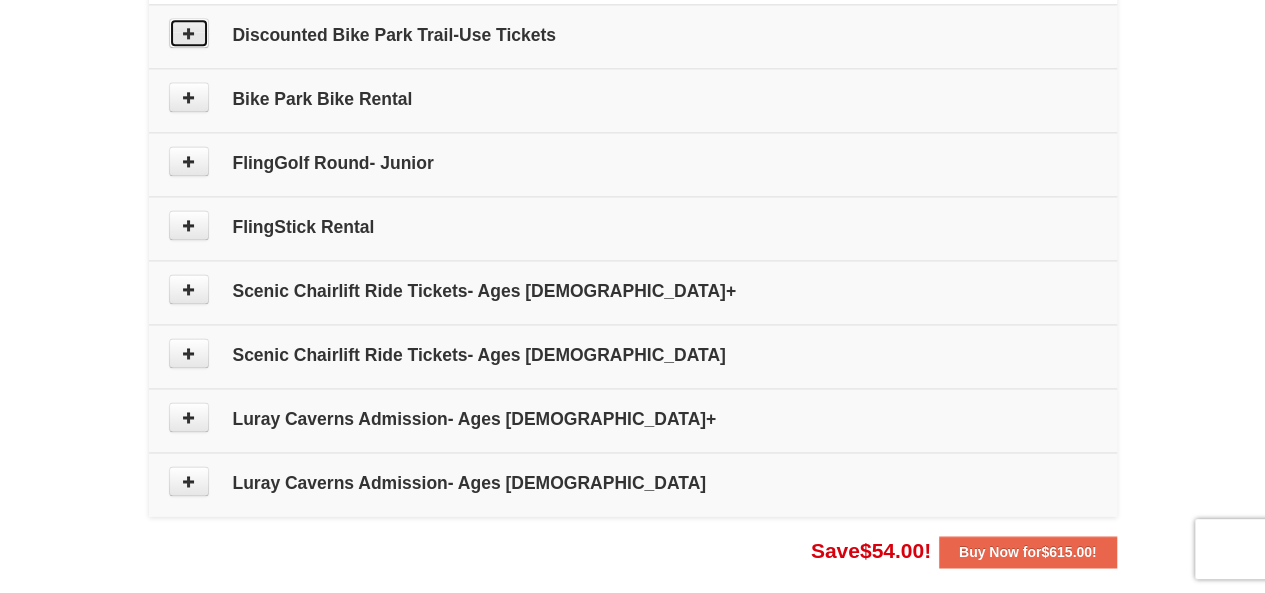 click at bounding box center [189, 33] 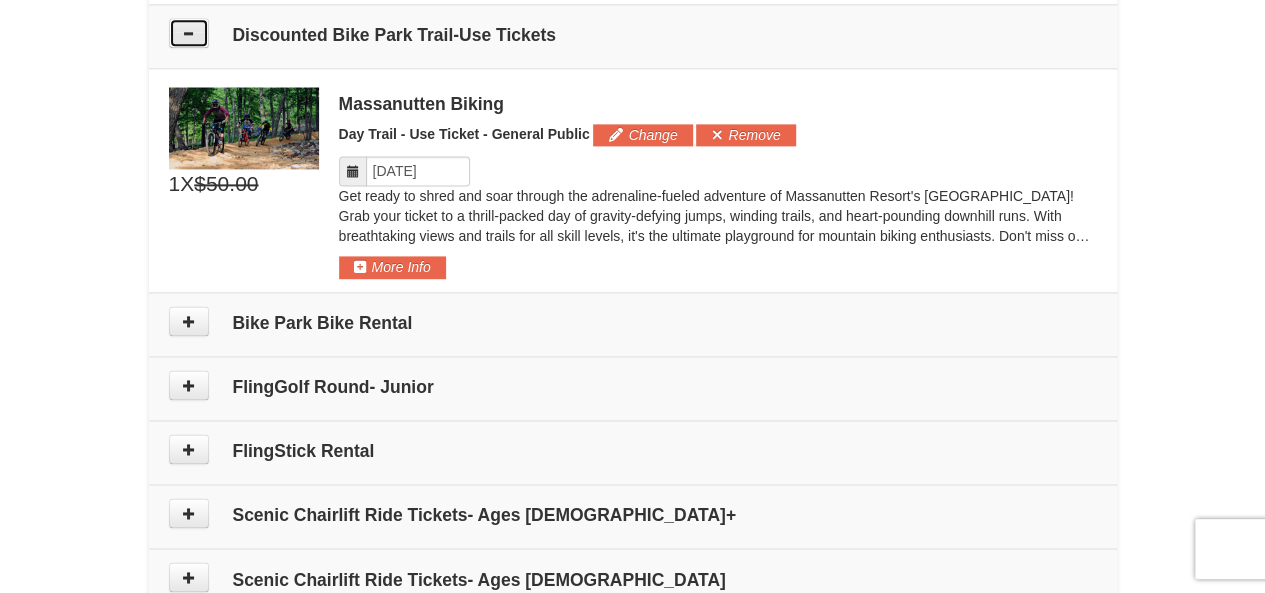 click at bounding box center [189, 33] 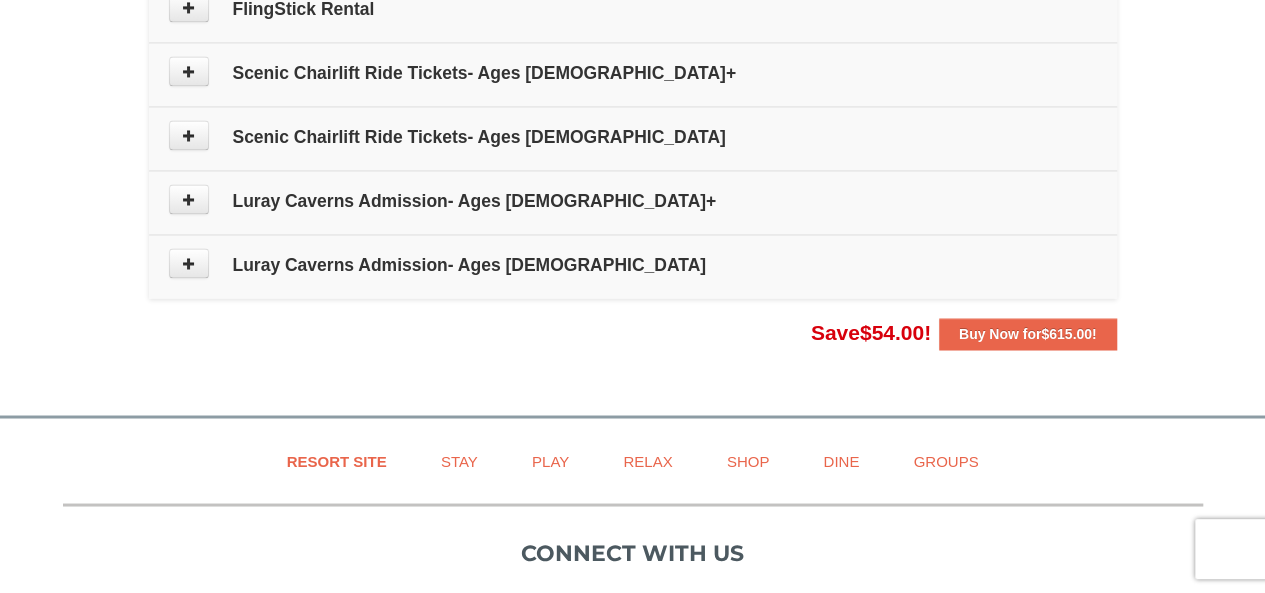 scroll, scrollTop: 1542, scrollLeft: 0, axis: vertical 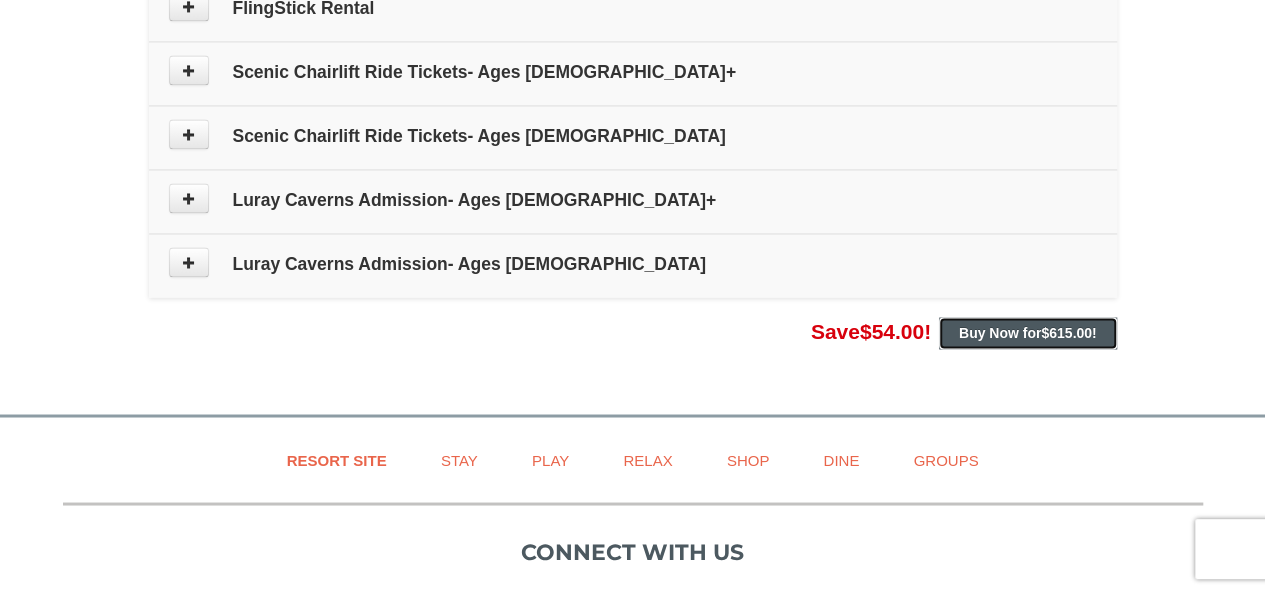 click on "Buy Now for
$615.00 !" at bounding box center [1028, 333] 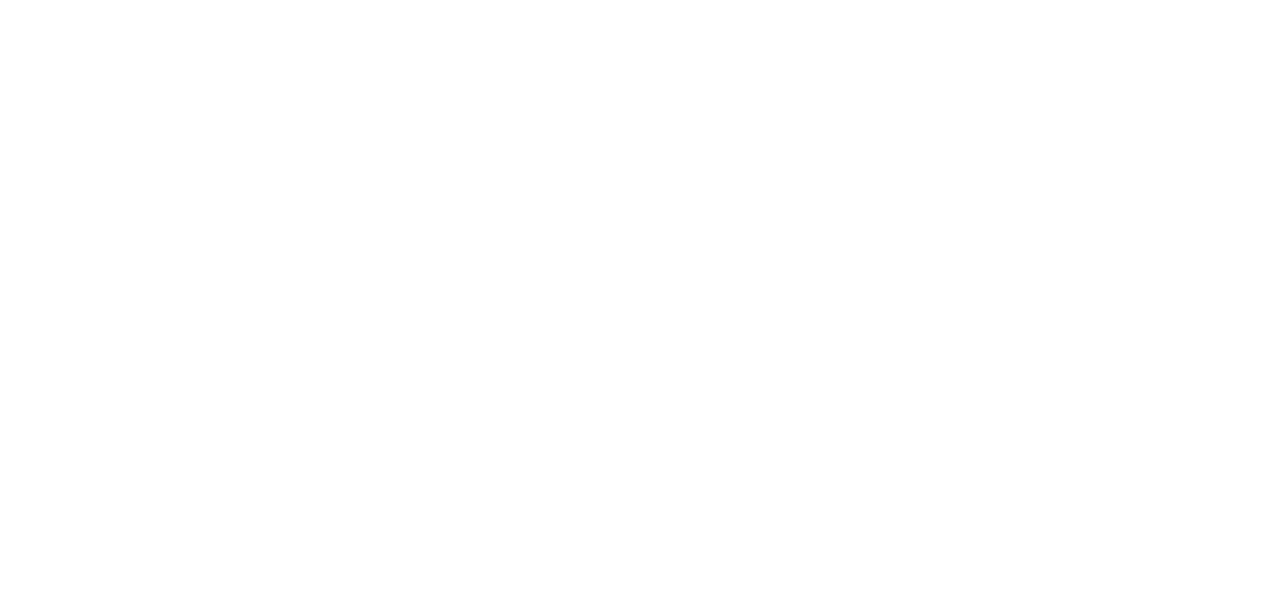 scroll, scrollTop: 0, scrollLeft: 0, axis: both 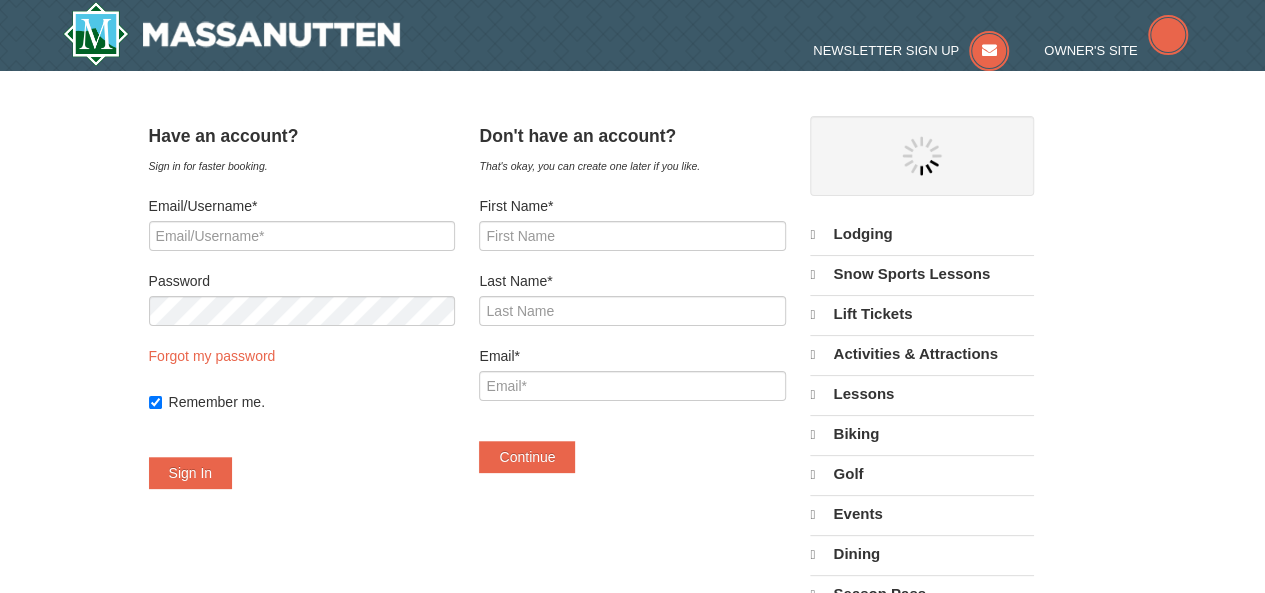 select on "7" 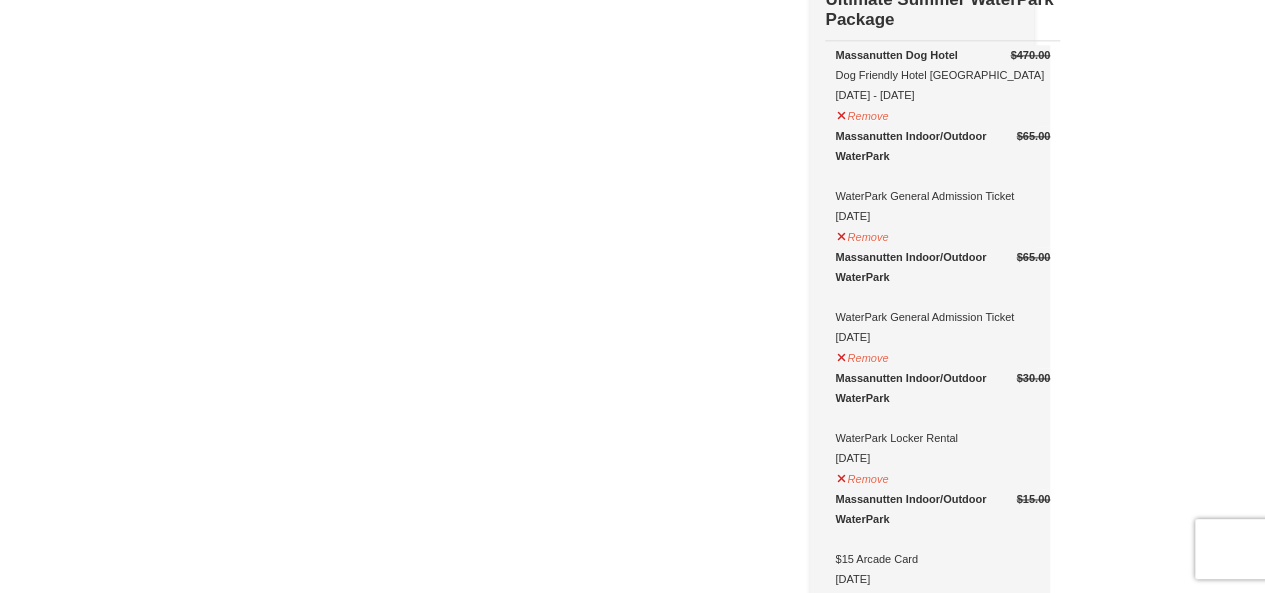 scroll, scrollTop: 1262, scrollLeft: 0, axis: vertical 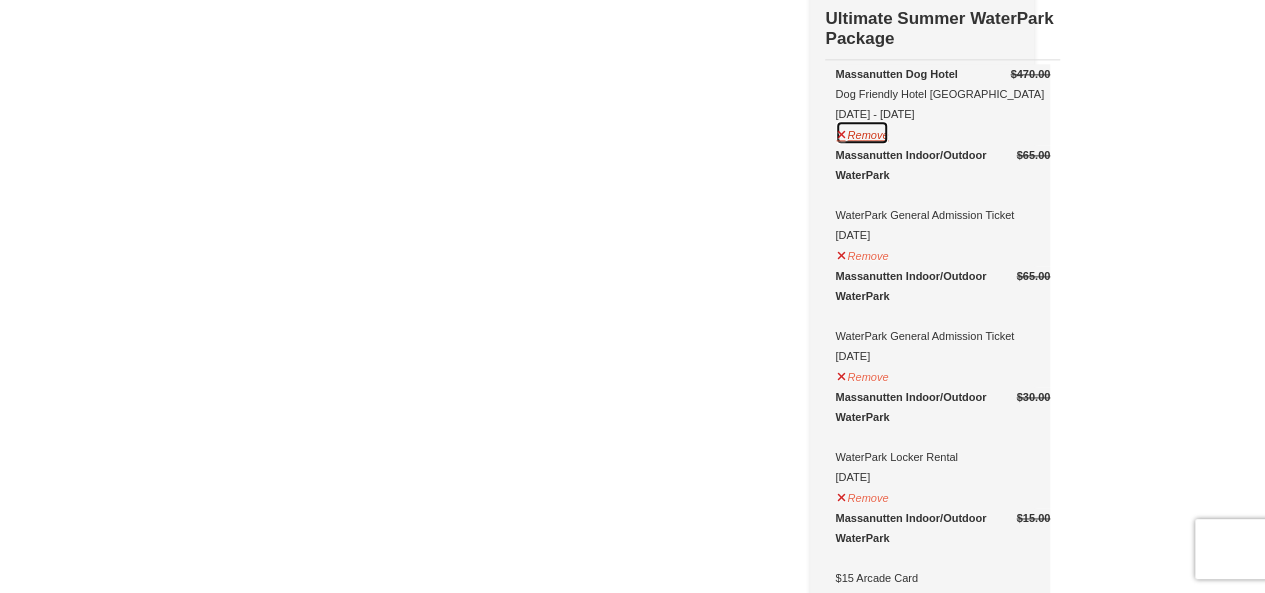 click on "Remove" at bounding box center (862, 132) 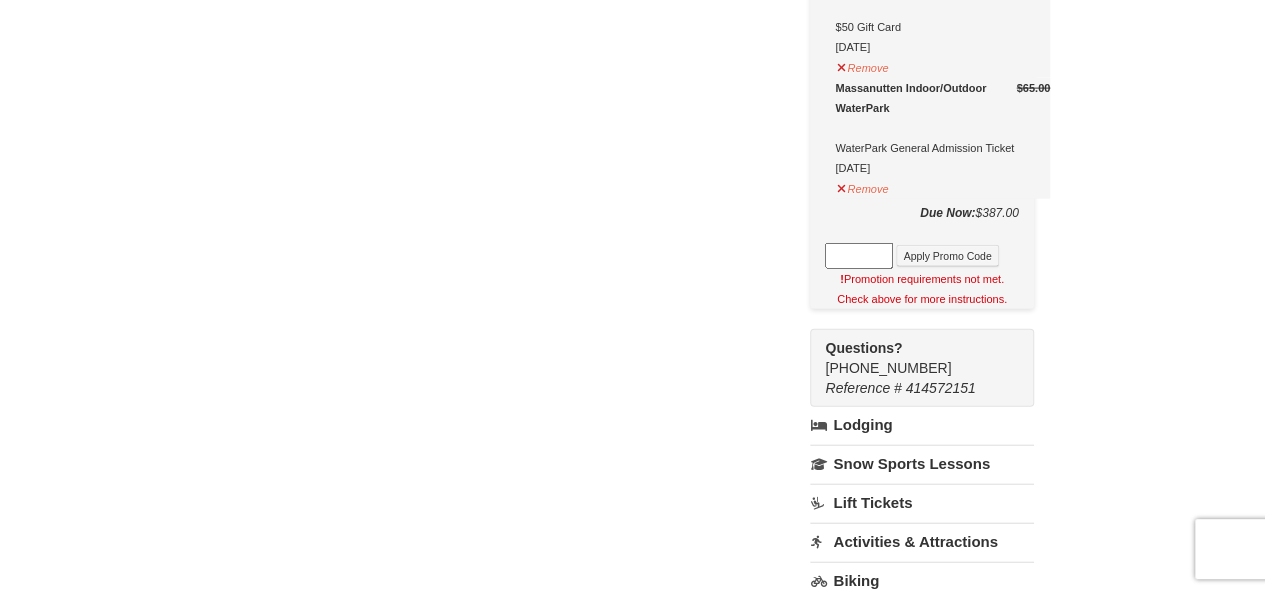 scroll, scrollTop: 2199, scrollLeft: 0, axis: vertical 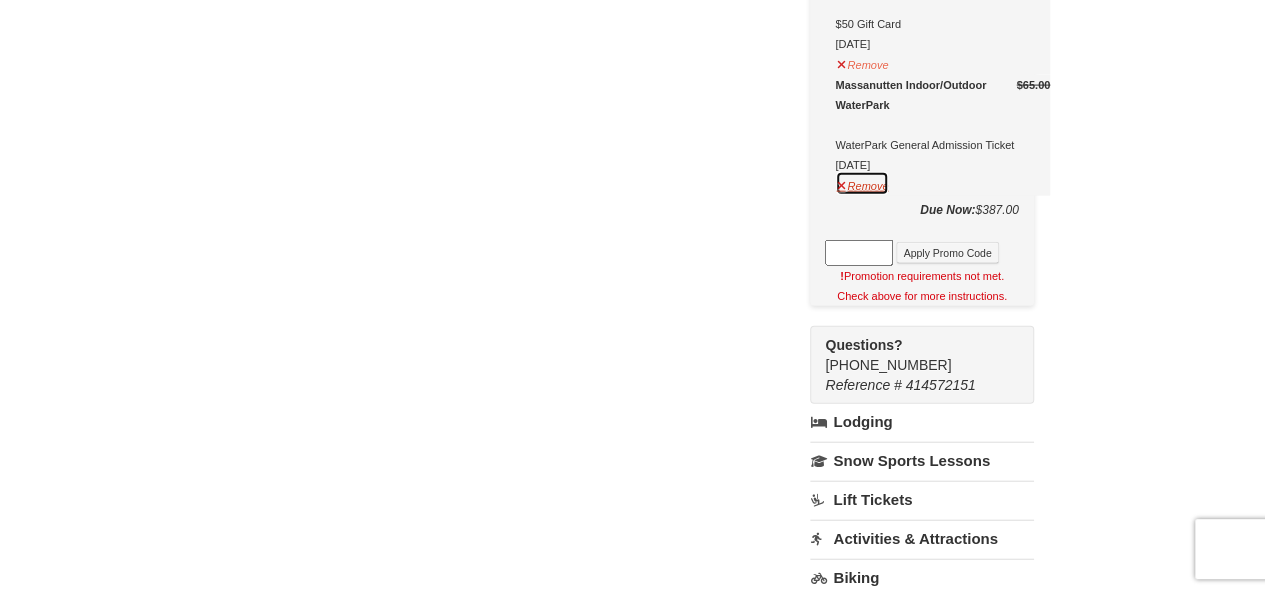 click on "Remove" at bounding box center (862, 183) 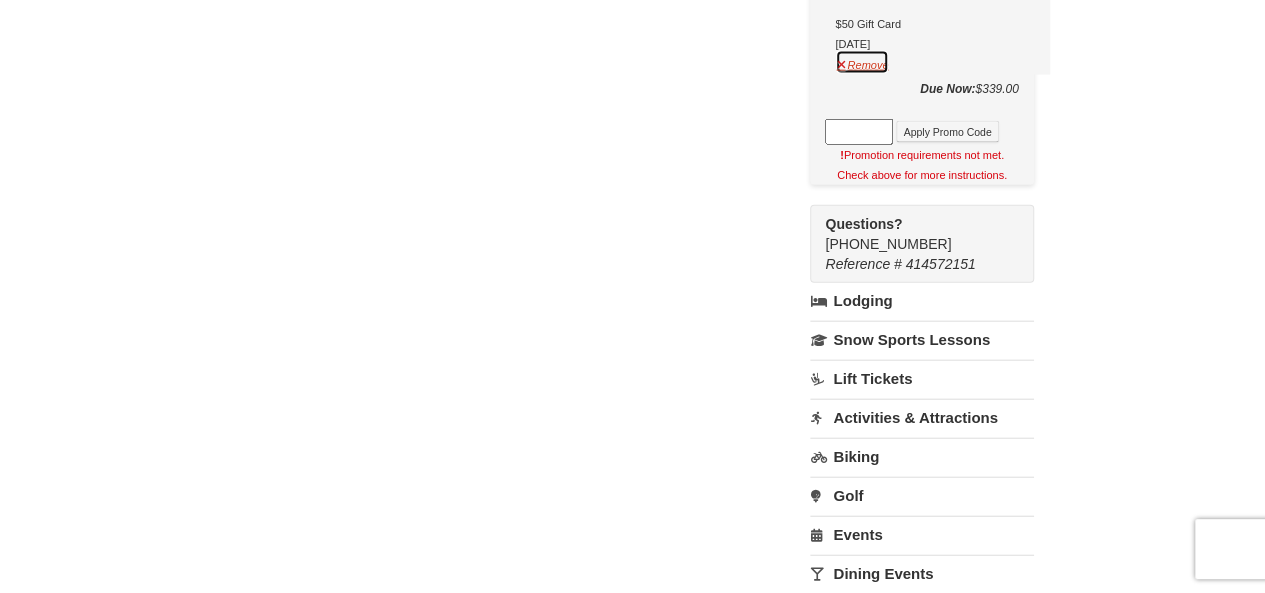 click on "Remove" at bounding box center [862, 62] 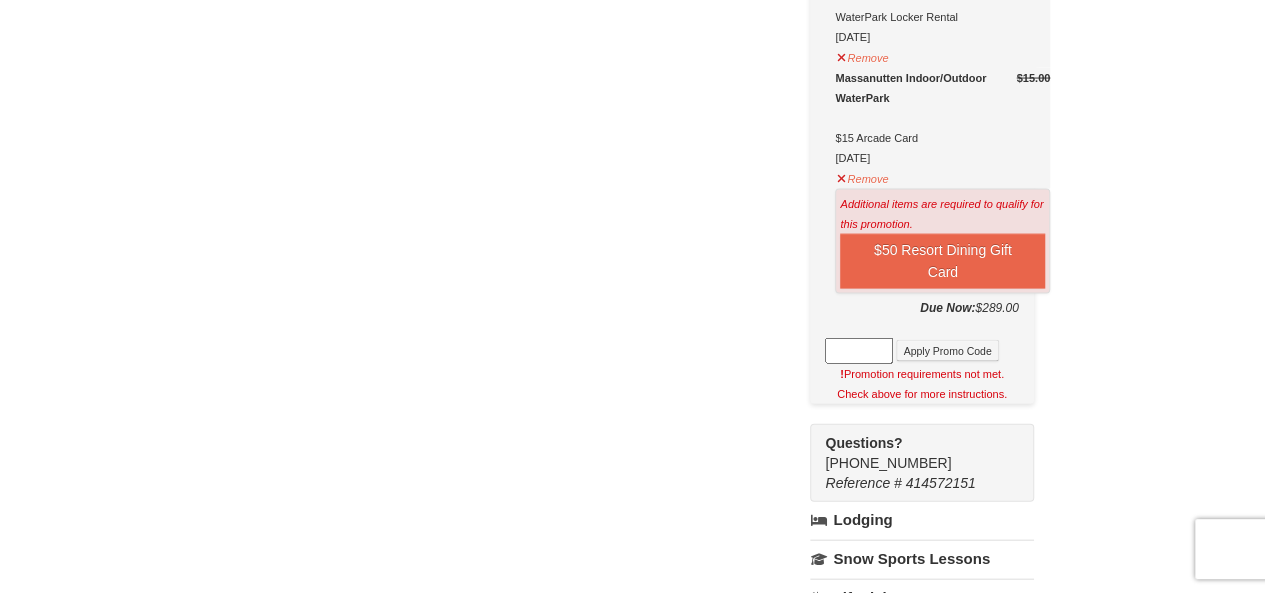 scroll, scrollTop: 1980, scrollLeft: 0, axis: vertical 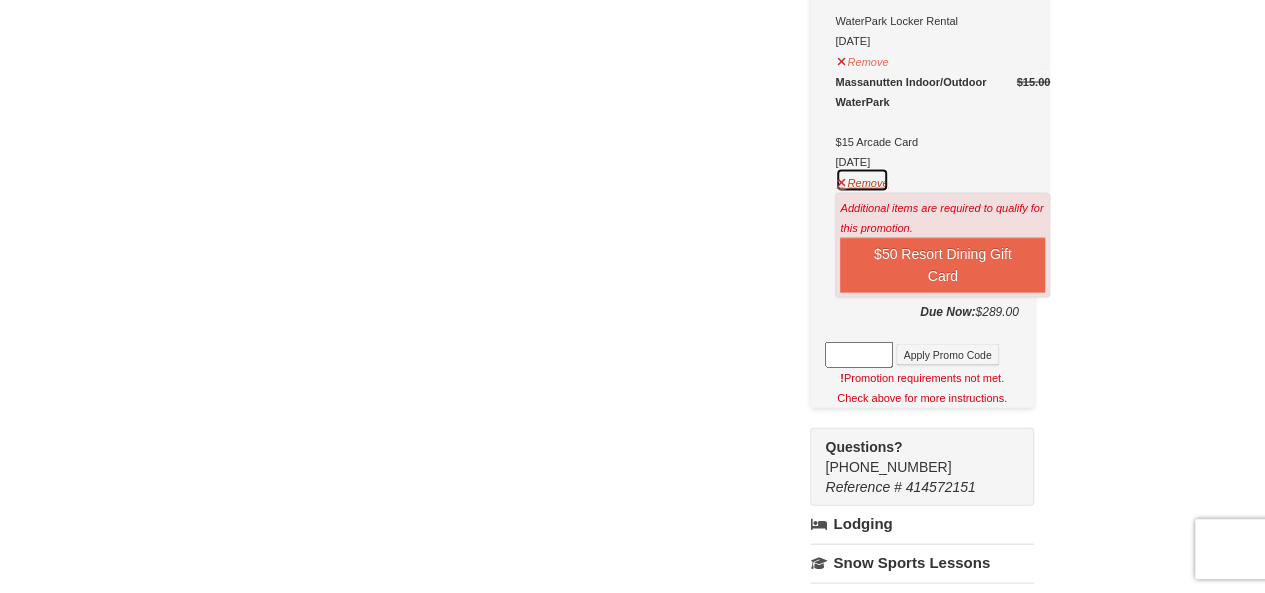 click on "Remove" at bounding box center [862, 180] 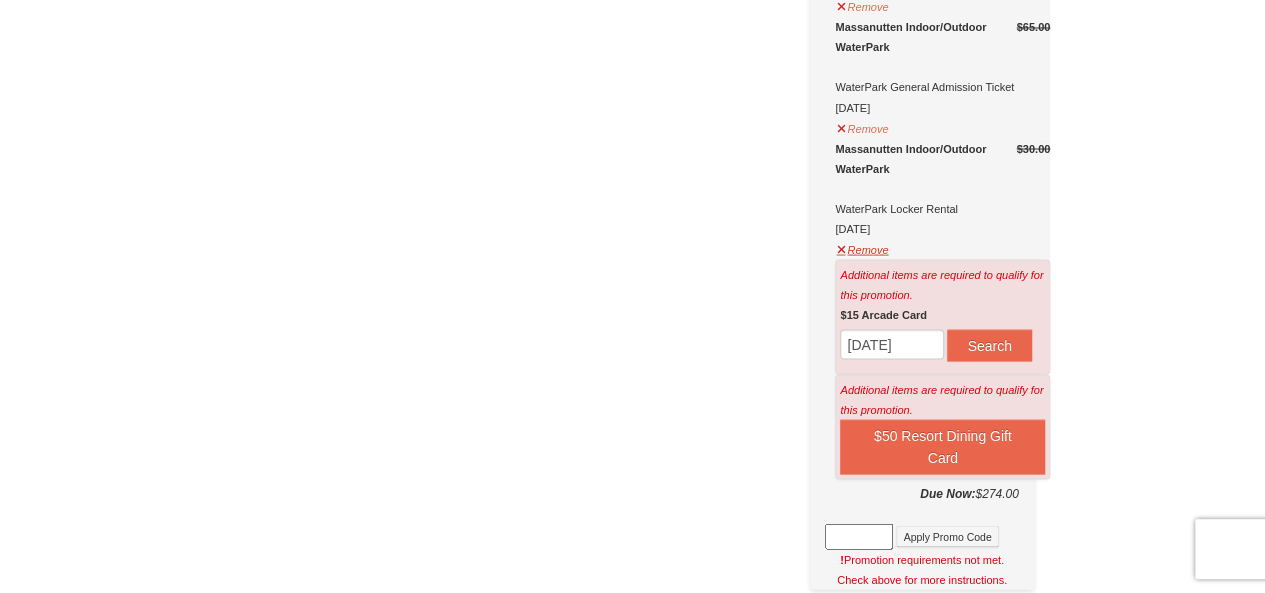 scroll, scrollTop: 1792, scrollLeft: 0, axis: vertical 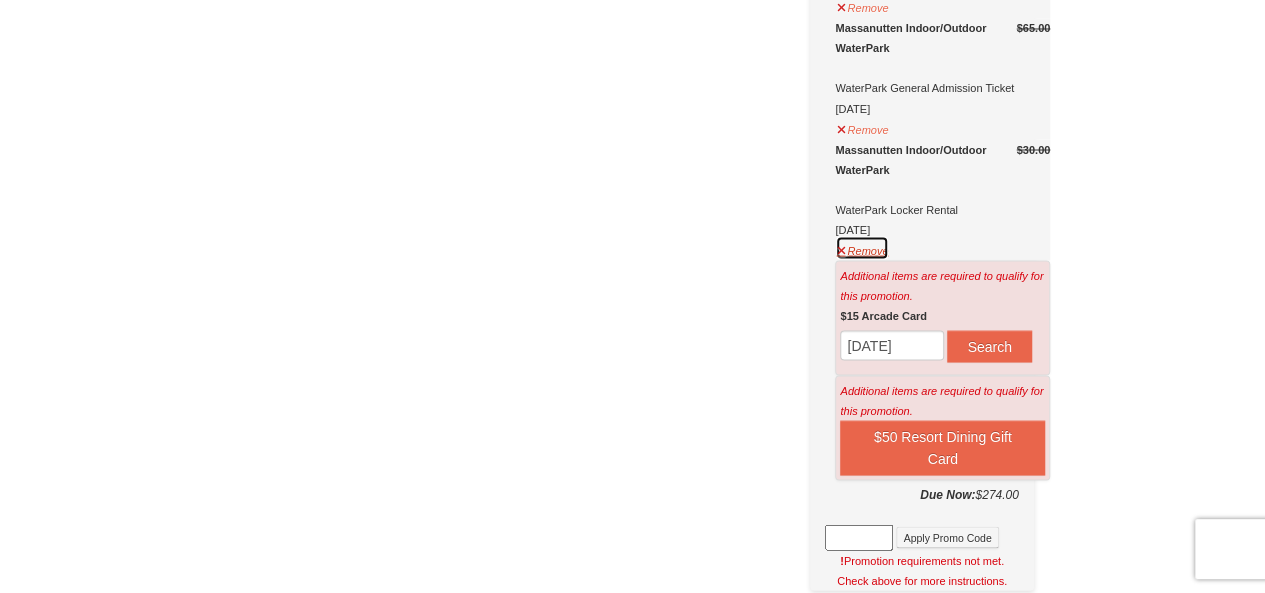 click on "Remove" at bounding box center [862, 247] 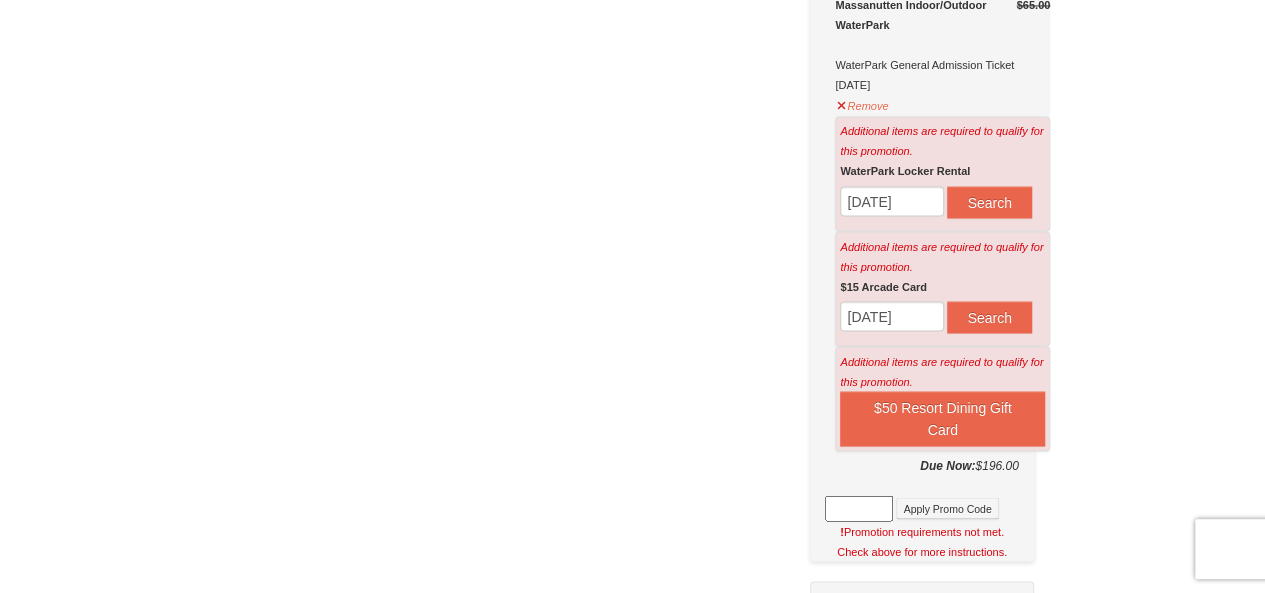 scroll, scrollTop: 1574, scrollLeft: 0, axis: vertical 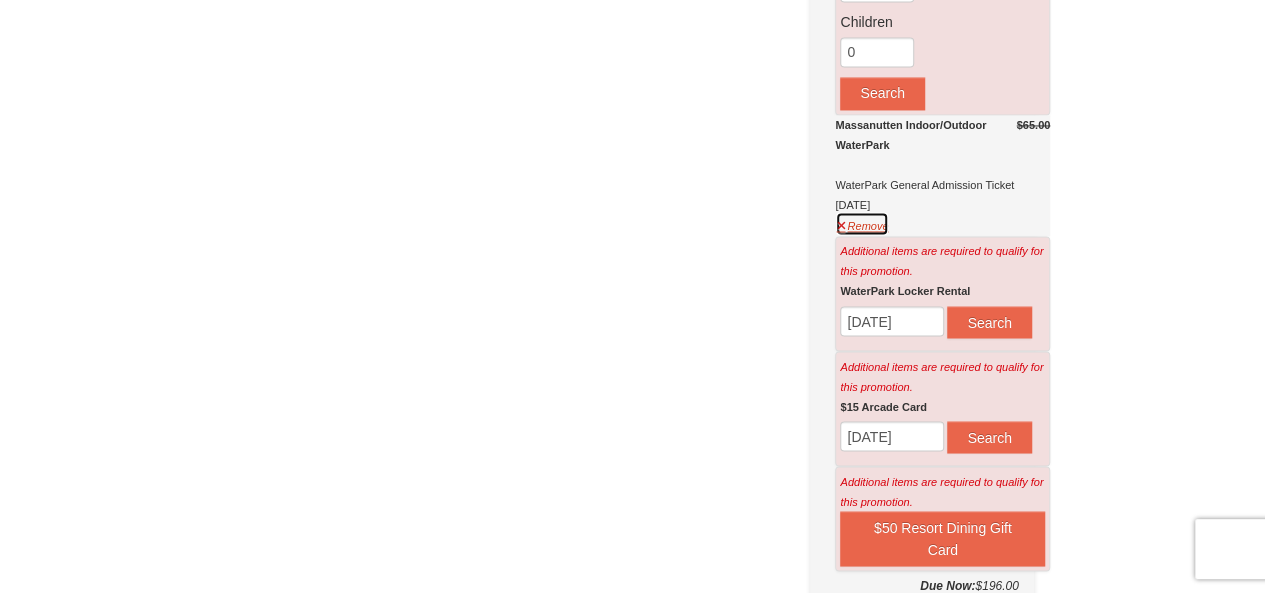 click on "Remove" at bounding box center (862, 223) 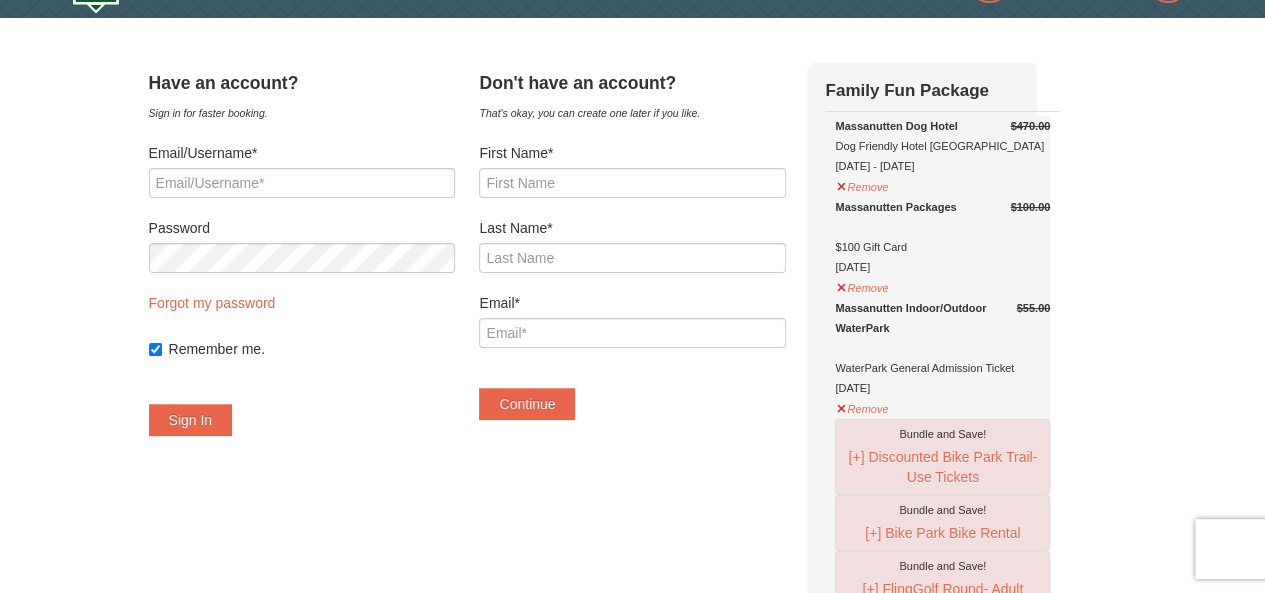 scroll, scrollTop: 49, scrollLeft: 0, axis: vertical 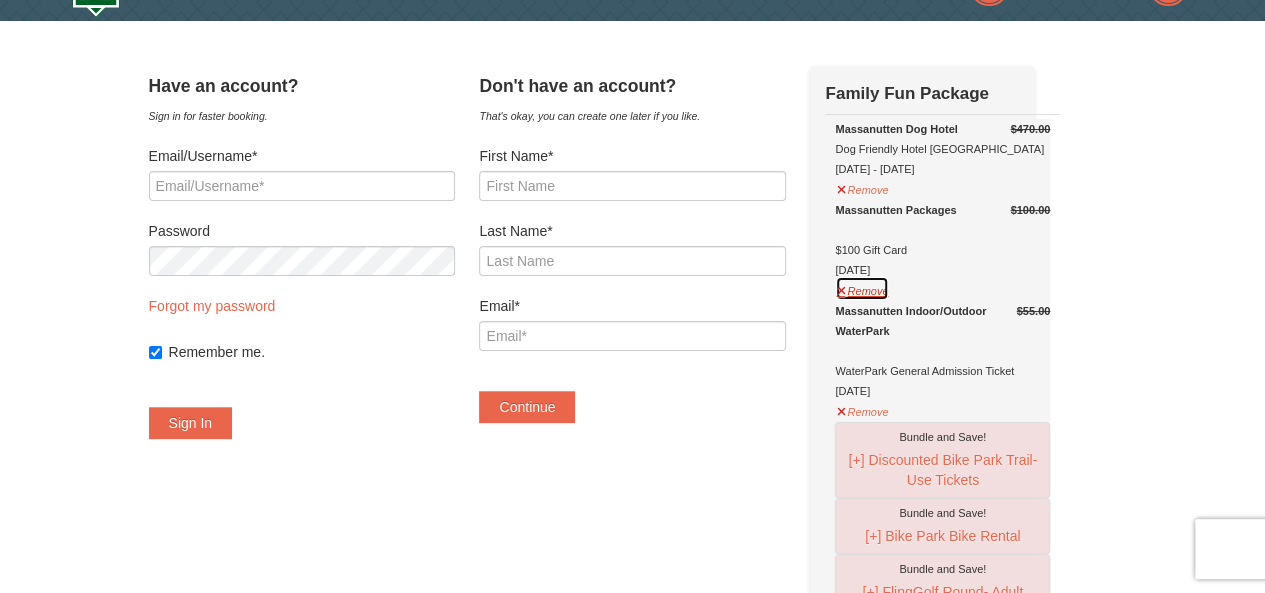click on "Remove" at bounding box center [862, 288] 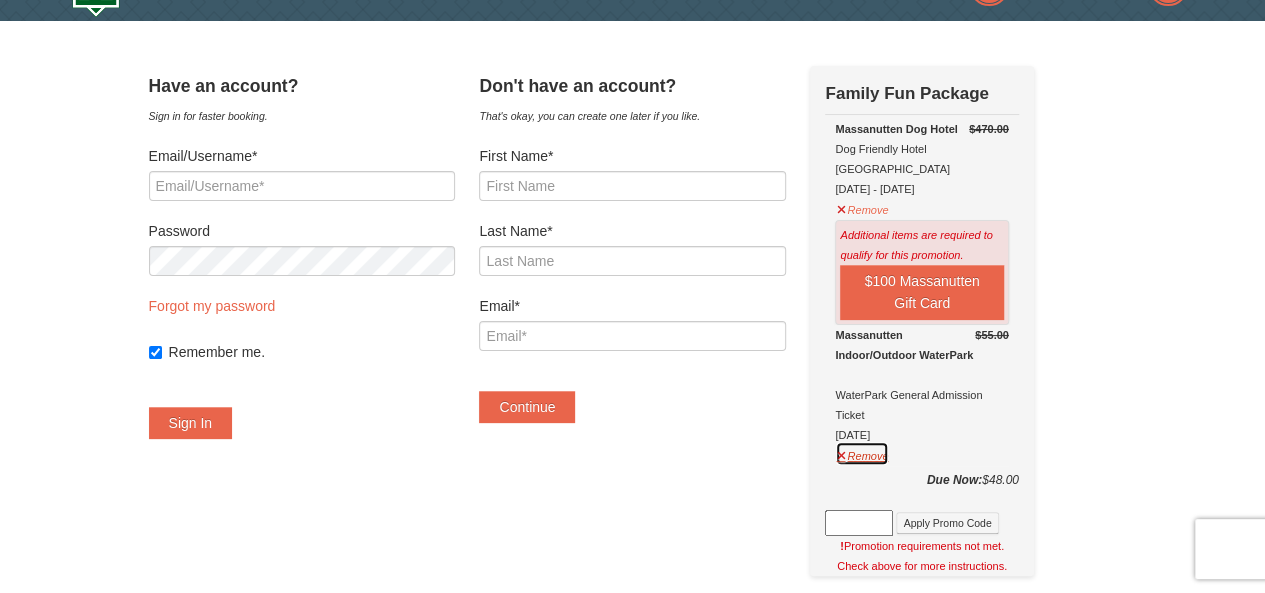 click on "Remove" at bounding box center [862, 453] 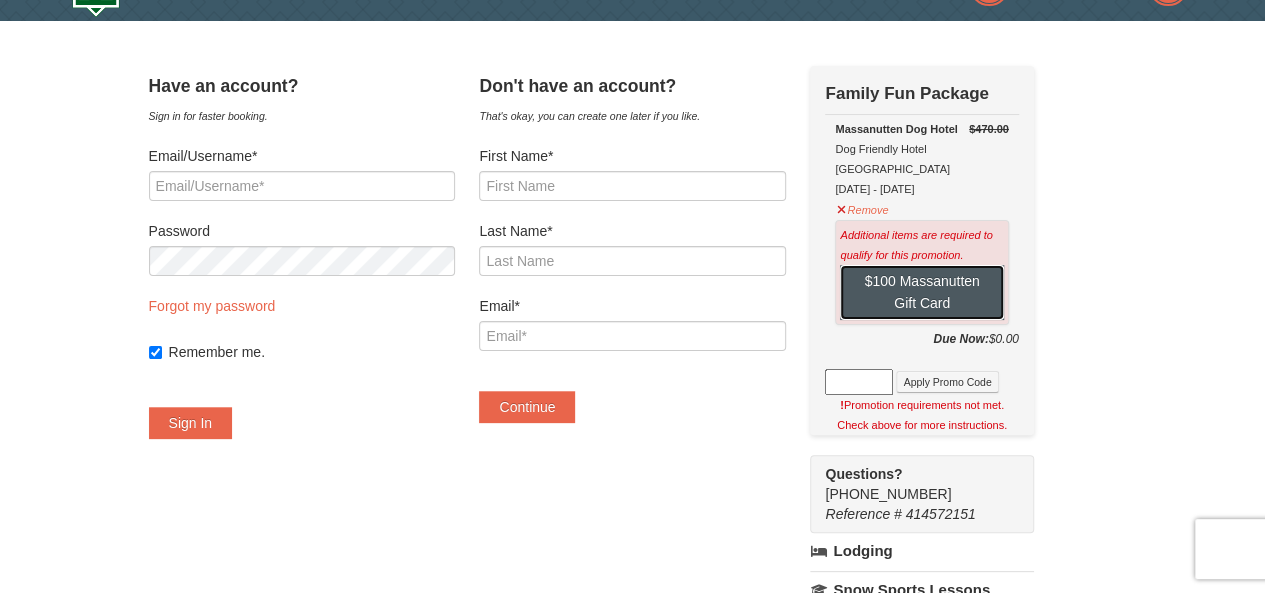 click on "$100 Massanutten Gift Card" at bounding box center [921, 292] 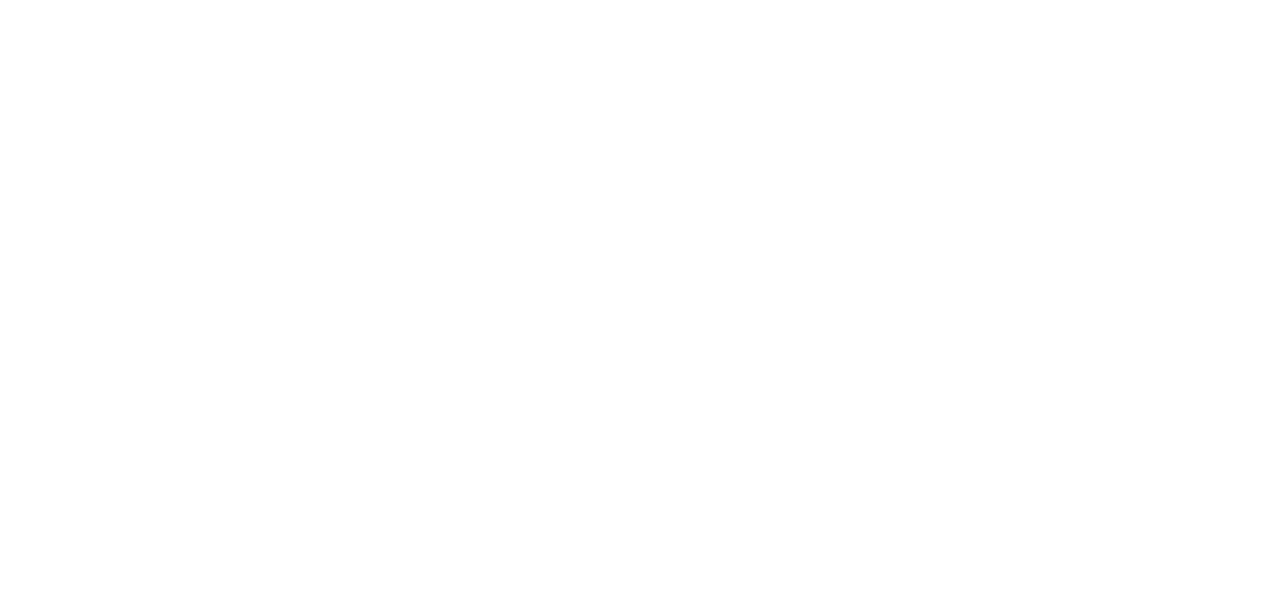 scroll, scrollTop: 0, scrollLeft: 0, axis: both 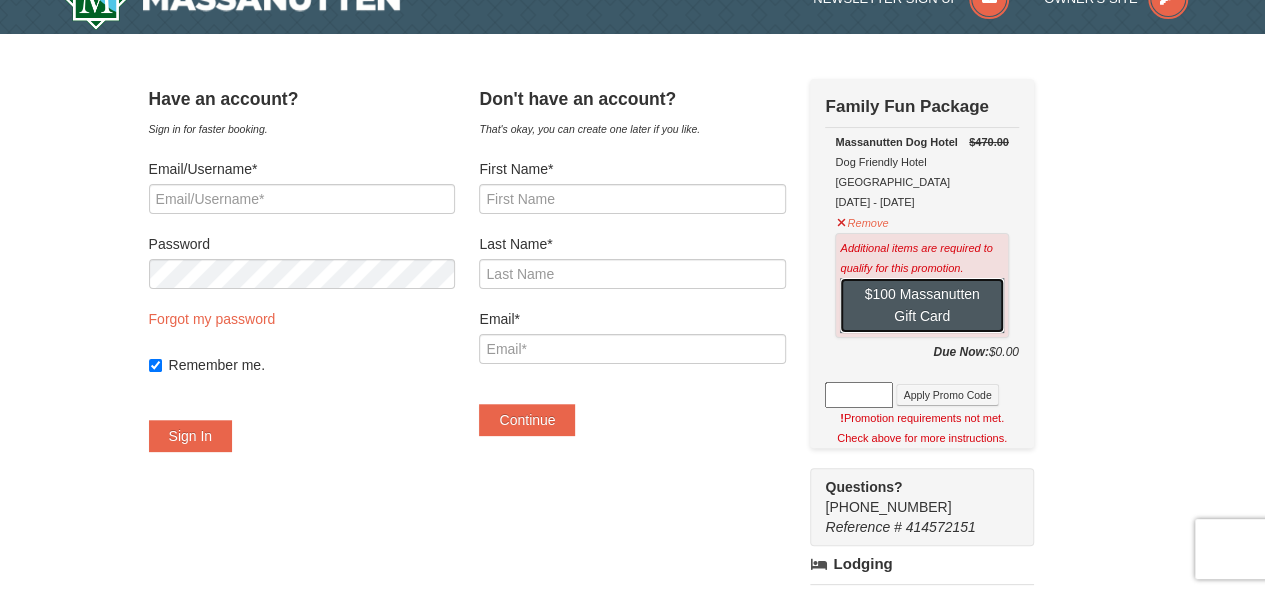 click on "$100 Massanutten Gift Card" at bounding box center (921, 305) 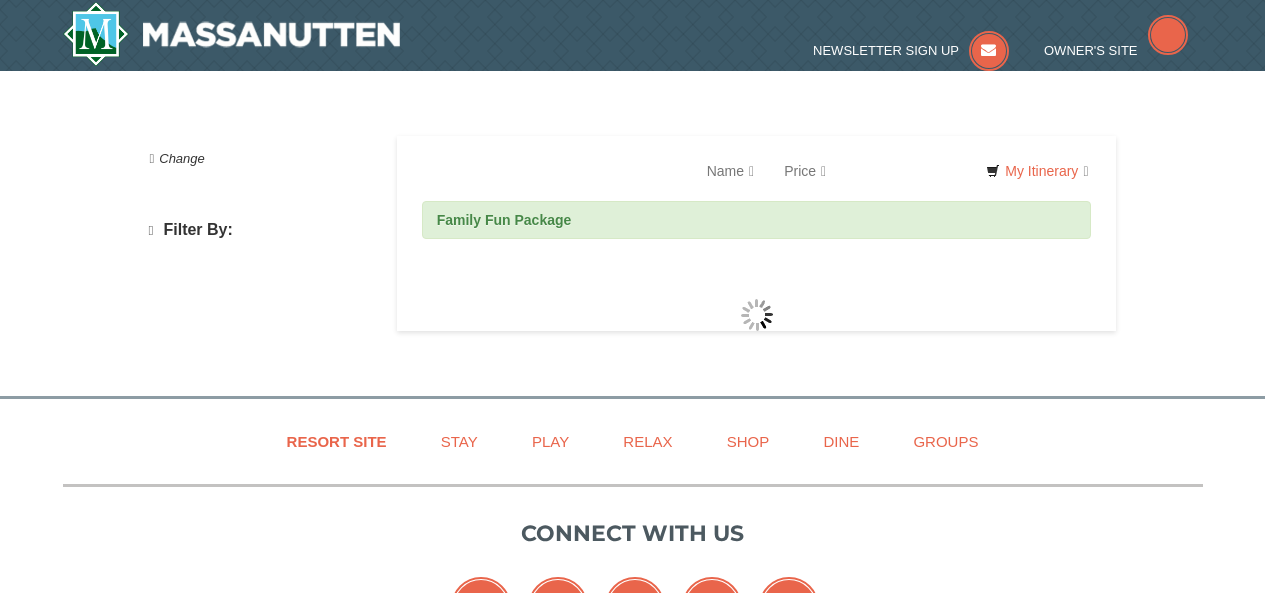scroll, scrollTop: 0, scrollLeft: 0, axis: both 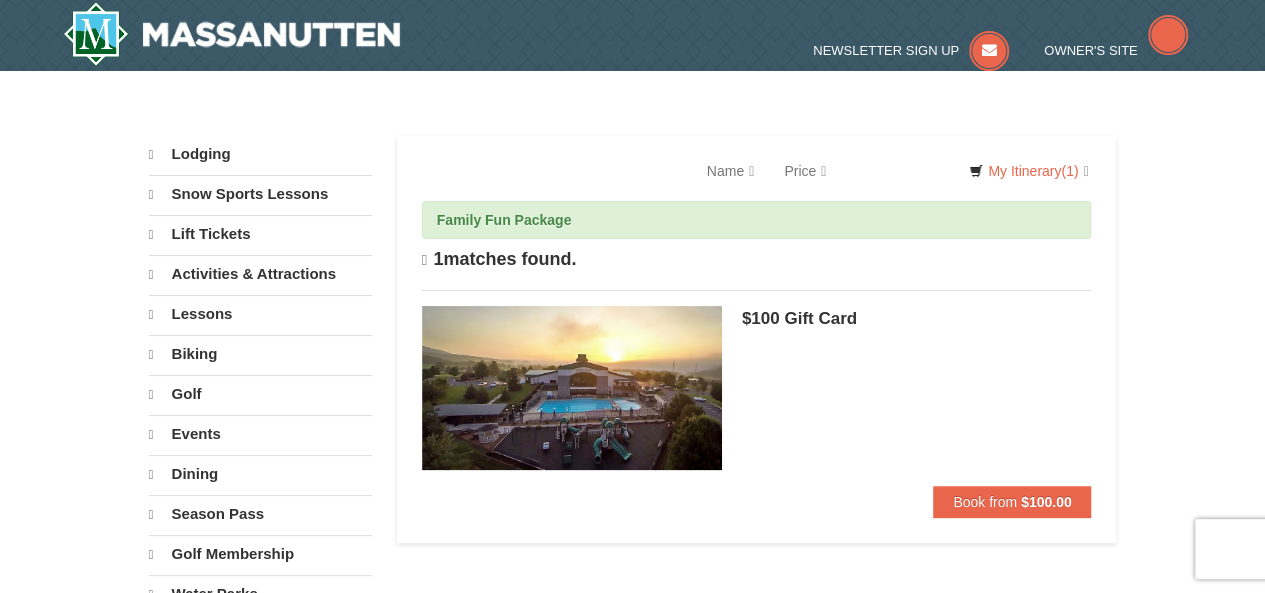 select on "7" 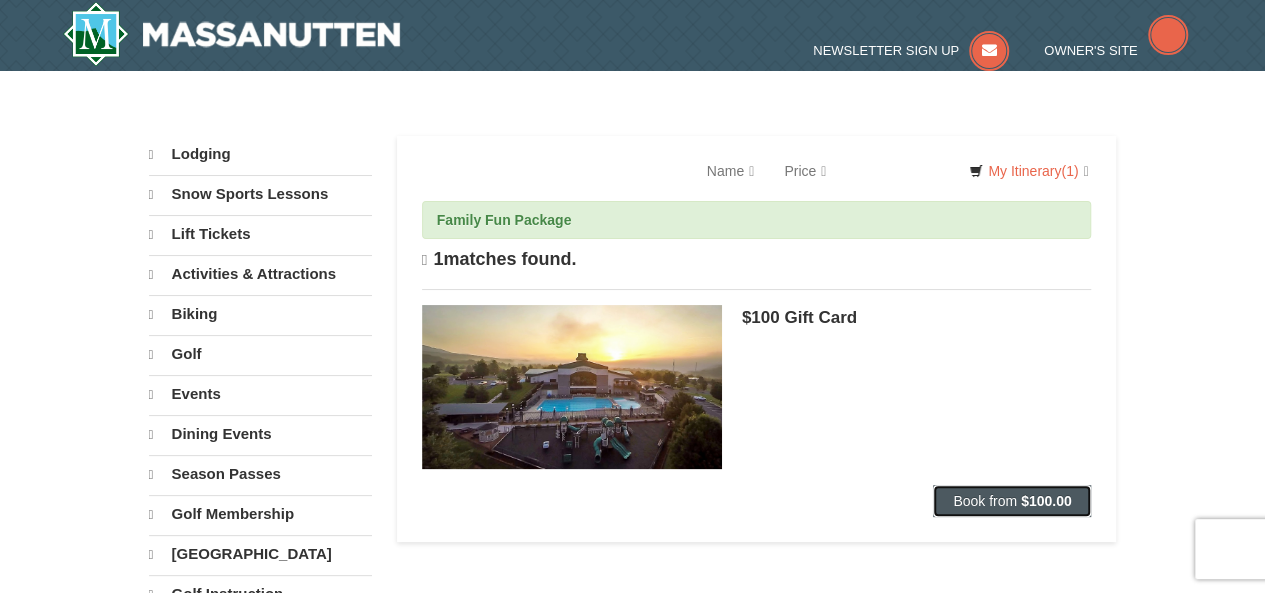 click on "$100.00" at bounding box center (1046, 501) 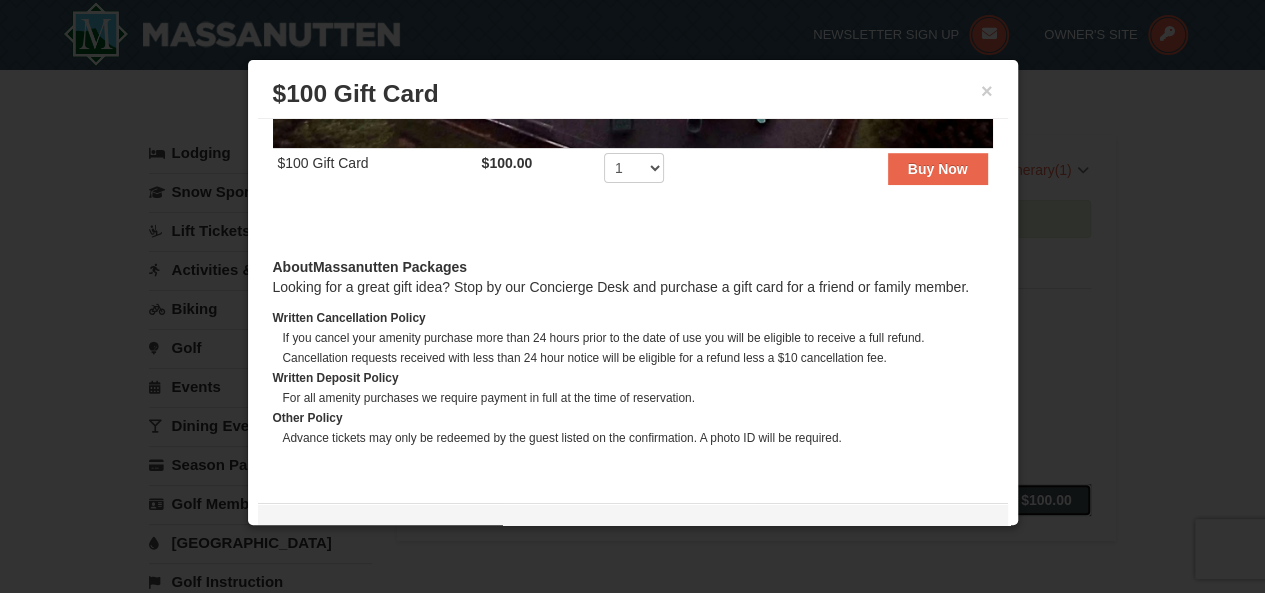 scroll, scrollTop: 384, scrollLeft: 0, axis: vertical 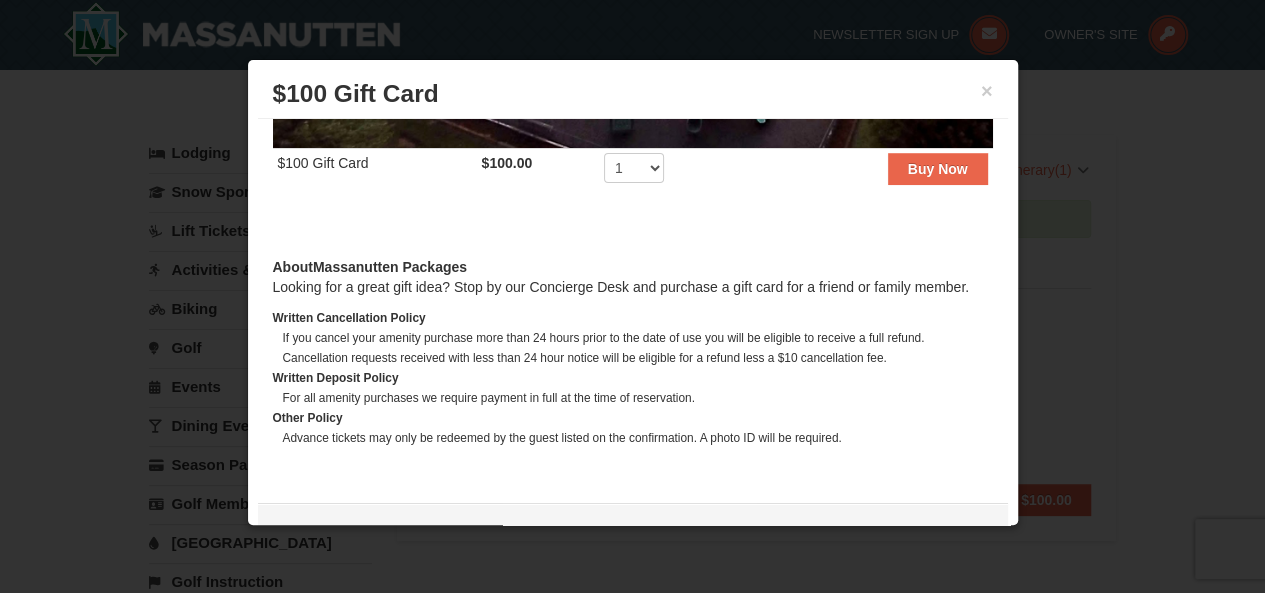 click on "Buy Now" at bounding box center (866, 172) 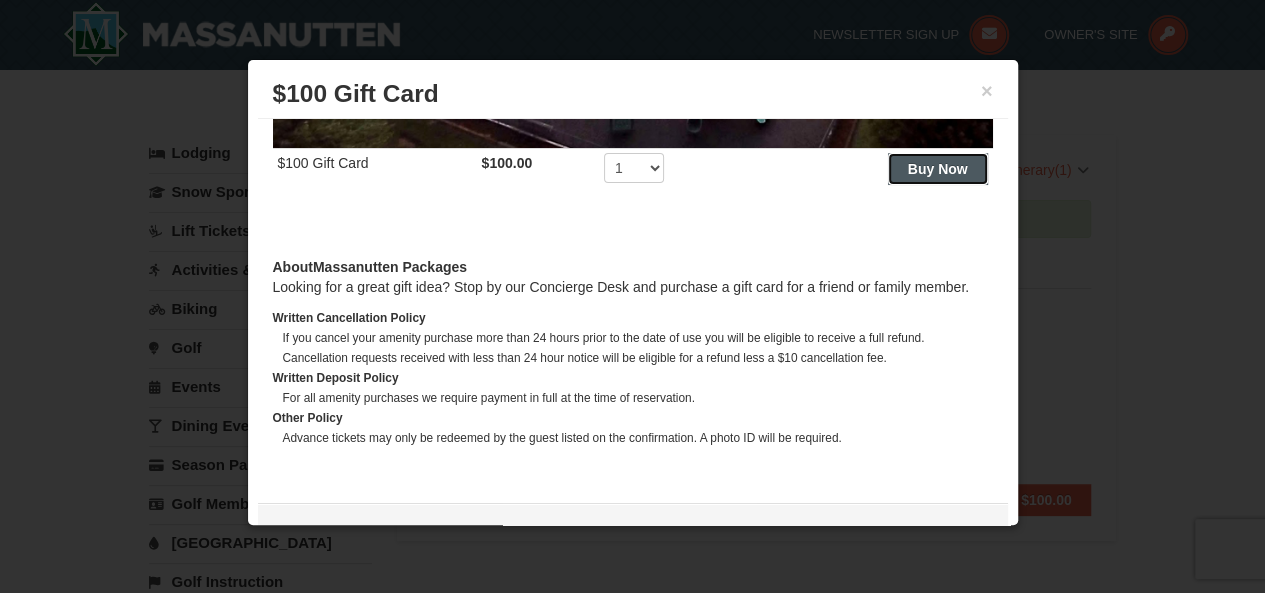 click on "Buy Now" at bounding box center (938, 169) 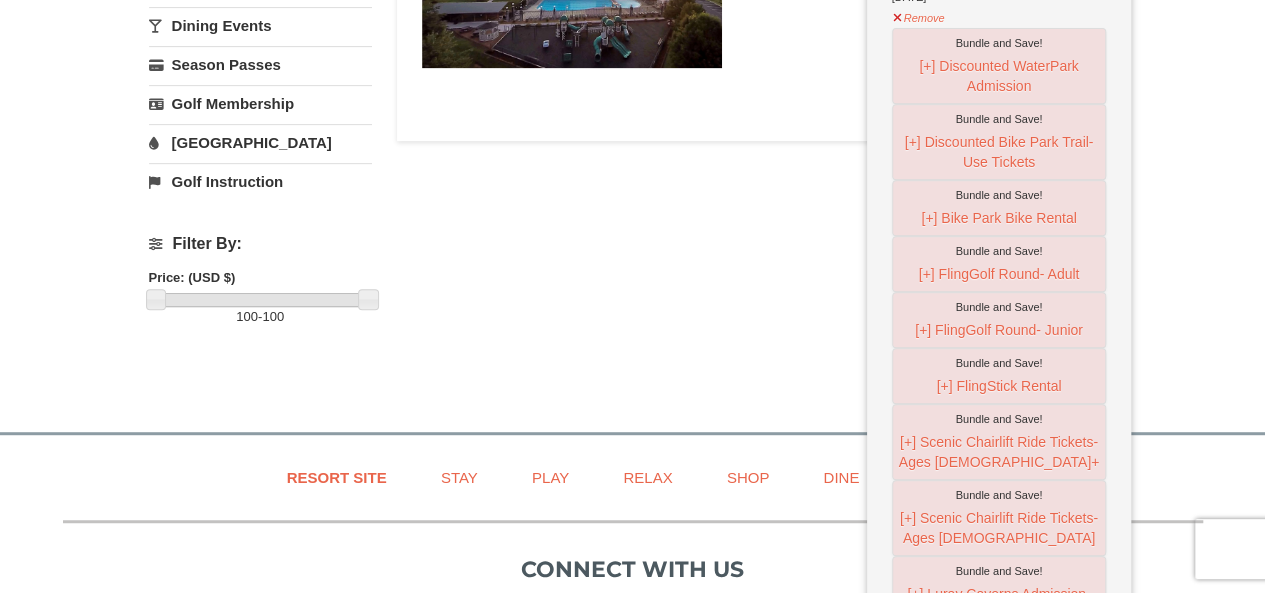 scroll, scrollTop: 66, scrollLeft: 0, axis: vertical 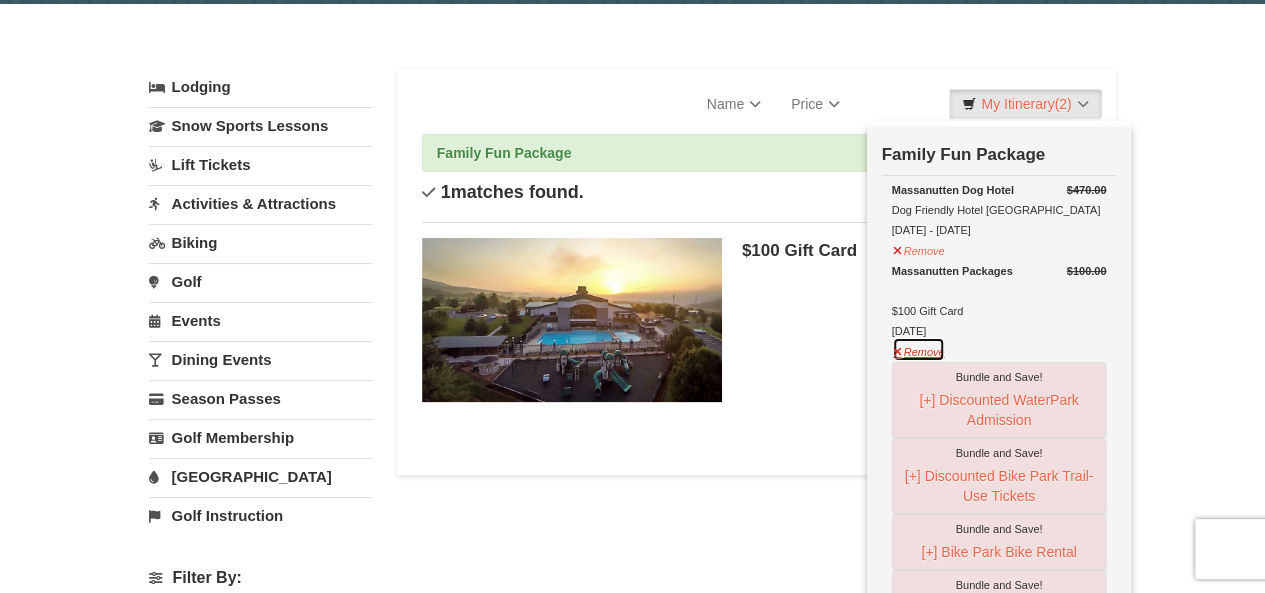 click on "Remove" at bounding box center (919, 349) 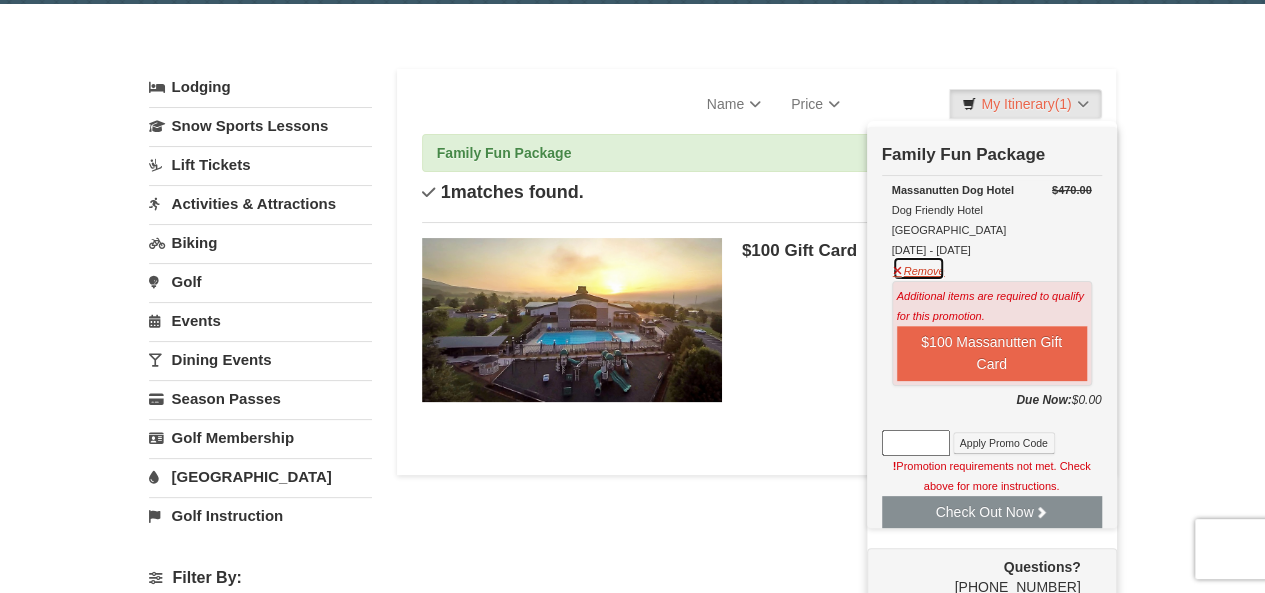 click on "Remove" at bounding box center [919, 268] 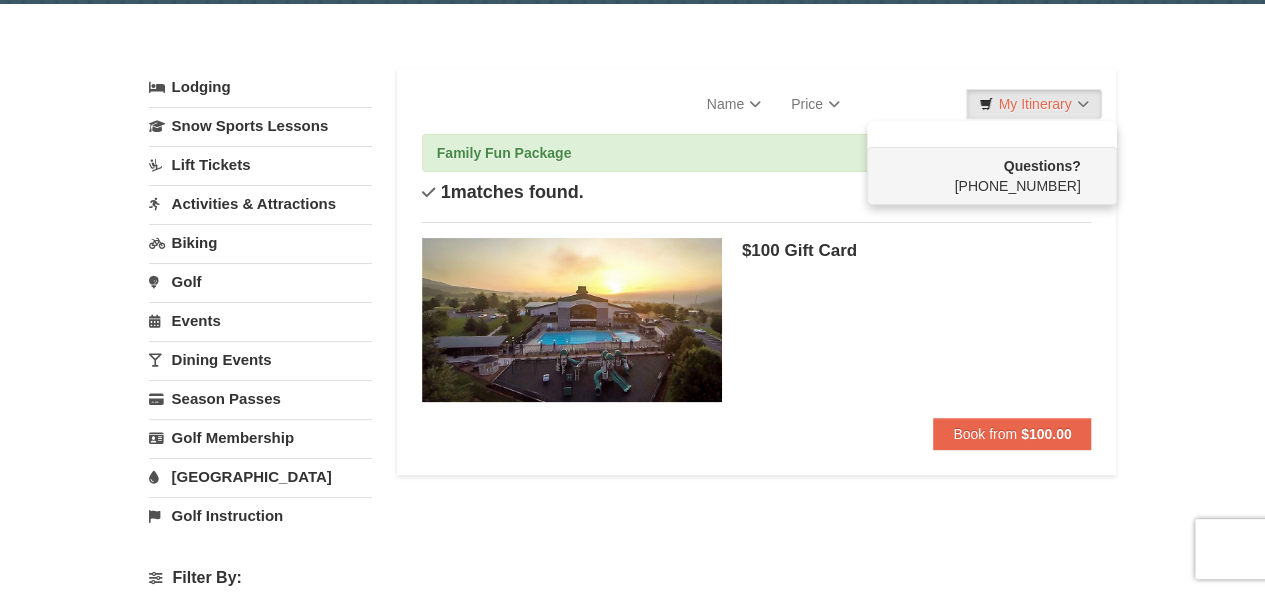 click on "Lodging" at bounding box center (260, 87) 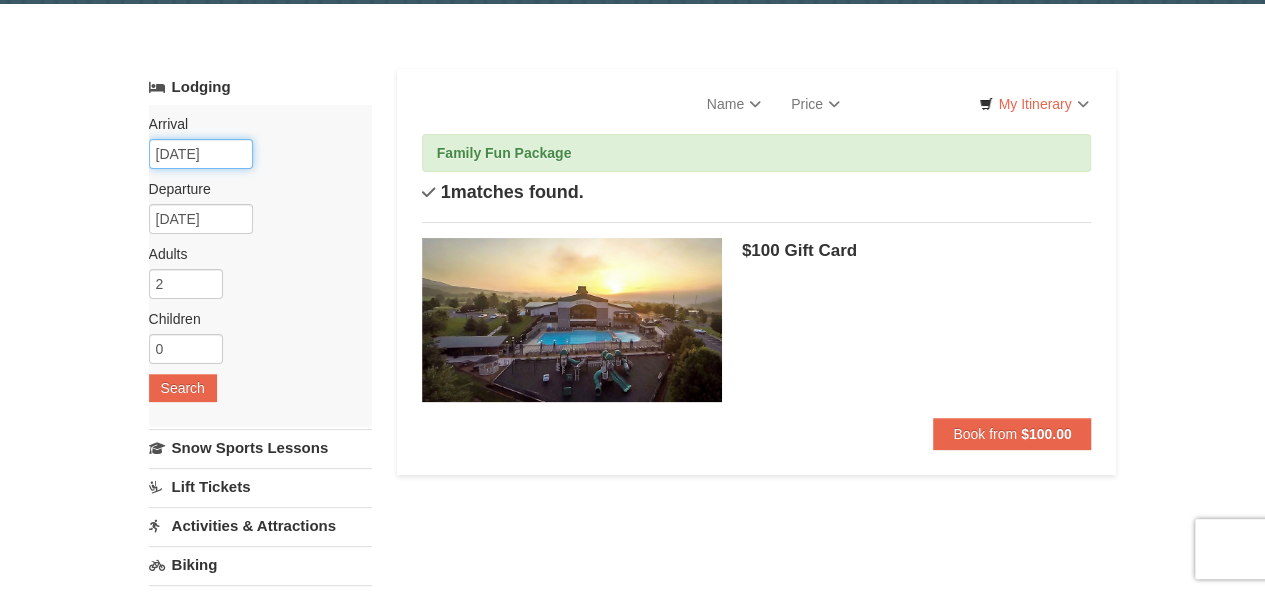 click on "07/10/2025" at bounding box center (201, 154) 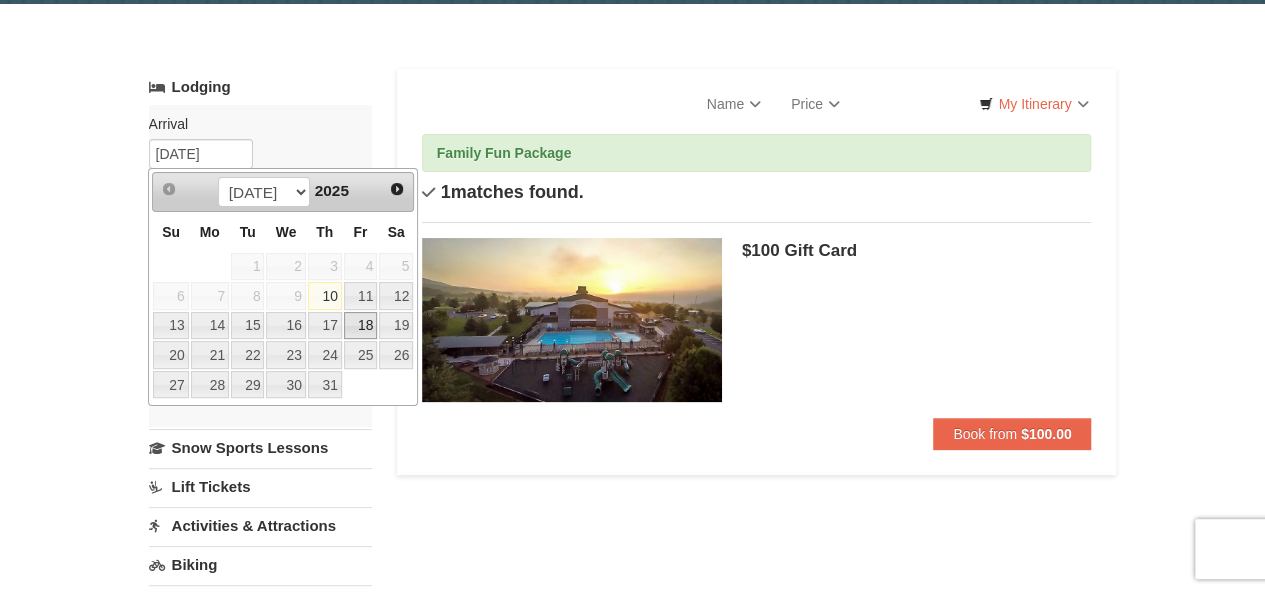 click on "18" at bounding box center (361, 326) 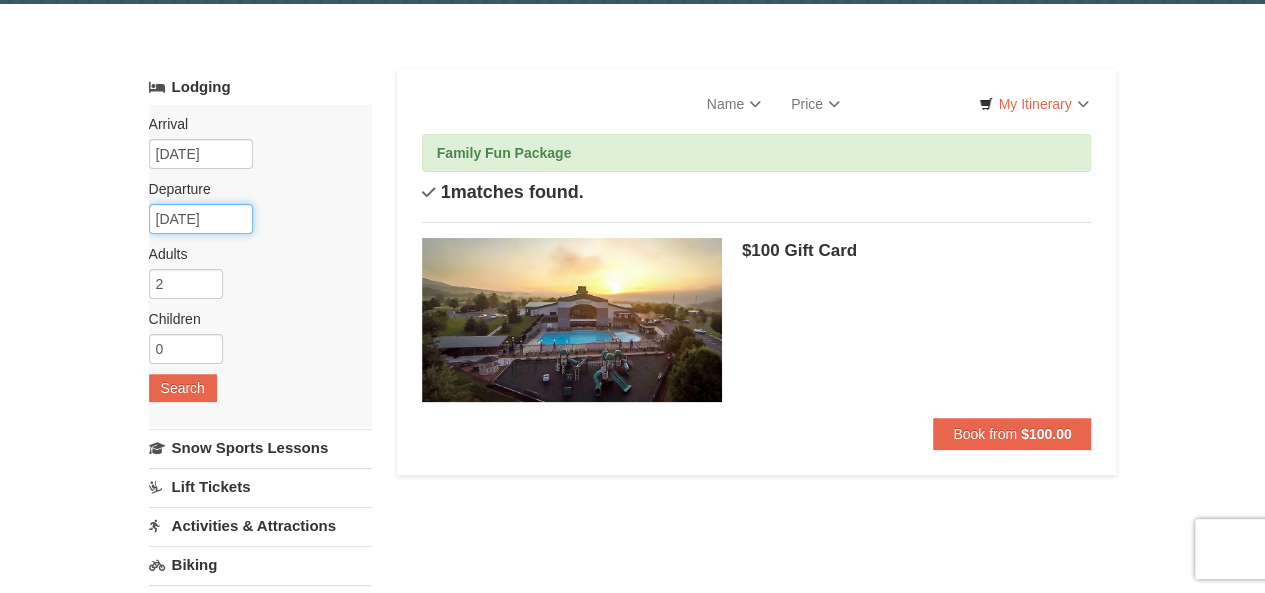 click on "07/19/2025" at bounding box center [201, 219] 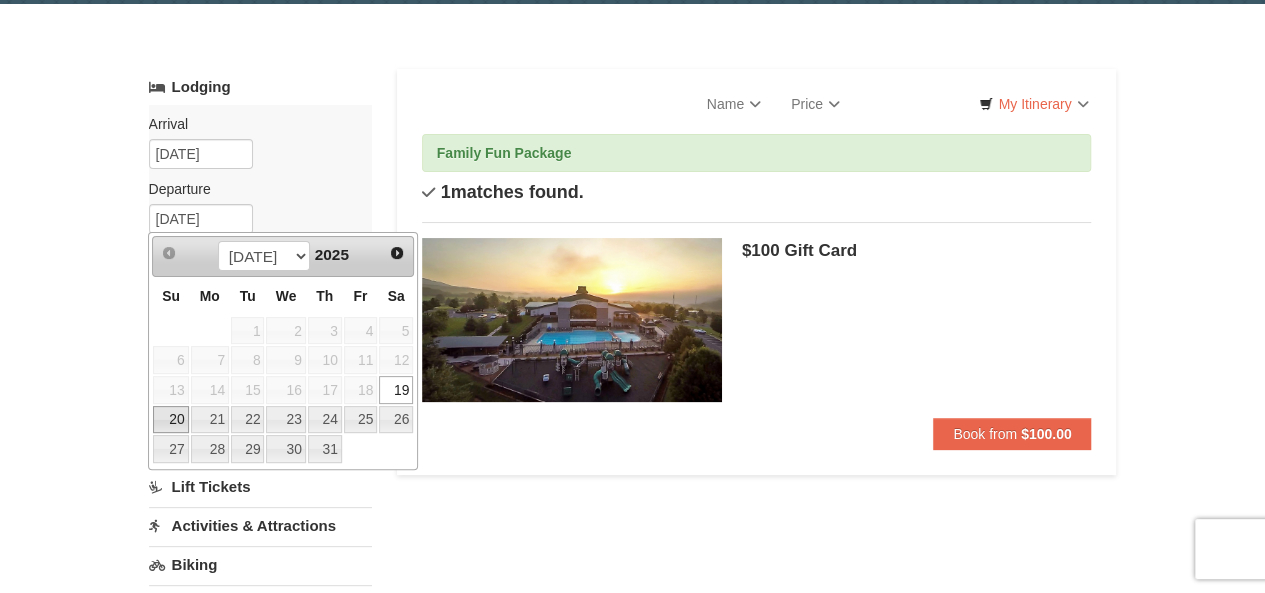 click on "20" at bounding box center (170, 420) 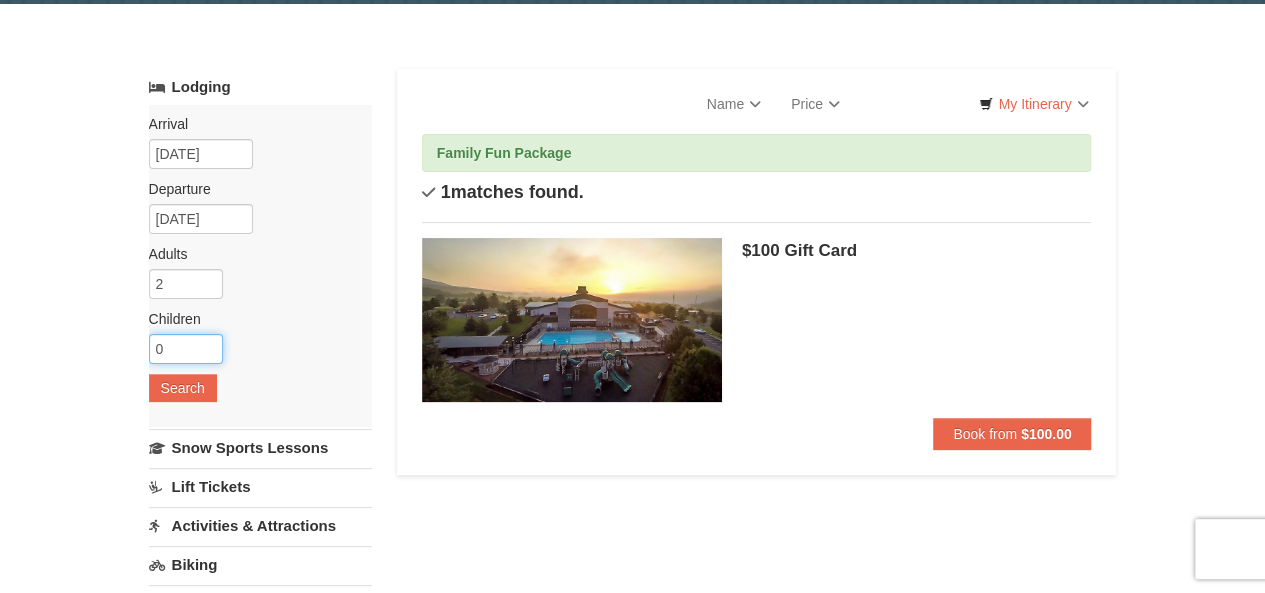 drag, startPoint x: 126, startPoint y: 339, endPoint x: 78, endPoint y: 341, distance: 48.04165 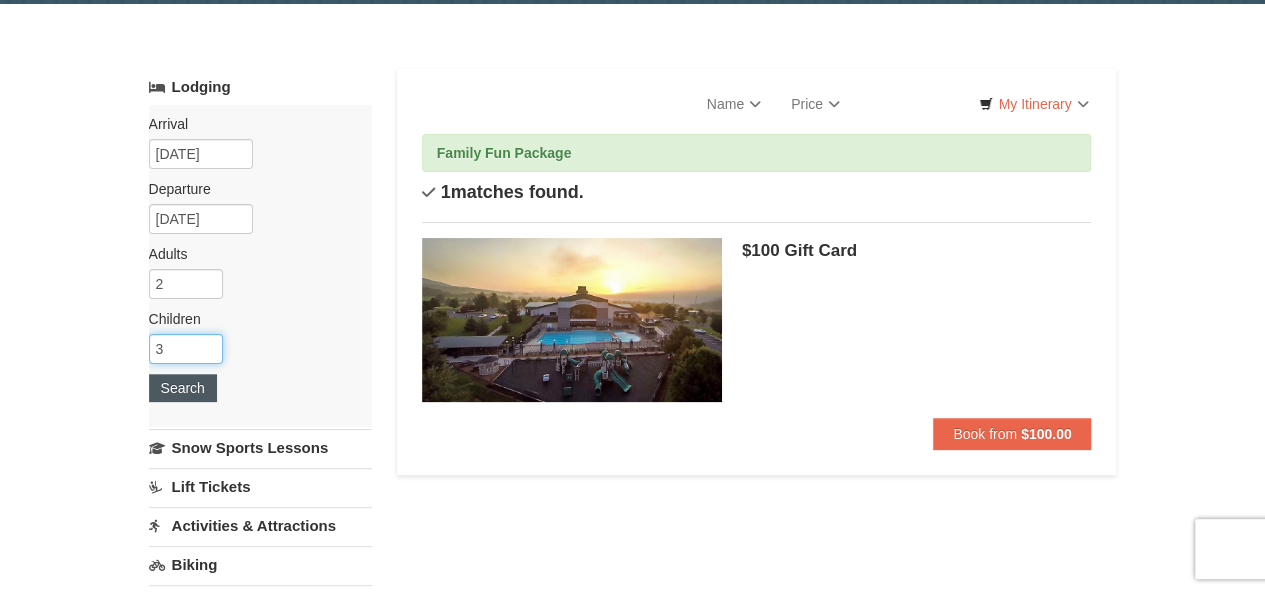 type on "3" 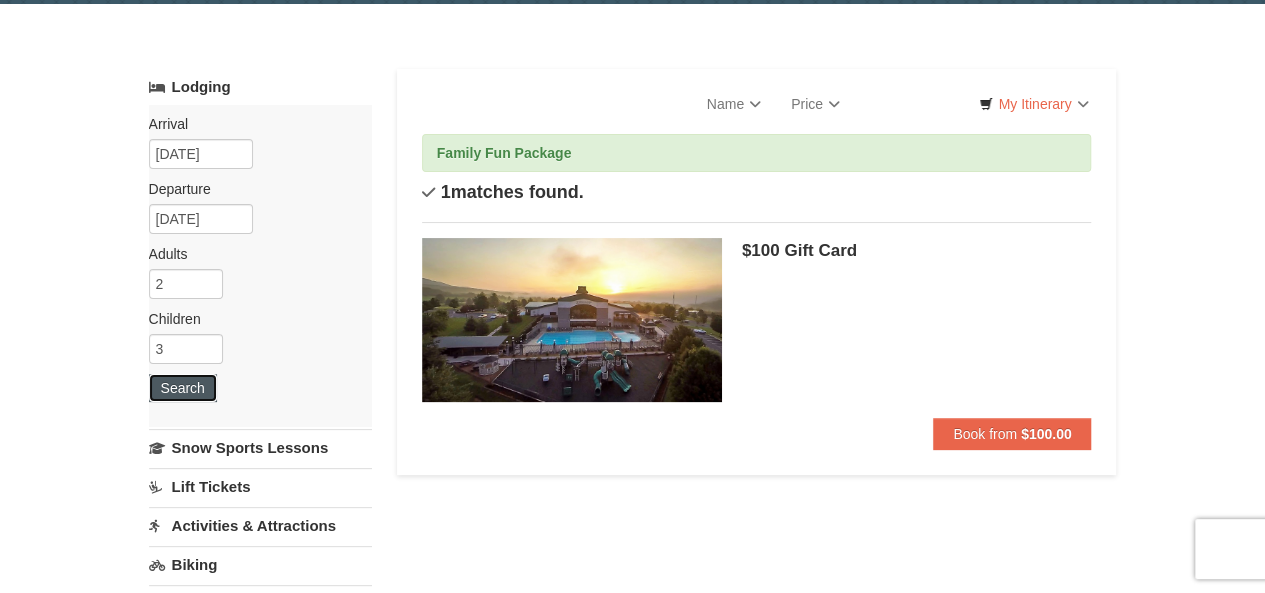 click on "Search" at bounding box center (183, 388) 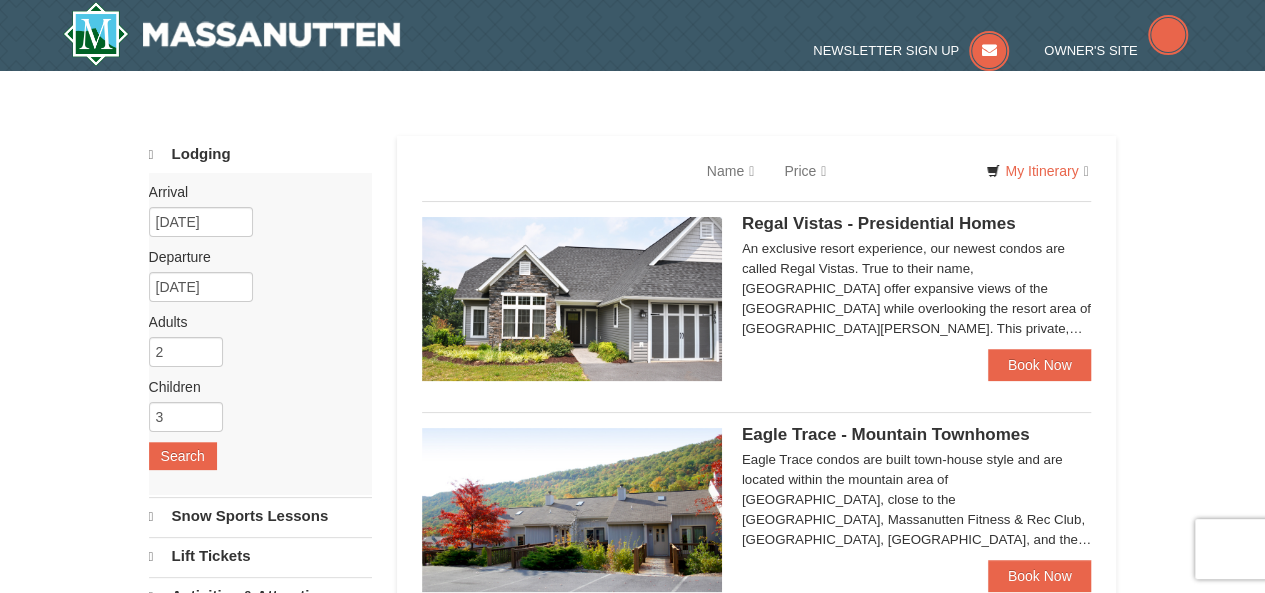 scroll, scrollTop: 162, scrollLeft: 0, axis: vertical 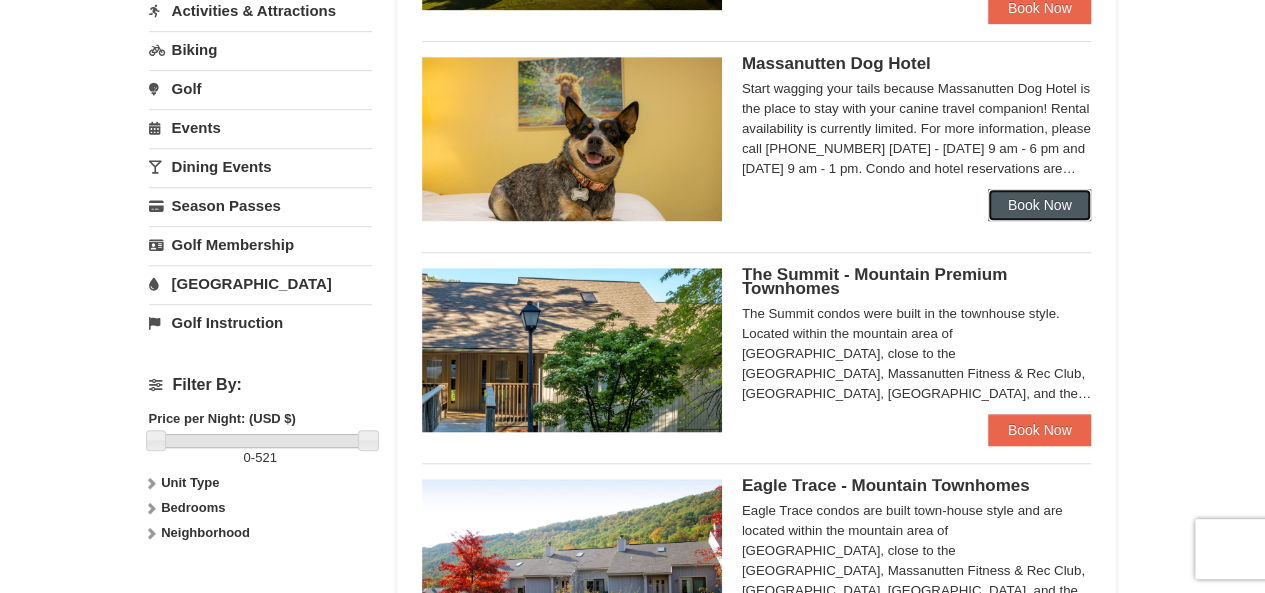 click on "Book Now" at bounding box center (1040, 205) 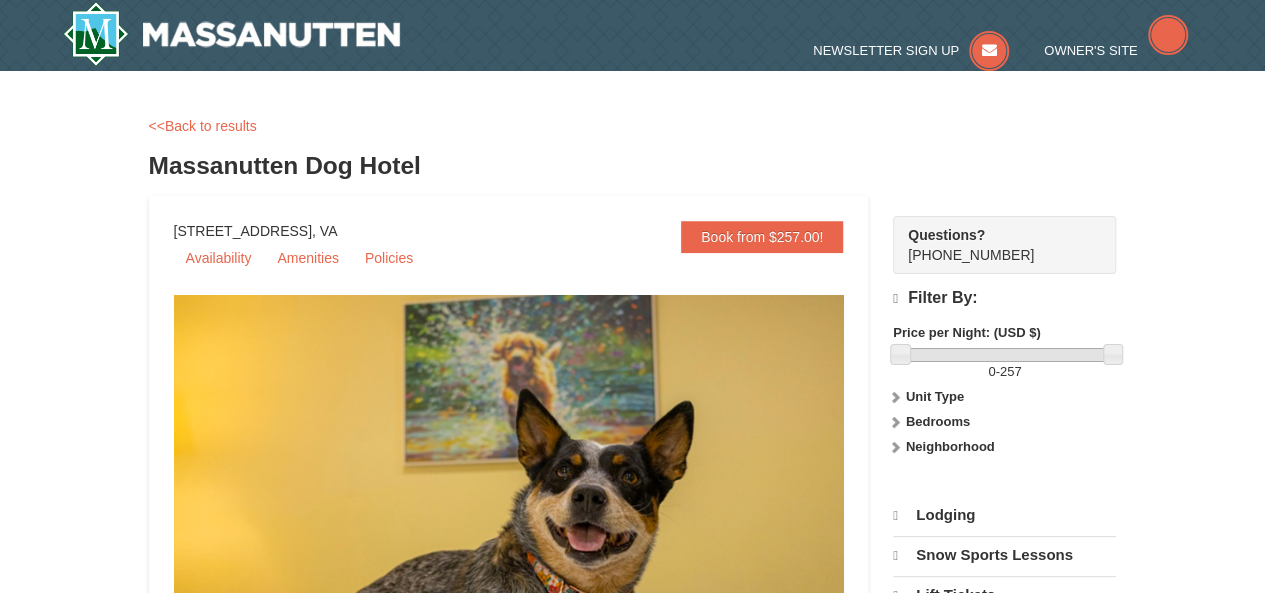 scroll, scrollTop: 184, scrollLeft: 0, axis: vertical 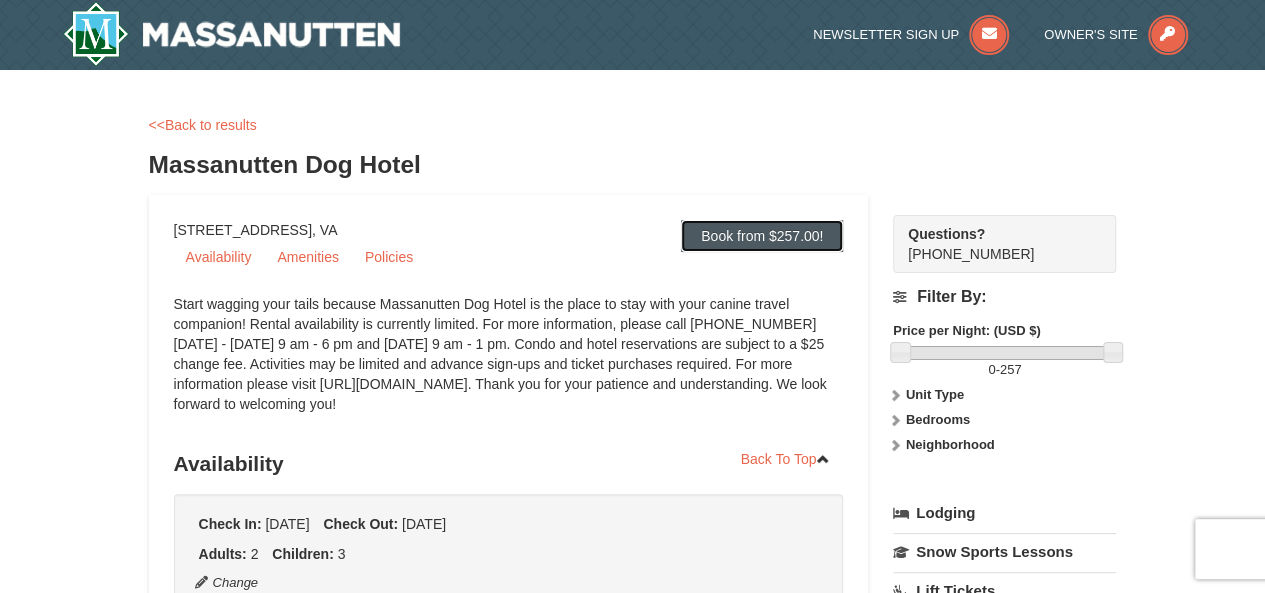 click on "Book from $257.00!" at bounding box center [762, 236] 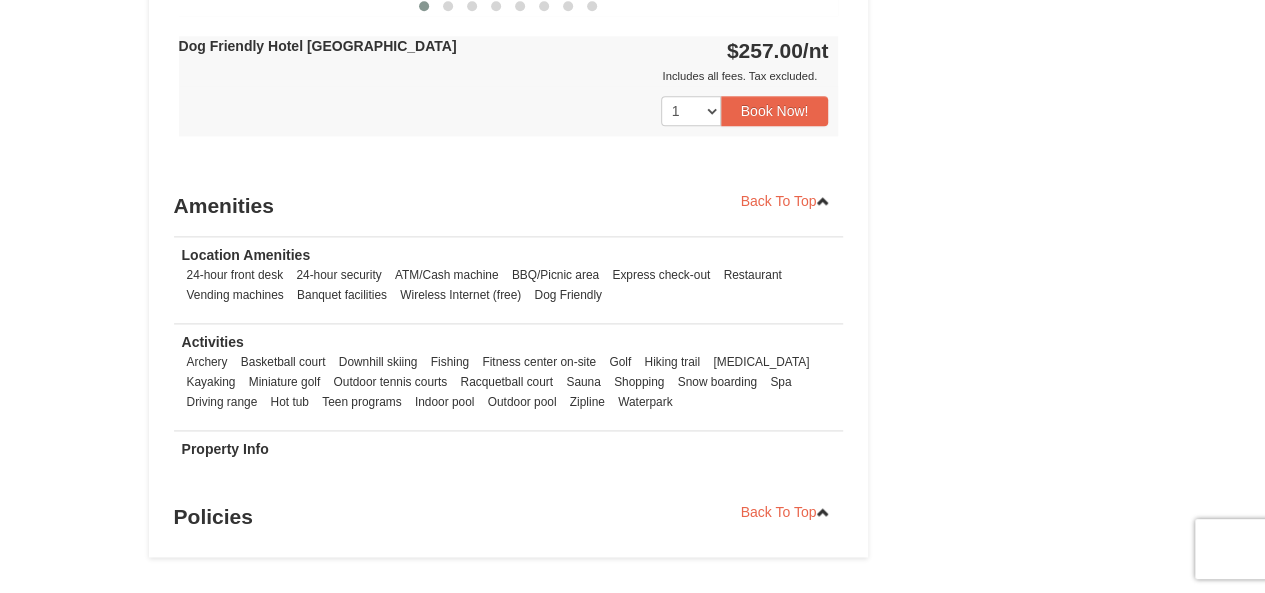 scroll, scrollTop: 1191, scrollLeft: 0, axis: vertical 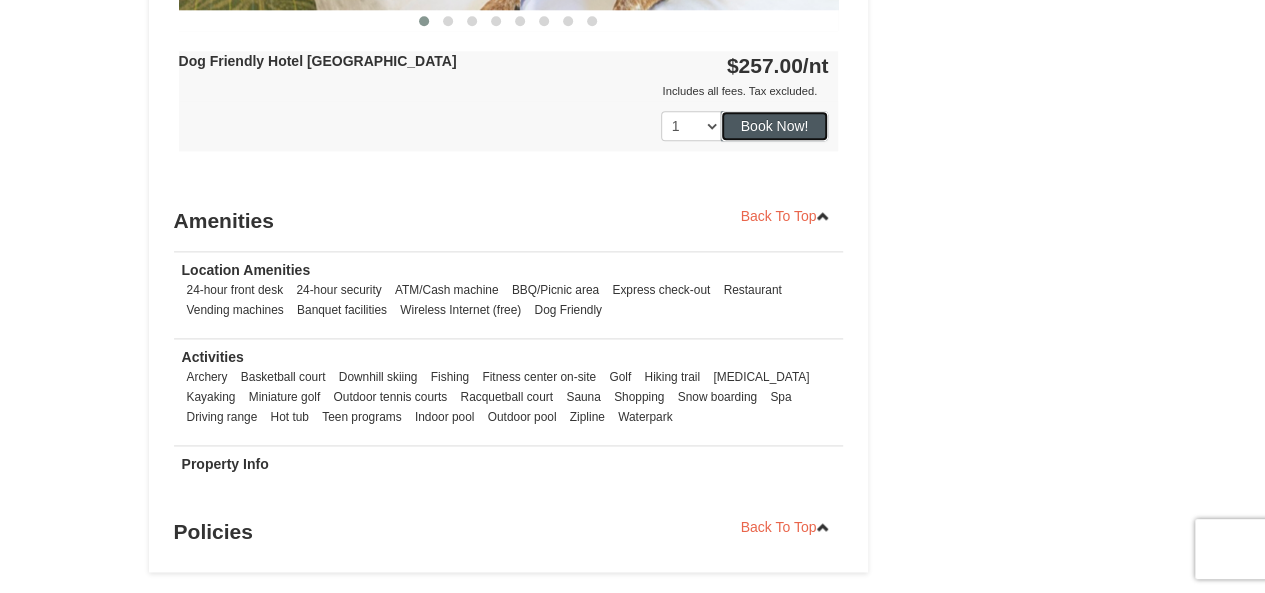 click on "Book Now!" at bounding box center [775, 126] 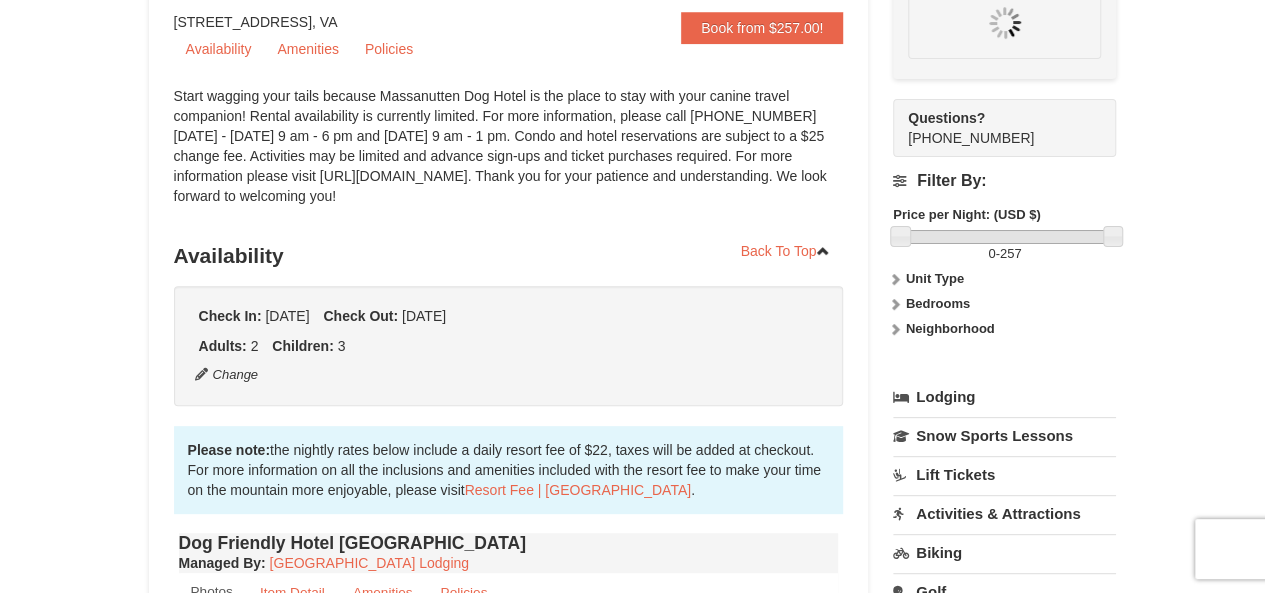 scroll, scrollTop: 195, scrollLeft: 0, axis: vertical 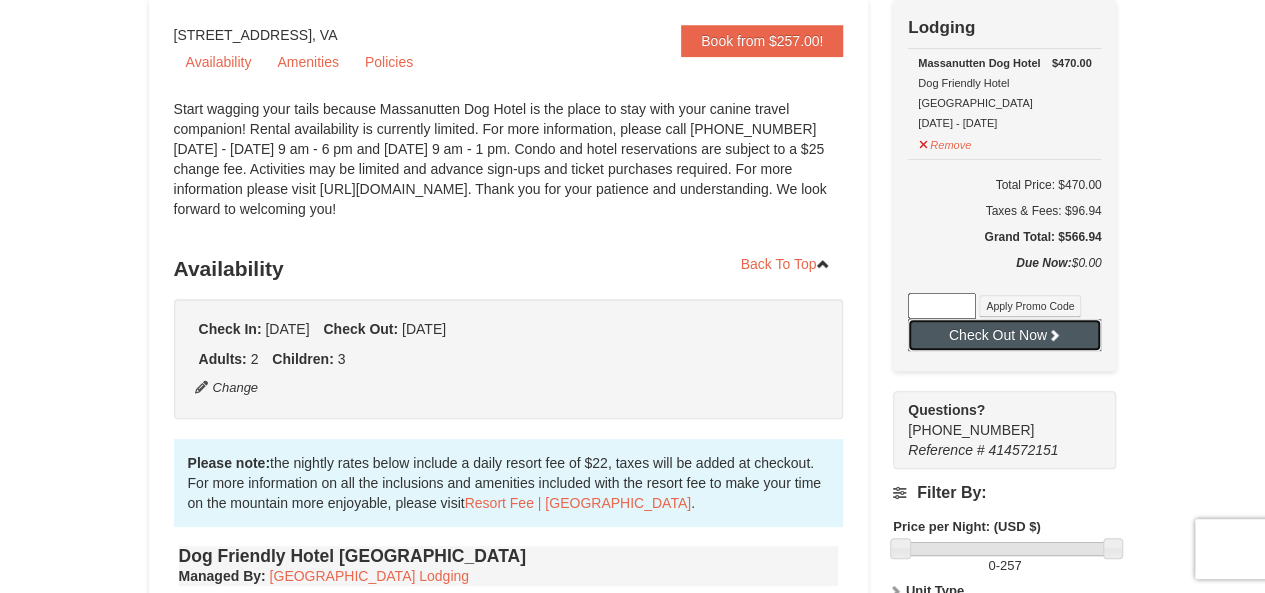 click on "Check Out Now" at bounding box center (1004, 335) 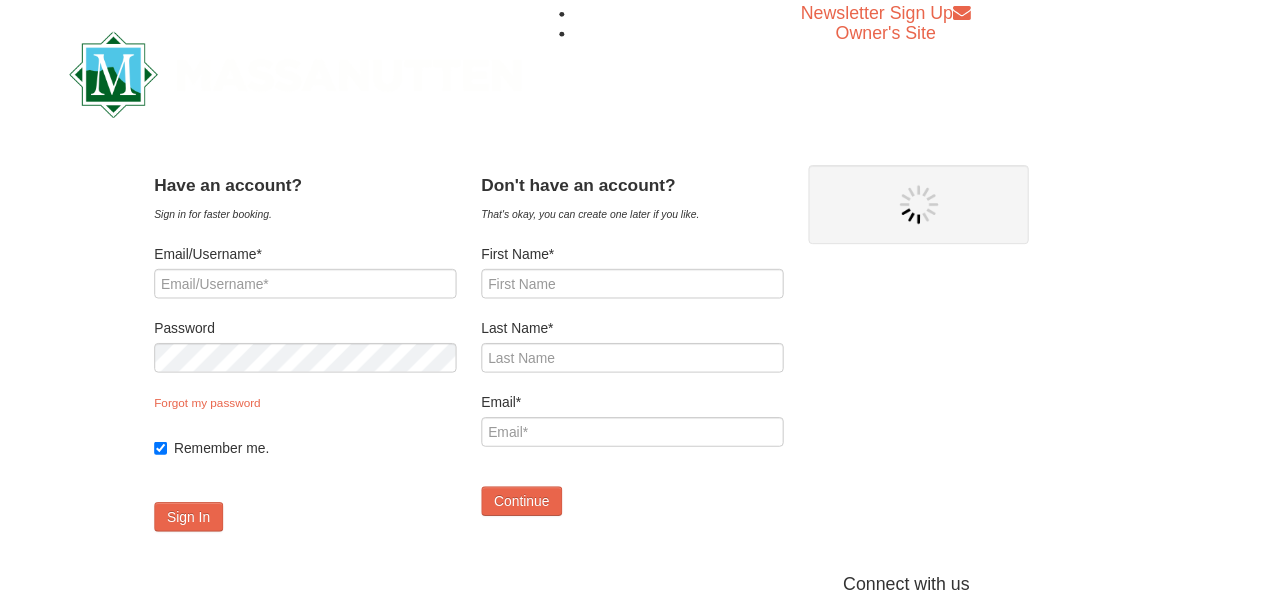 scroll, scrollTop: 0, scrollLeft: 0, axis: both 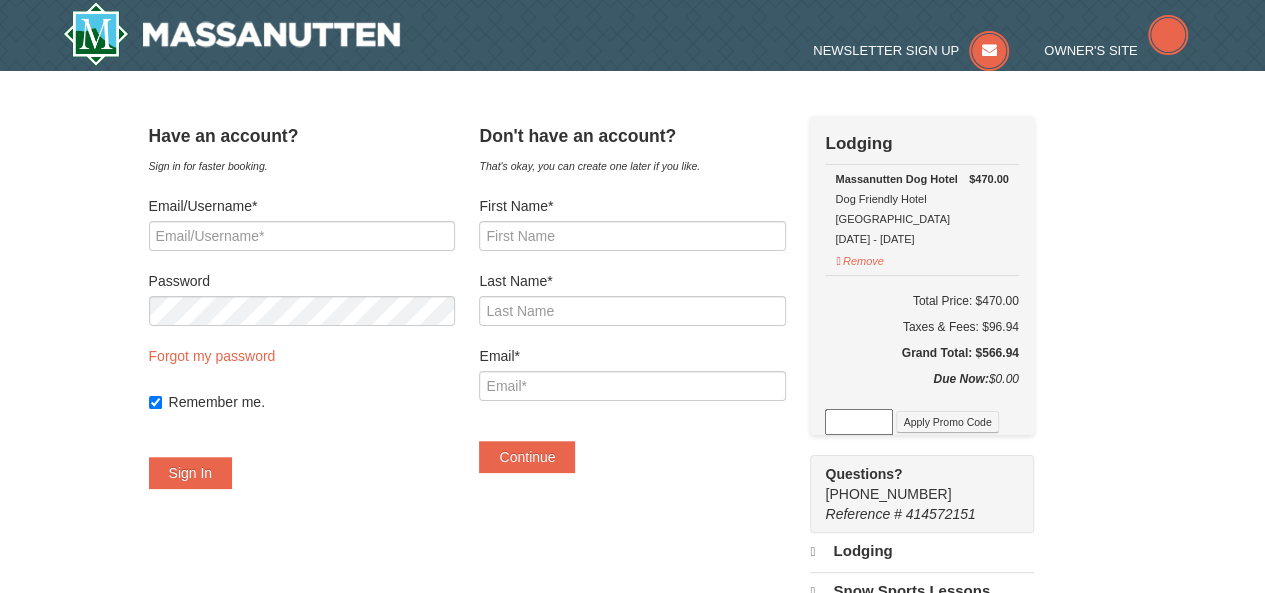 select on "7" 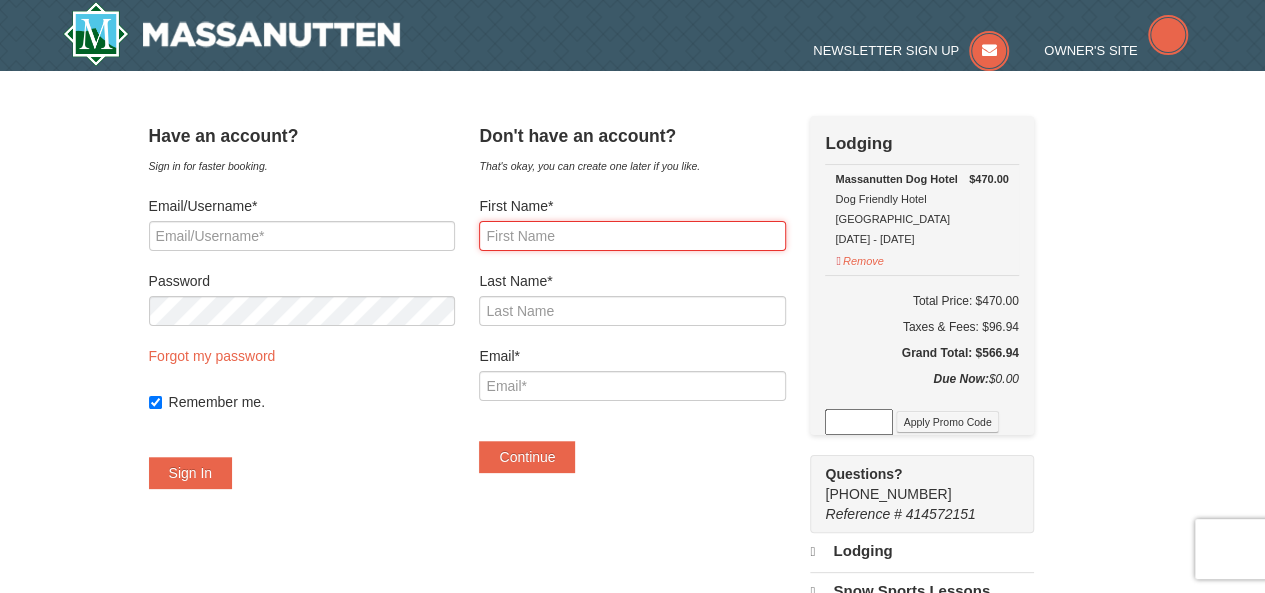 click on "First Name*" at bounding box center (632, 236) 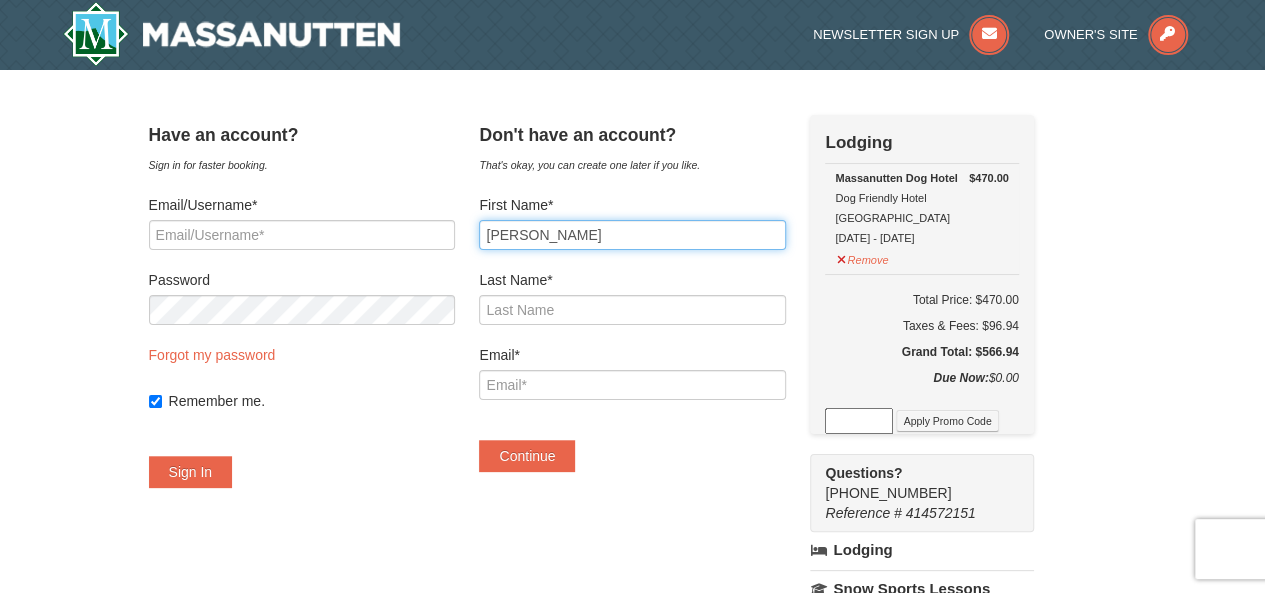 type on "Brian" 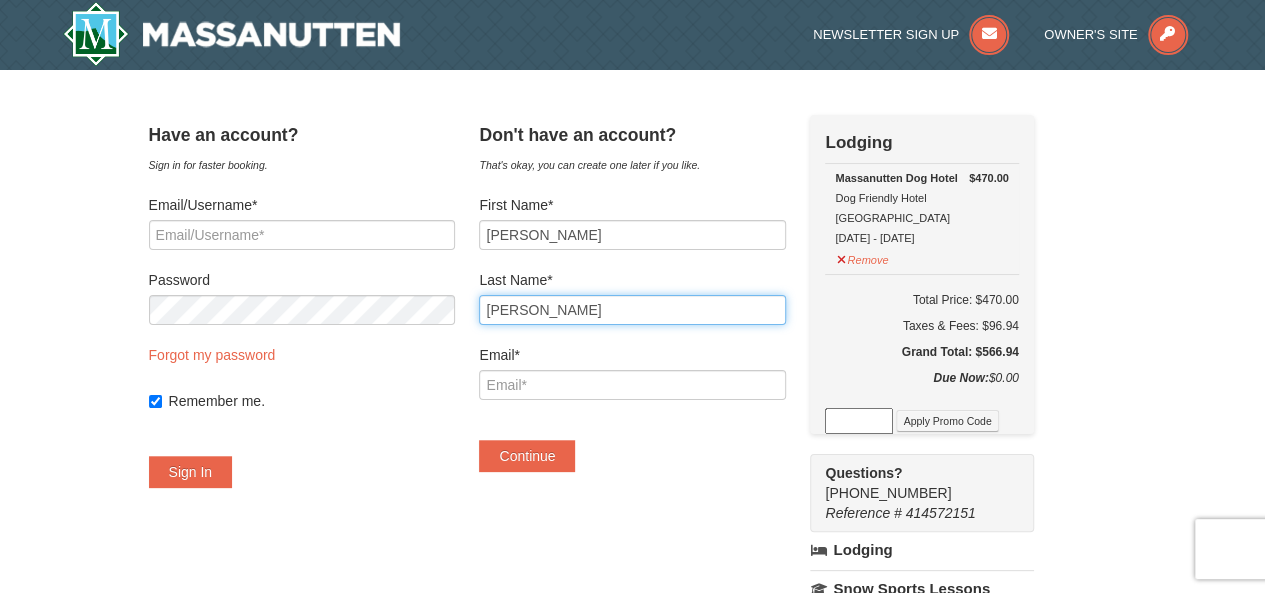 type on "Rehrig" 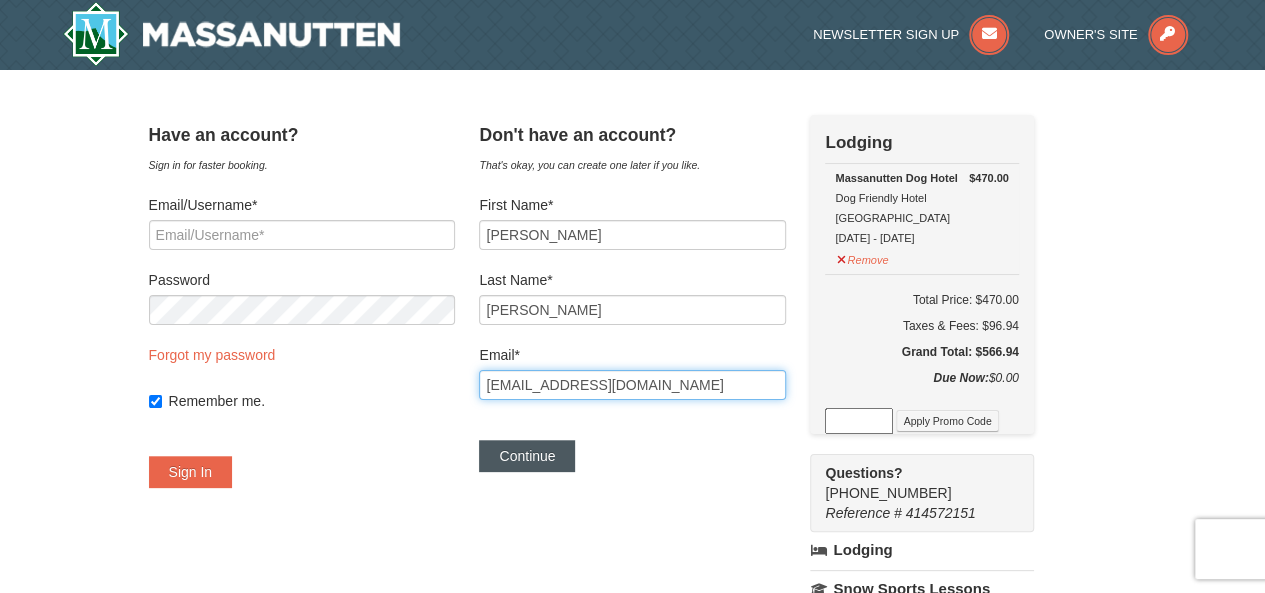 type on "[EMAIL_ADDRESS][DOMAIN_NAME]" 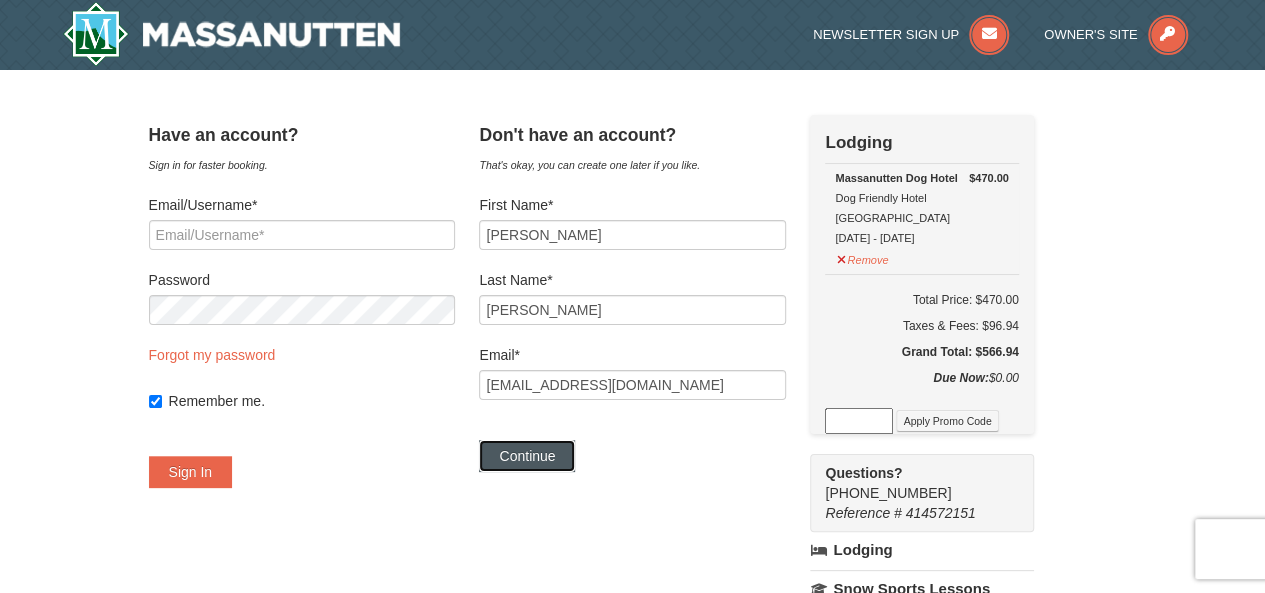 click on "Continue" at bounding box center [527, 456] 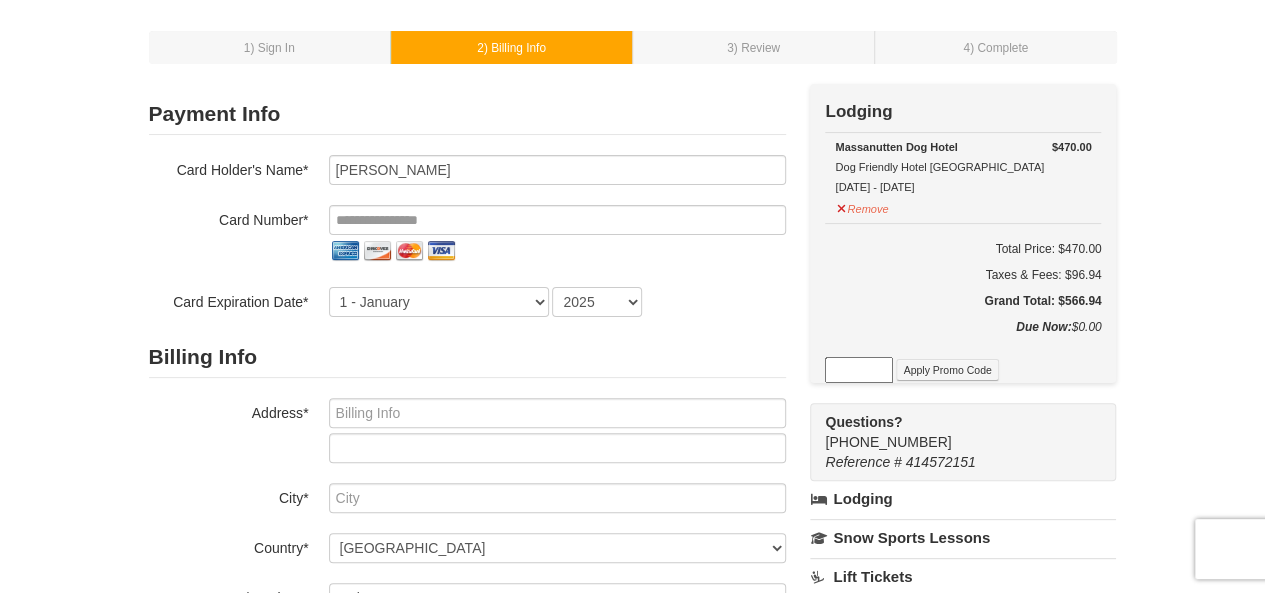 scroll, scrollTop: 119, scrollLeft: 0, axis: vertical 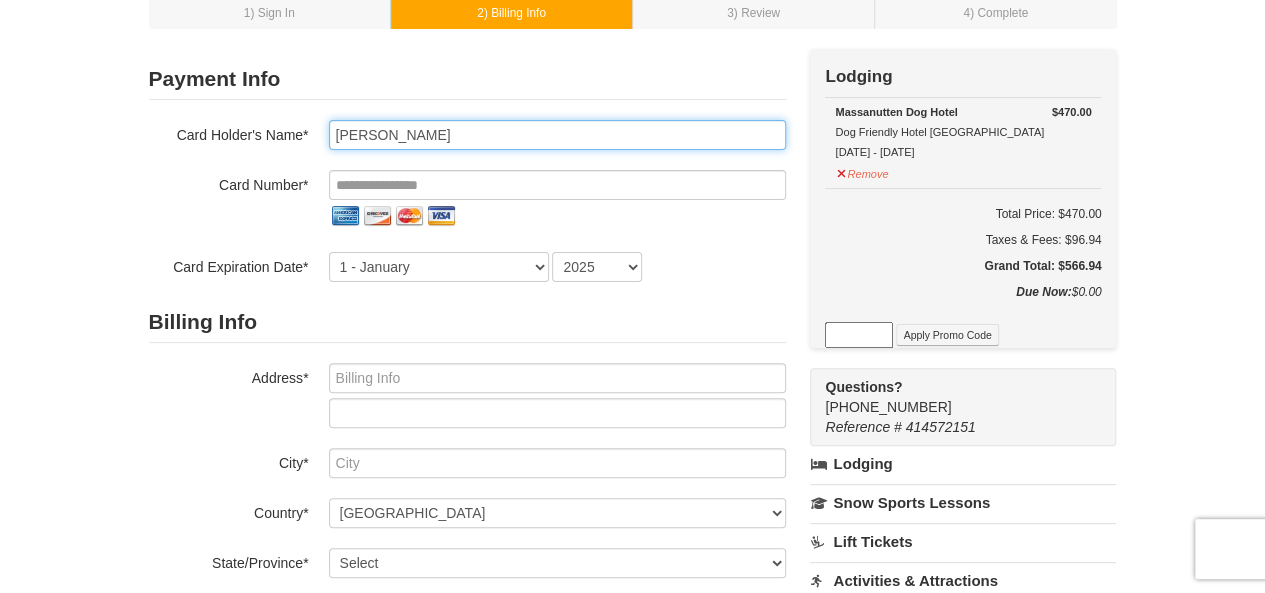 click on "Brian Rehrig" at bounding box center (557, 135) 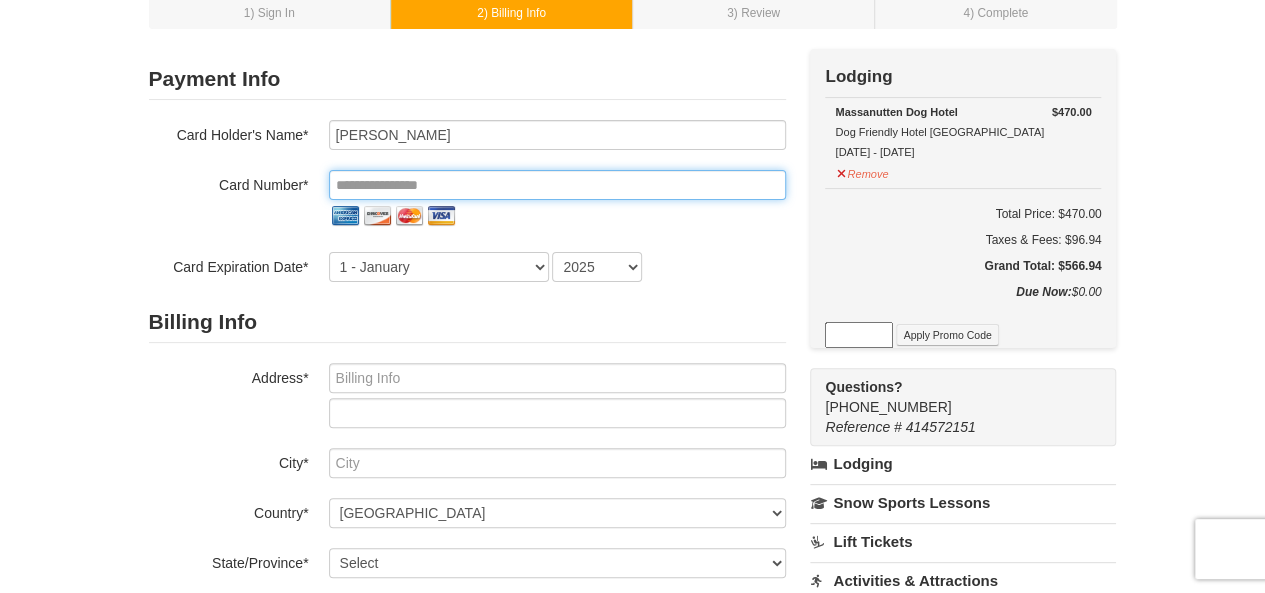 type on "**********" 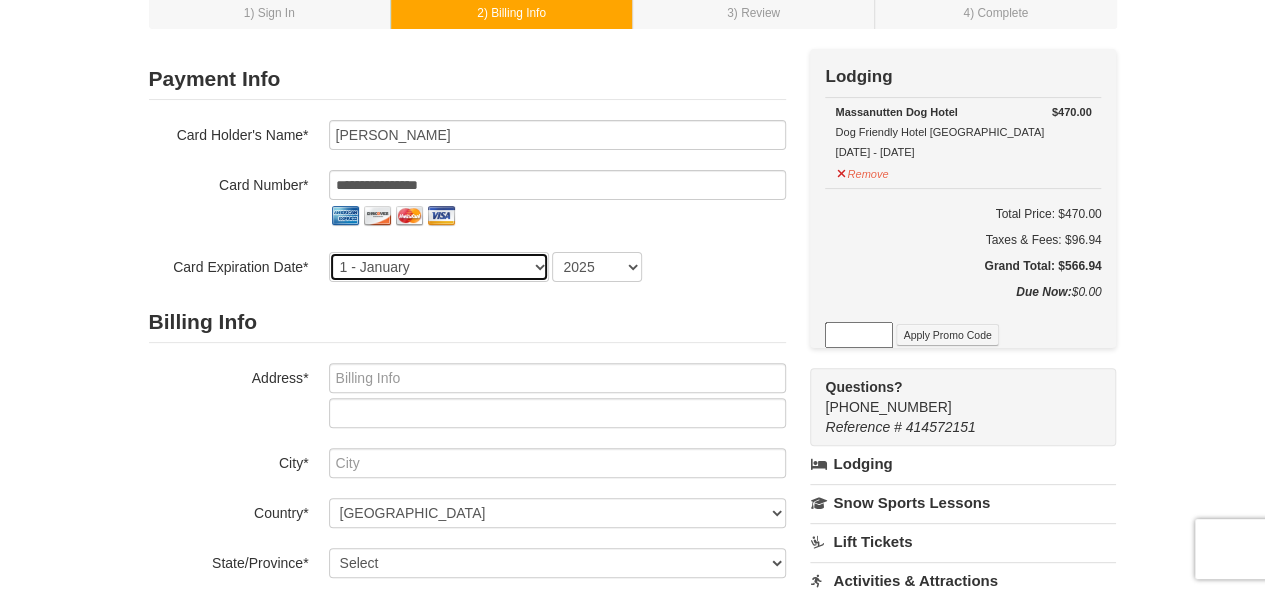 select on "9" 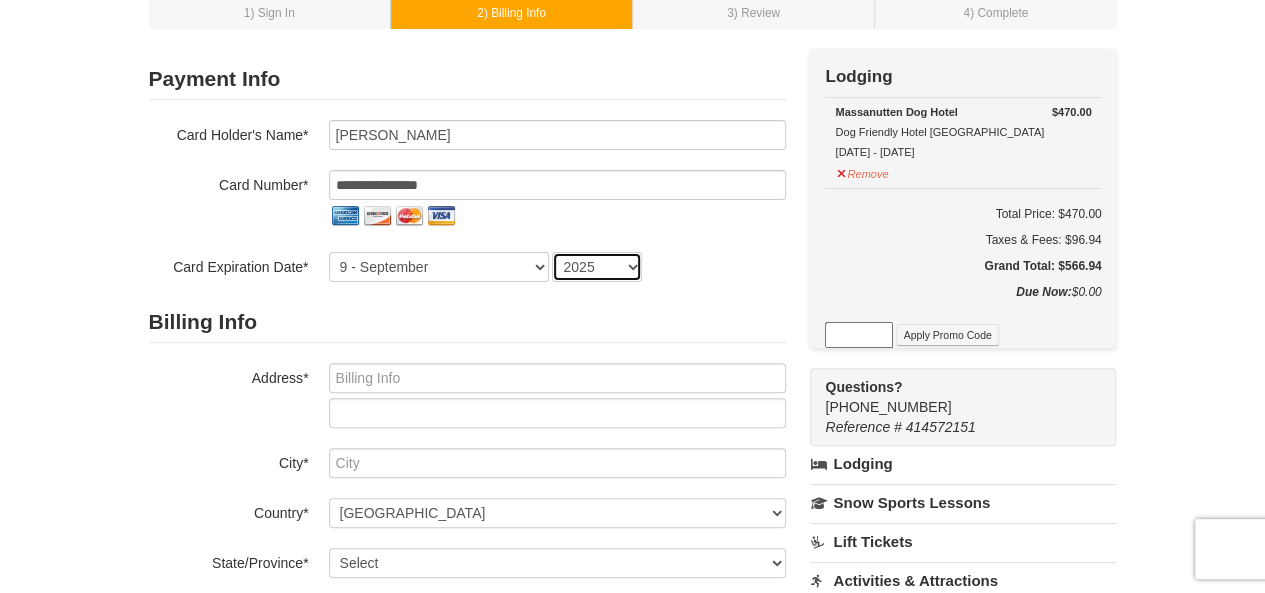 select on "2027" 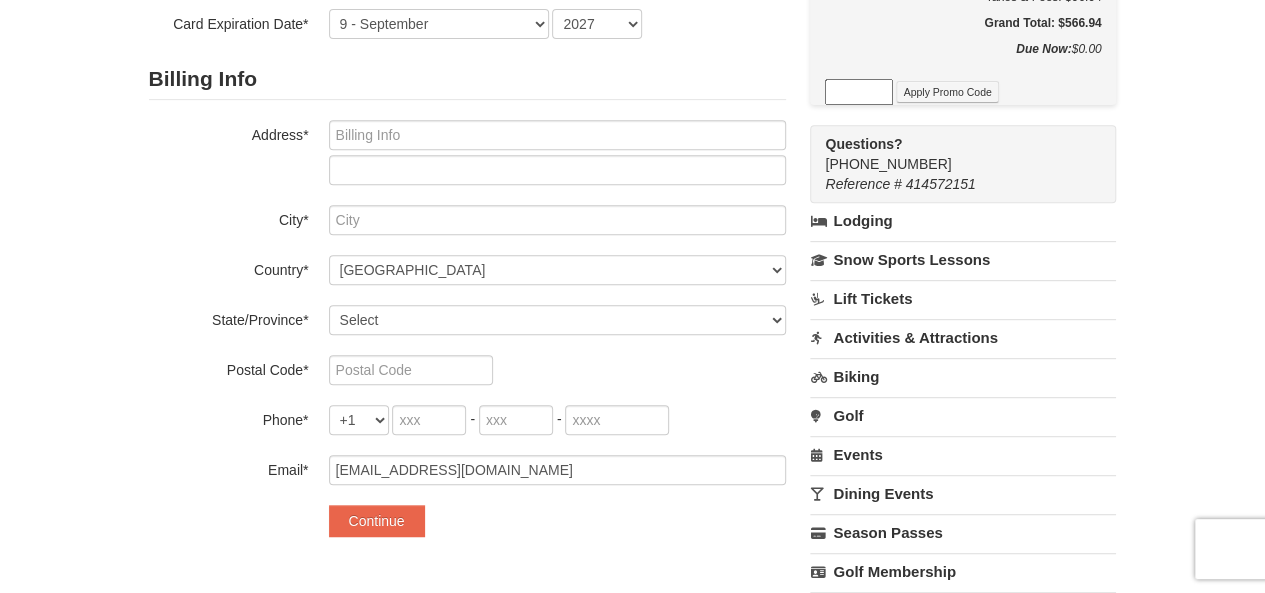 scroll, scrollTop: 336, scrollLeft: 0, axis: vertical 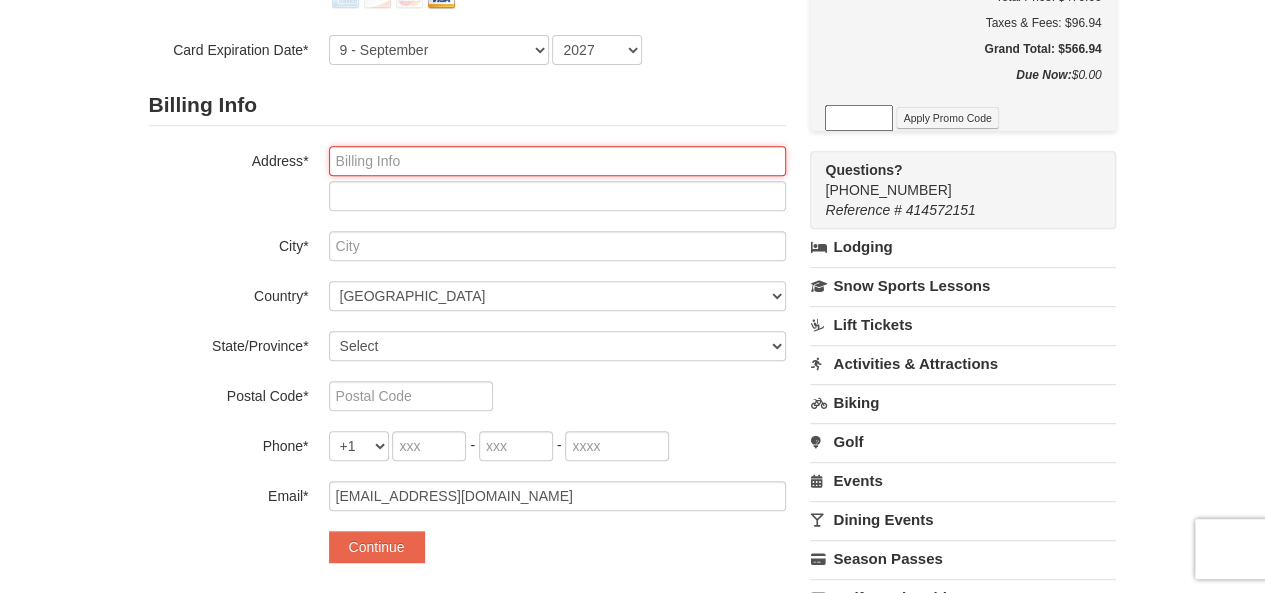 click at bounding box center [557, 161] 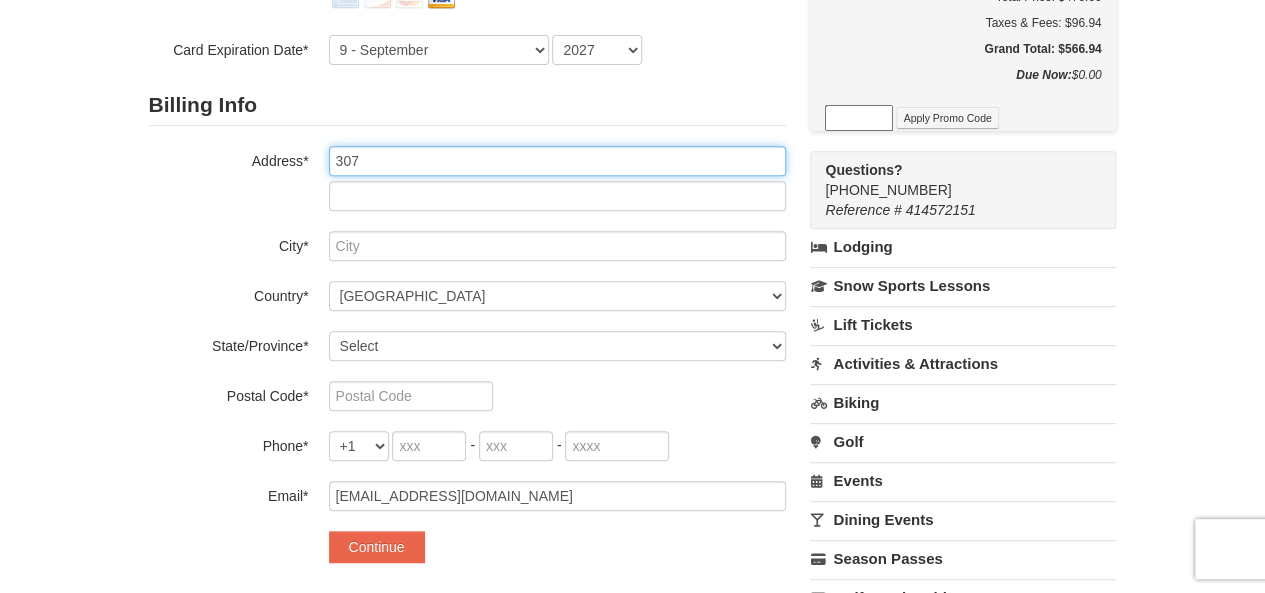 type on "307 Voyageur Drive" 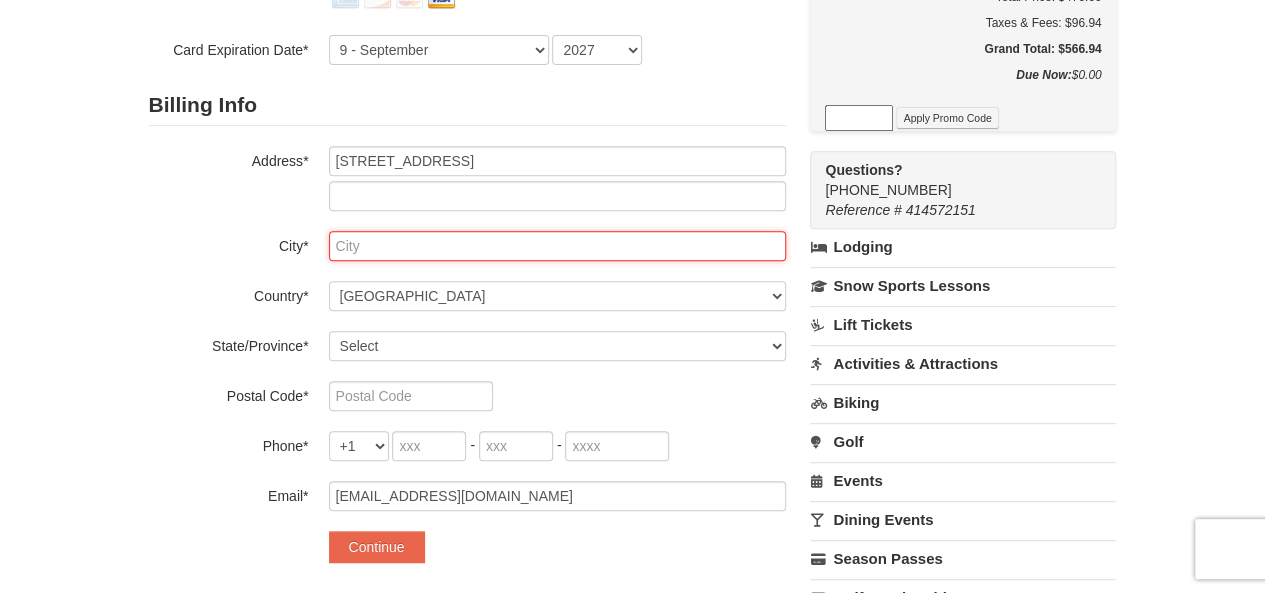 type on "Erie" 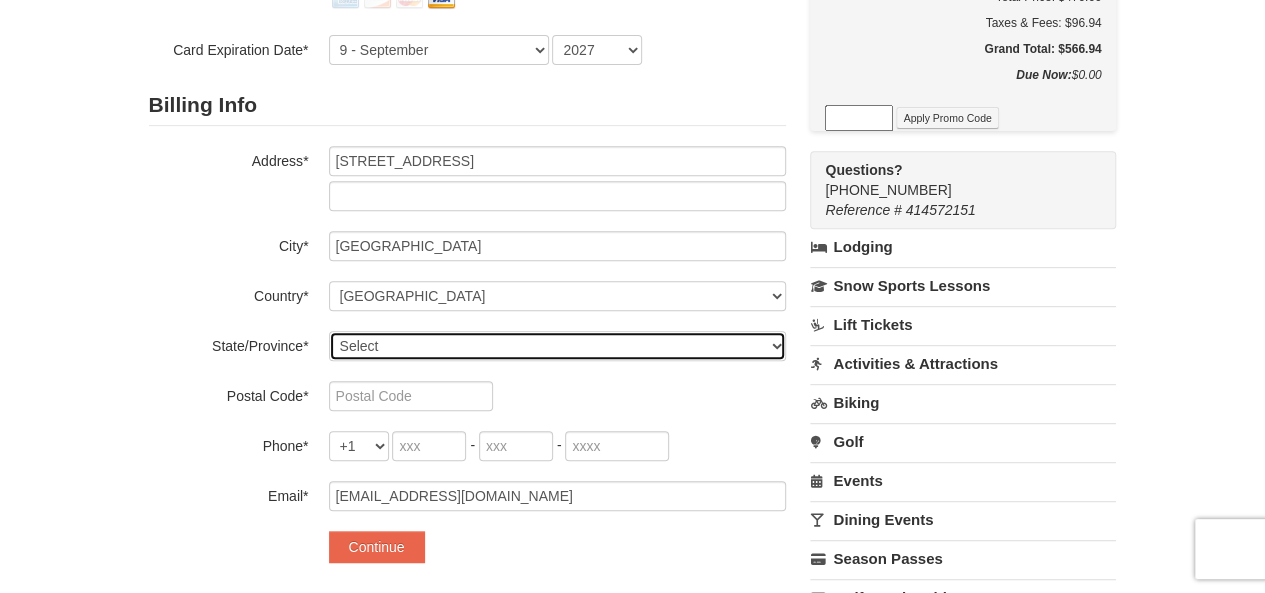 select on "PA" 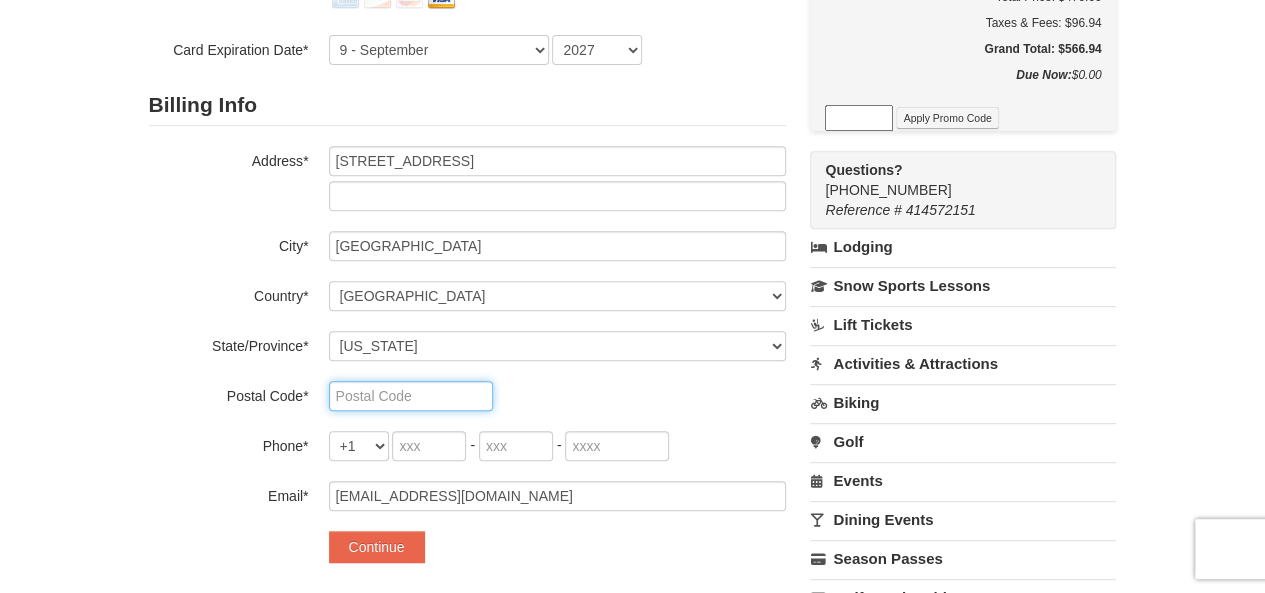 type on "16505" 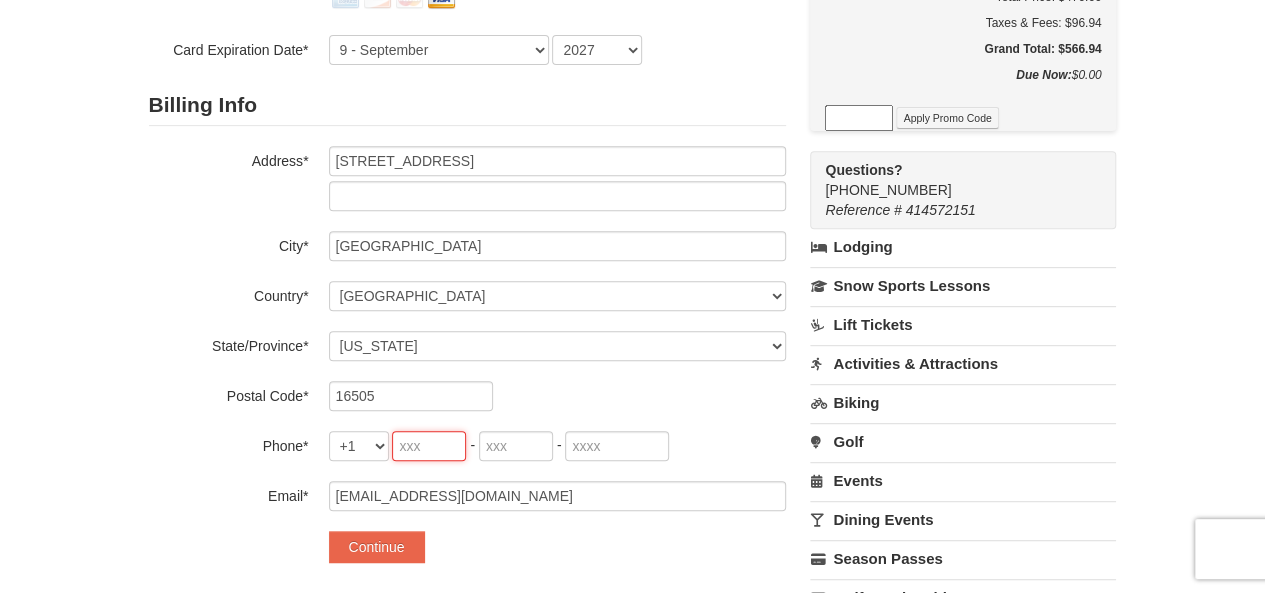 type on "814" 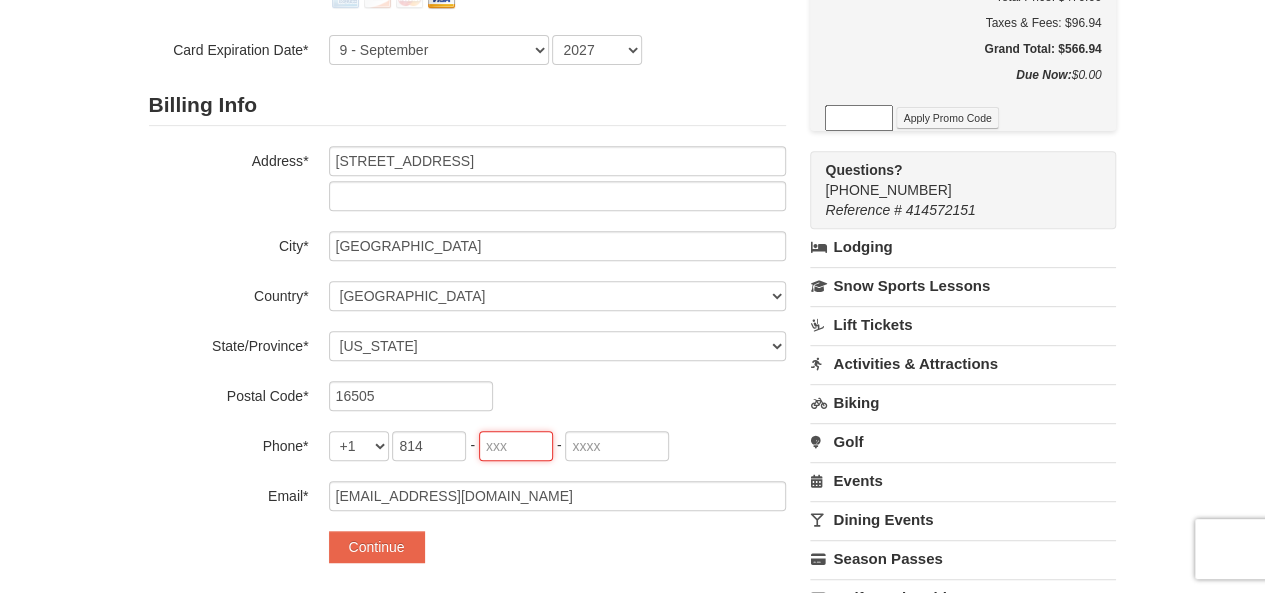 type on "897" 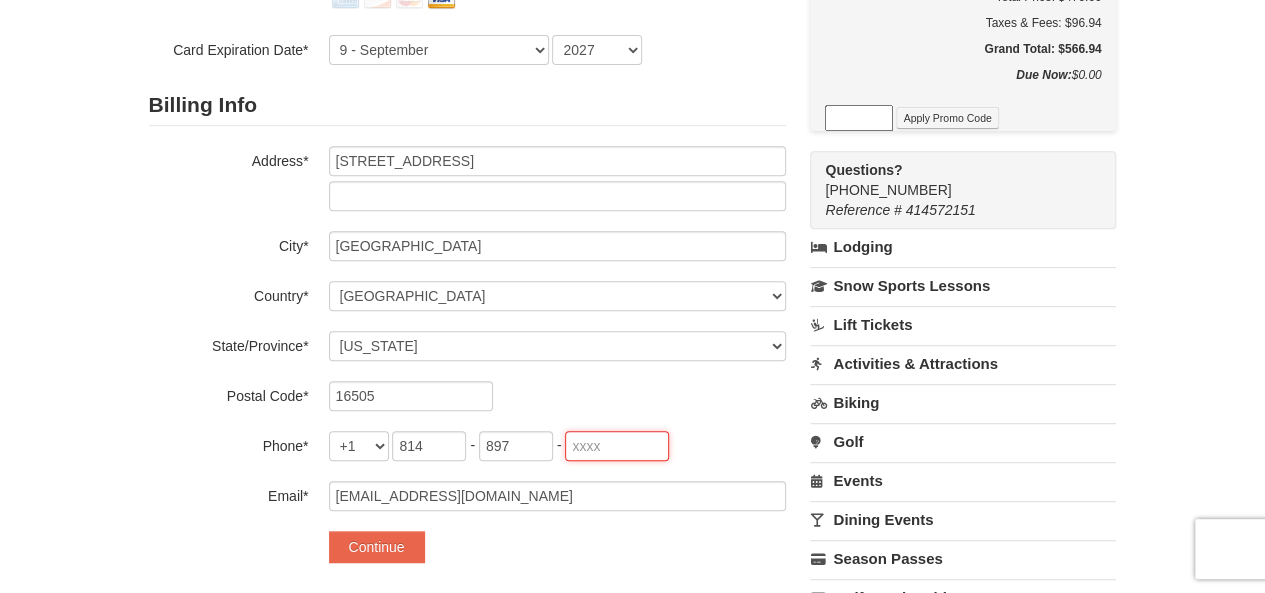 type on "6694" 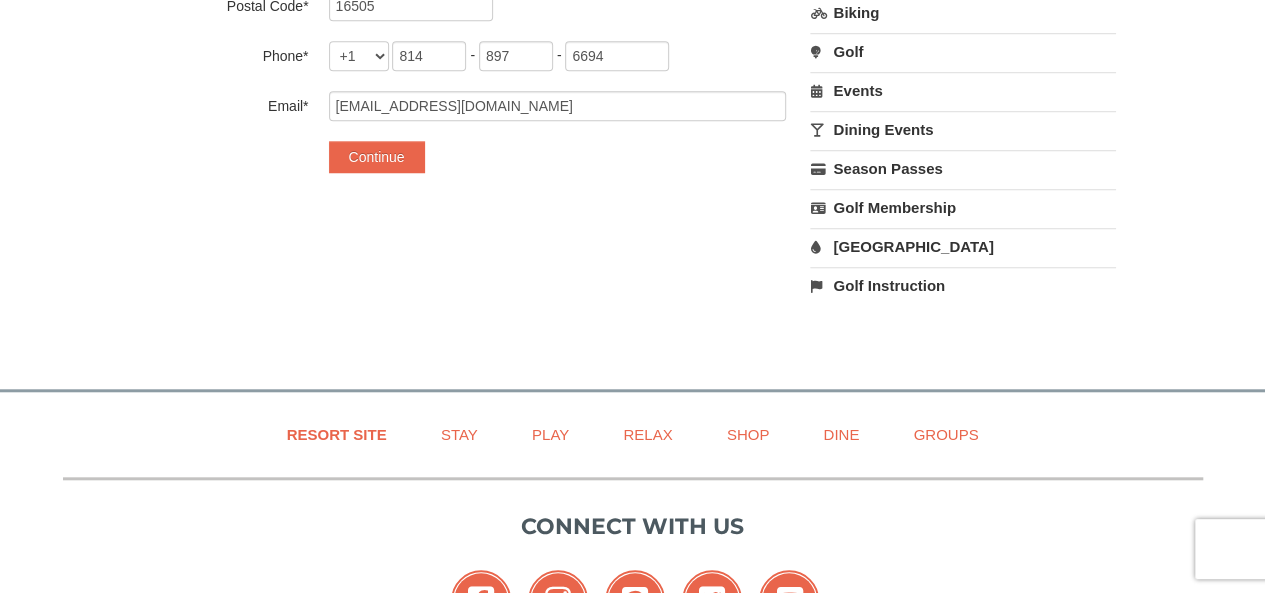 scroll, scrollTop: 727, scrollLeft: 0, axis: vertical 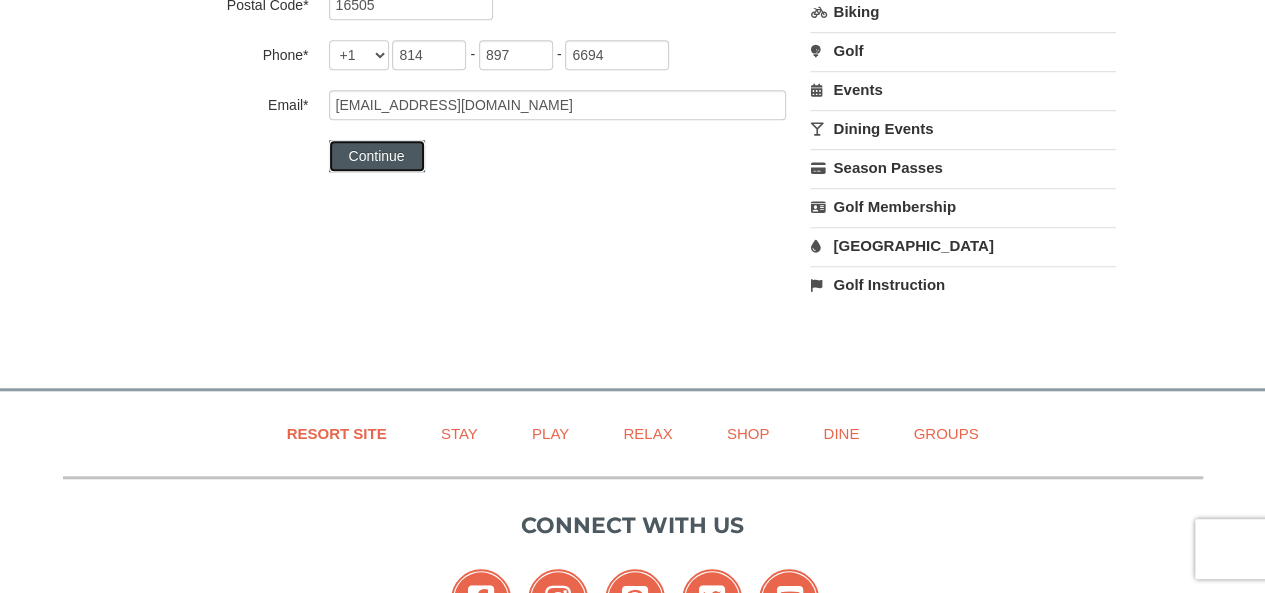 click on "Continue" at bounding box center (377, 156) 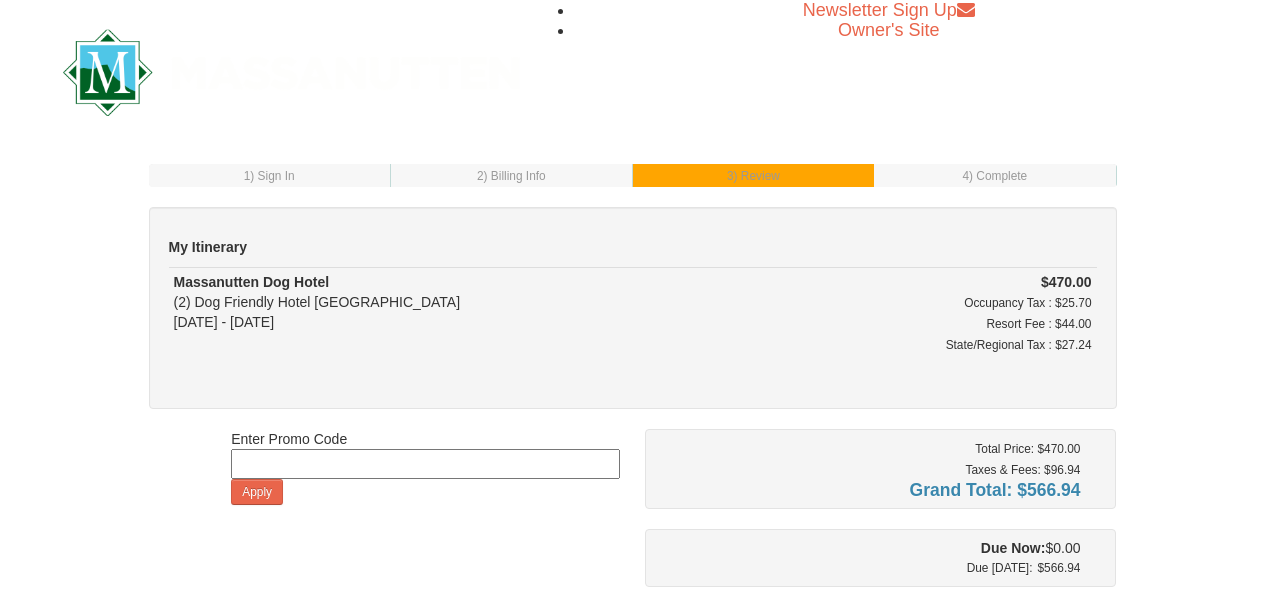 scroll, scrollTop: 0, scrollLeft: 0, axis: both 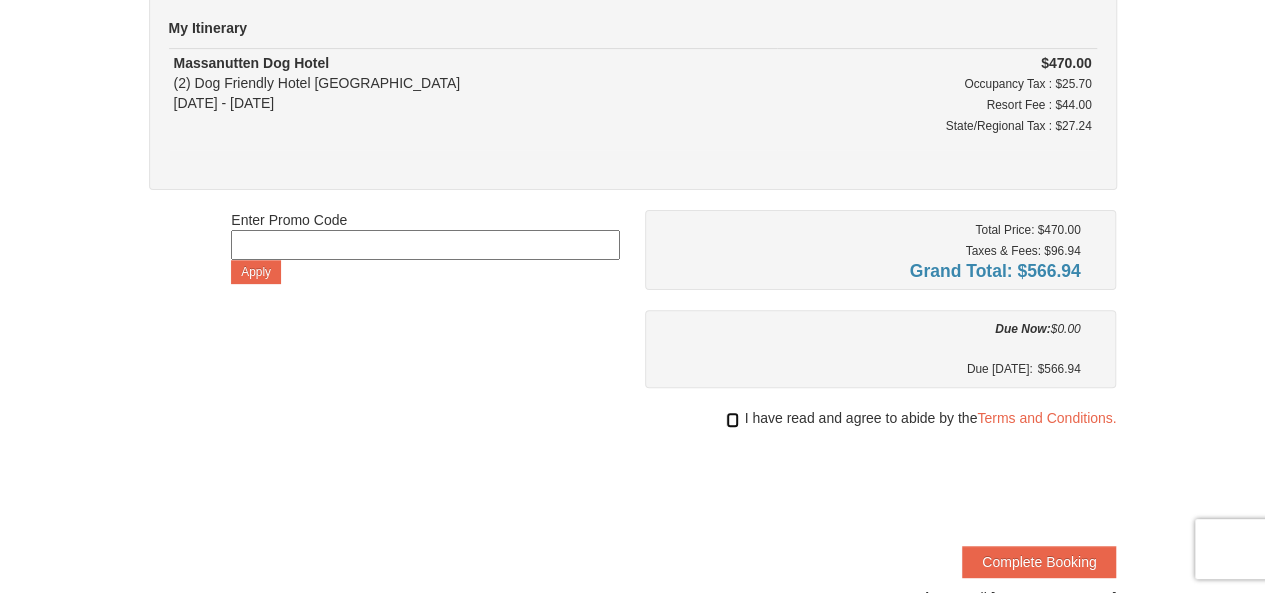 click at bounding box center [732, 420] 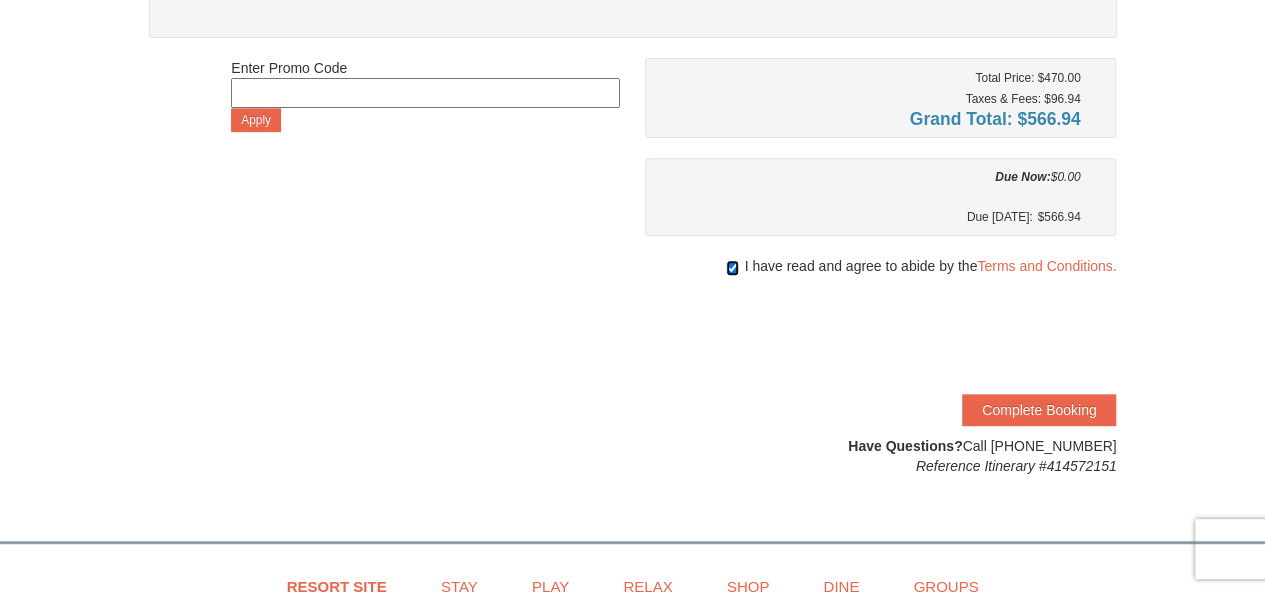 scroll, scrollTop: 375, scrollLeft: 0, axis: vertical 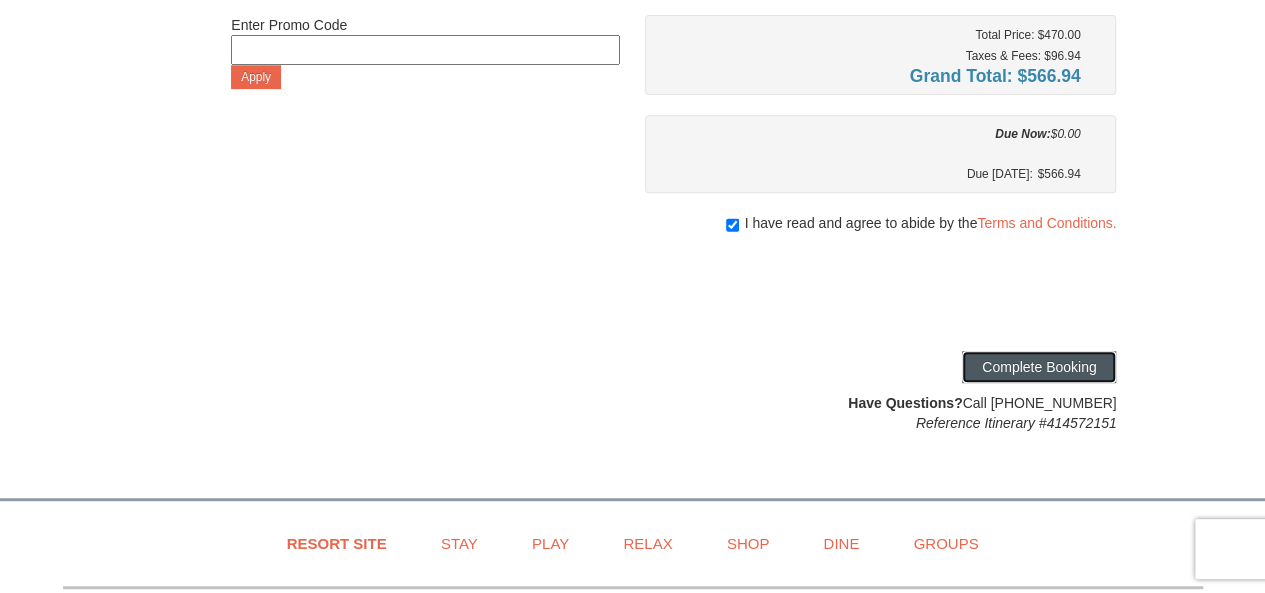 click on "Complete Booking" at bounding box center (1039, 367) 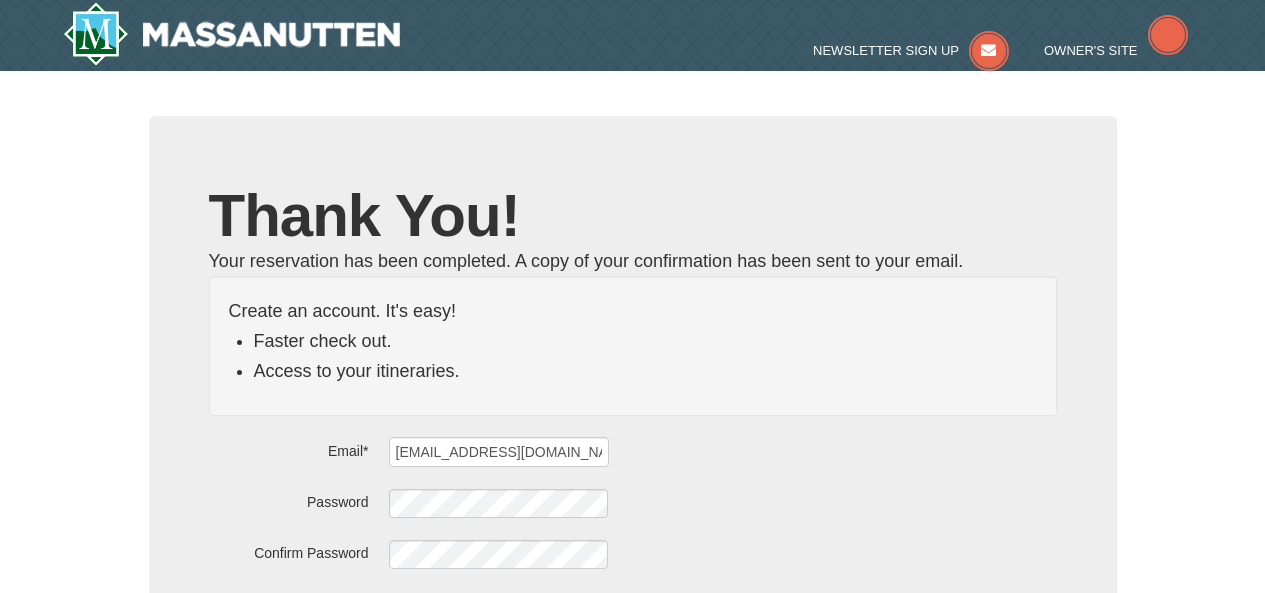 scroll, scrollTop: 0, scrollLeft: 0, axis: both 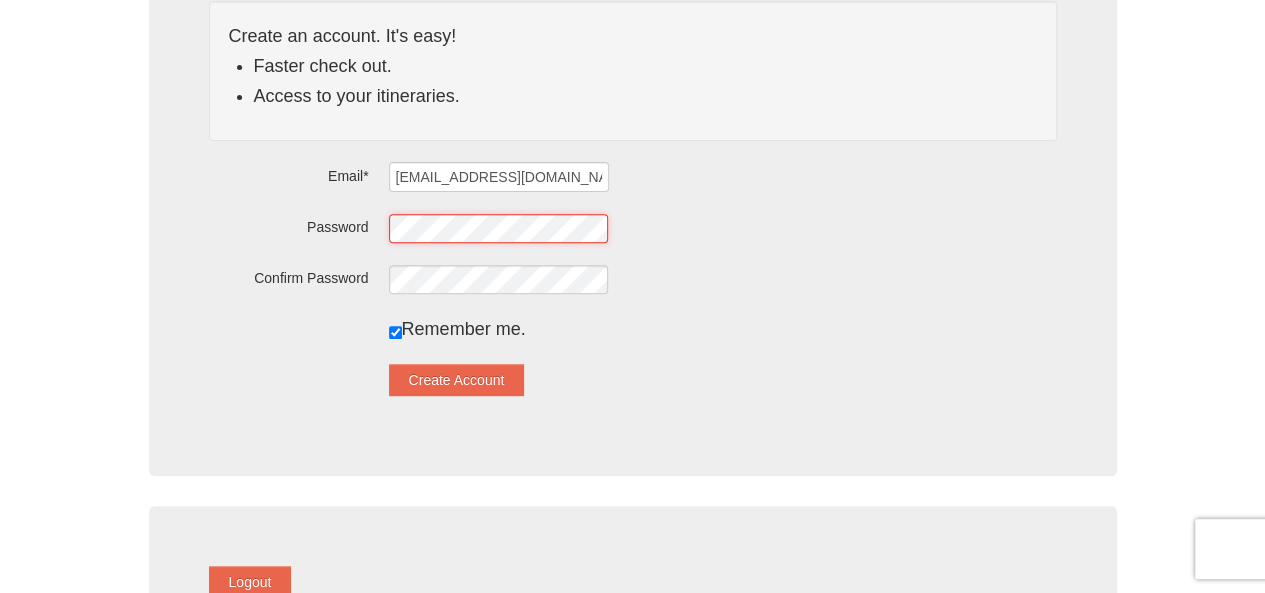 click on "Password" at bounding box center (633, 227) 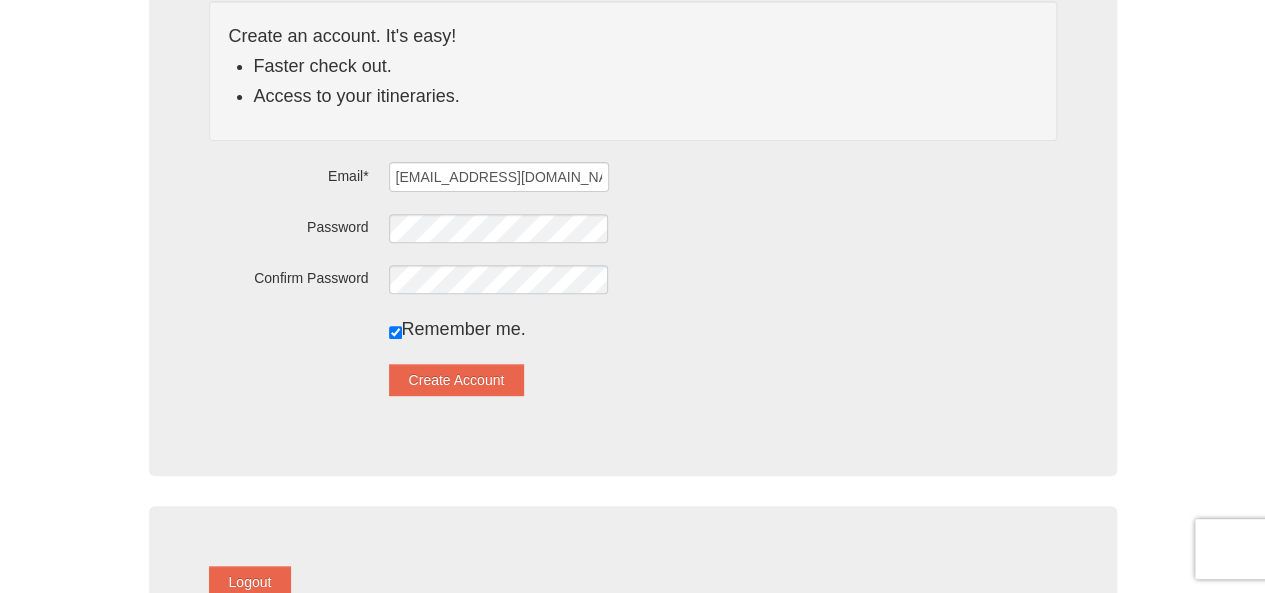 click on "Create Account" at bounding box center [633, 380] 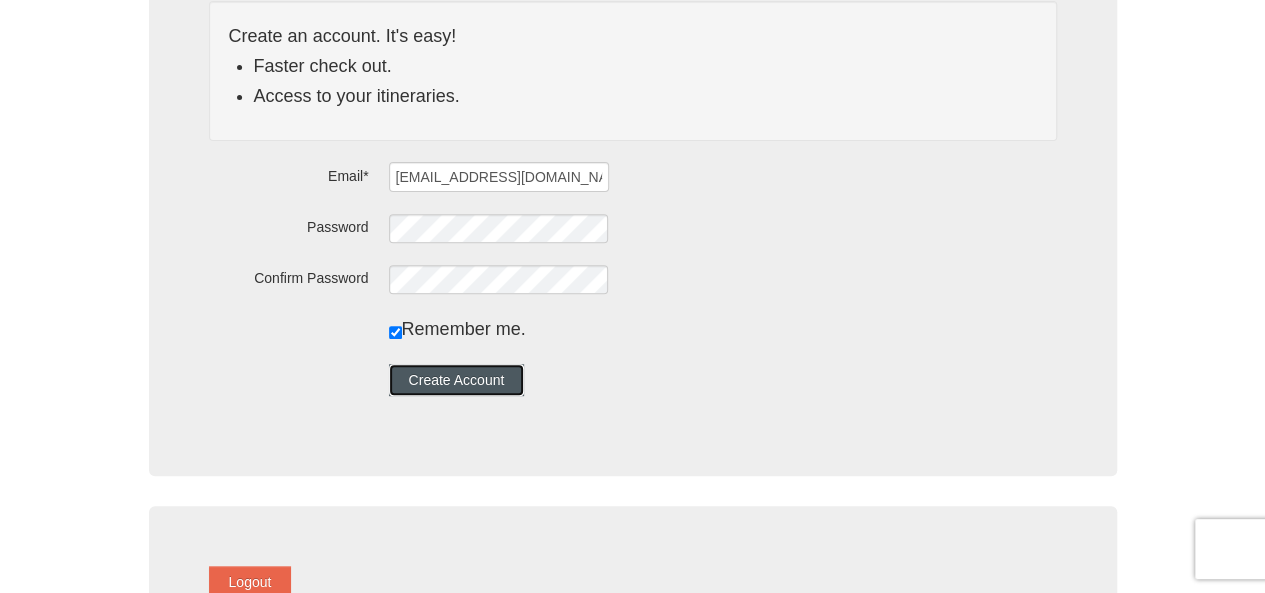 click on "Create Account" at bounding box center [457, 380] 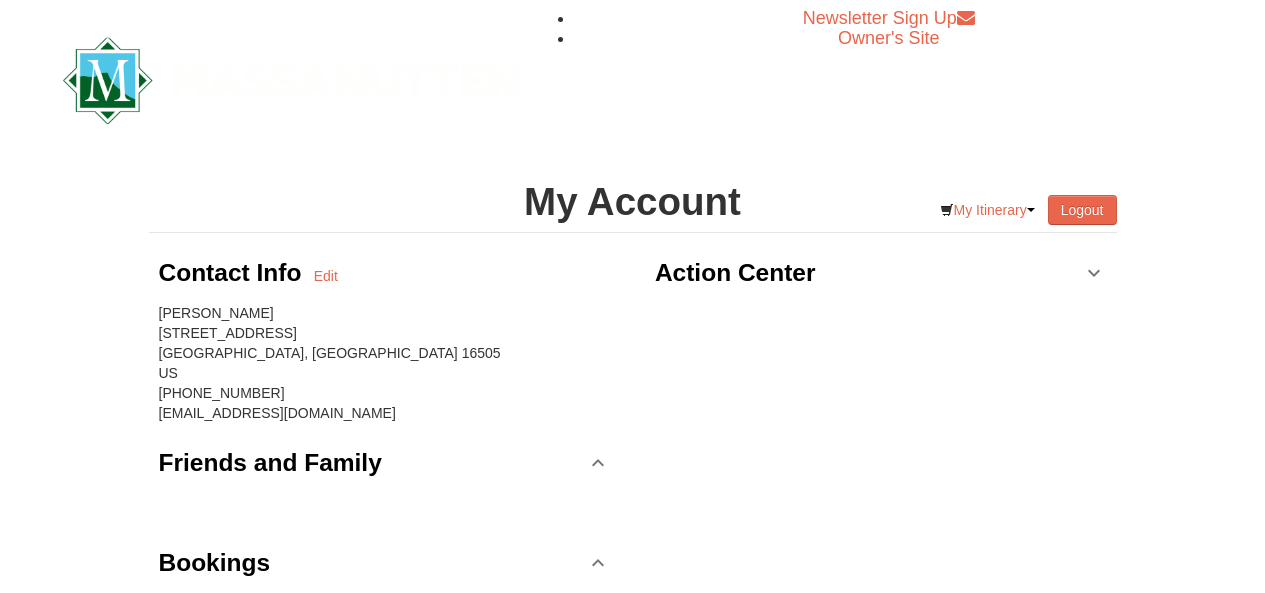 scroll, scrollTop: 0, scrollLeft: 0, axis: both 